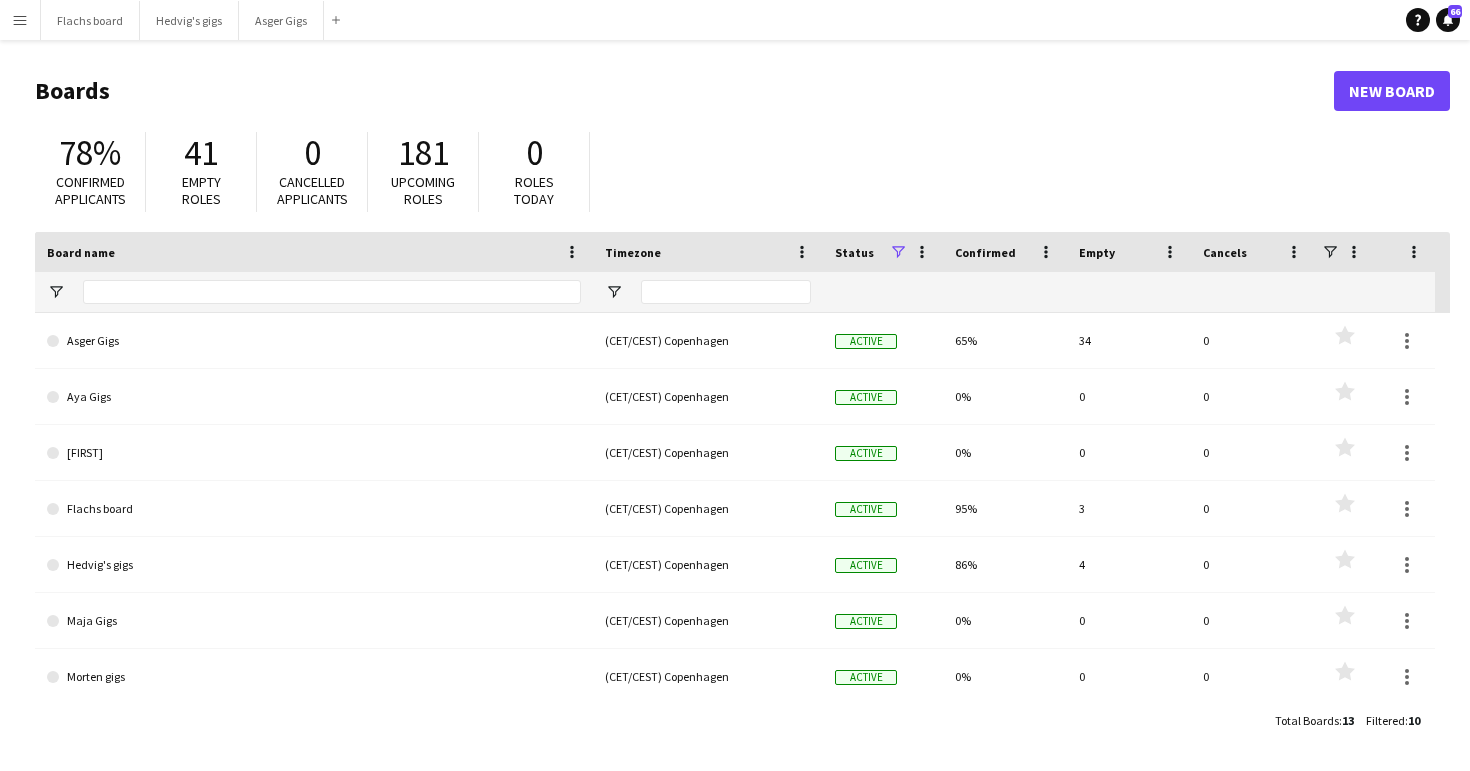 scroll, scrollTop: 0, scrollLeft: 0, axis: both 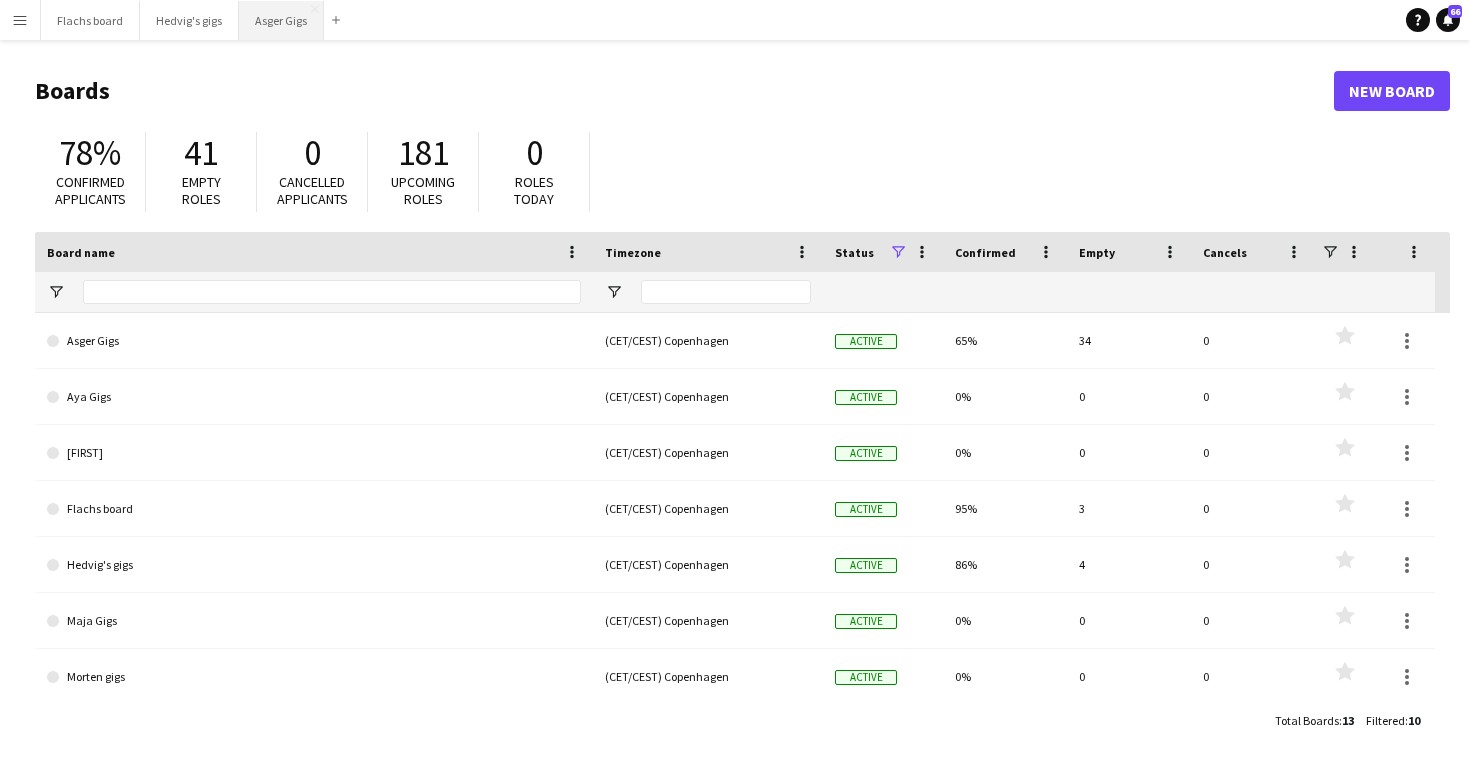 click on "Asger Gigs
Close" at bounding box center [281, 20] 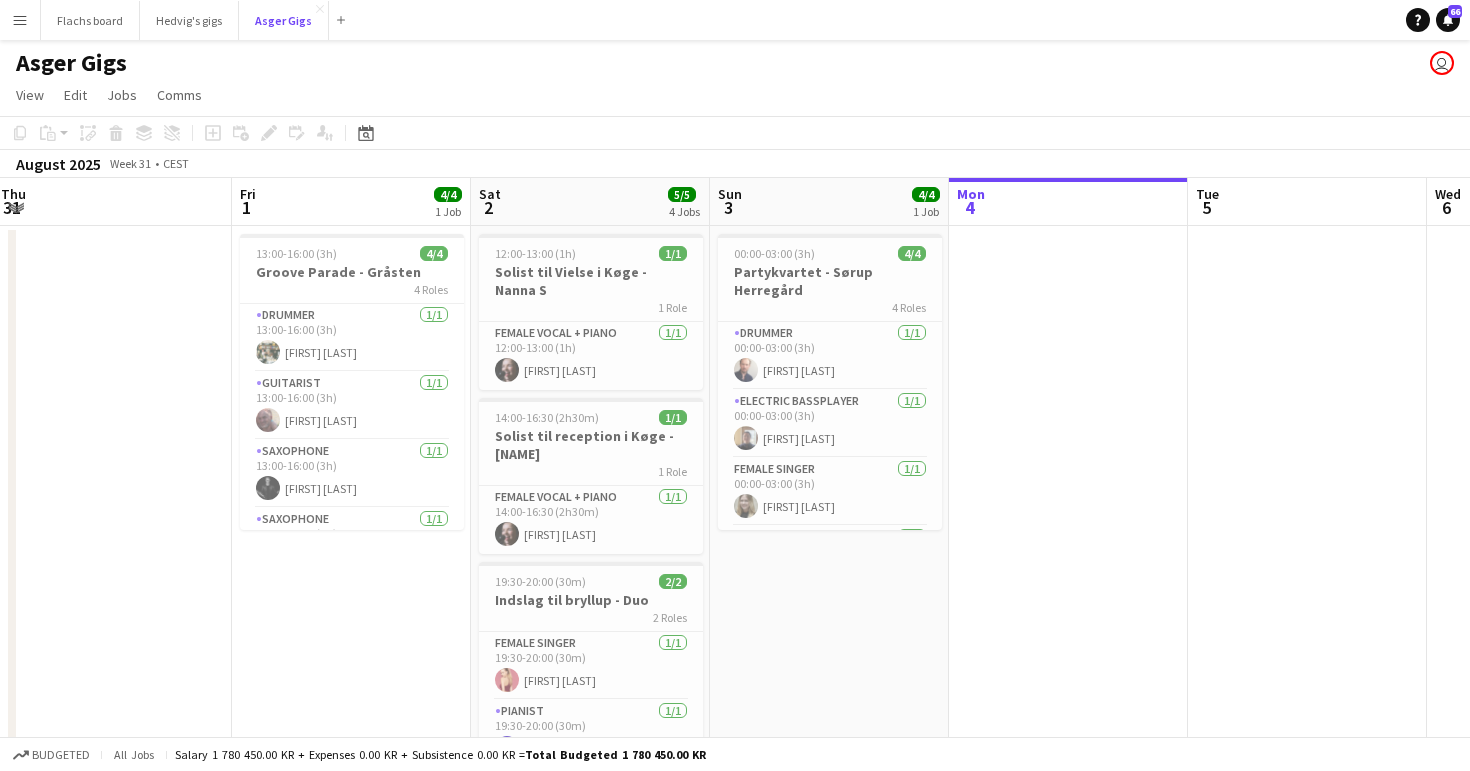 scroll, scrollTop: 0, scrollLeft: 475, axis: horizontal 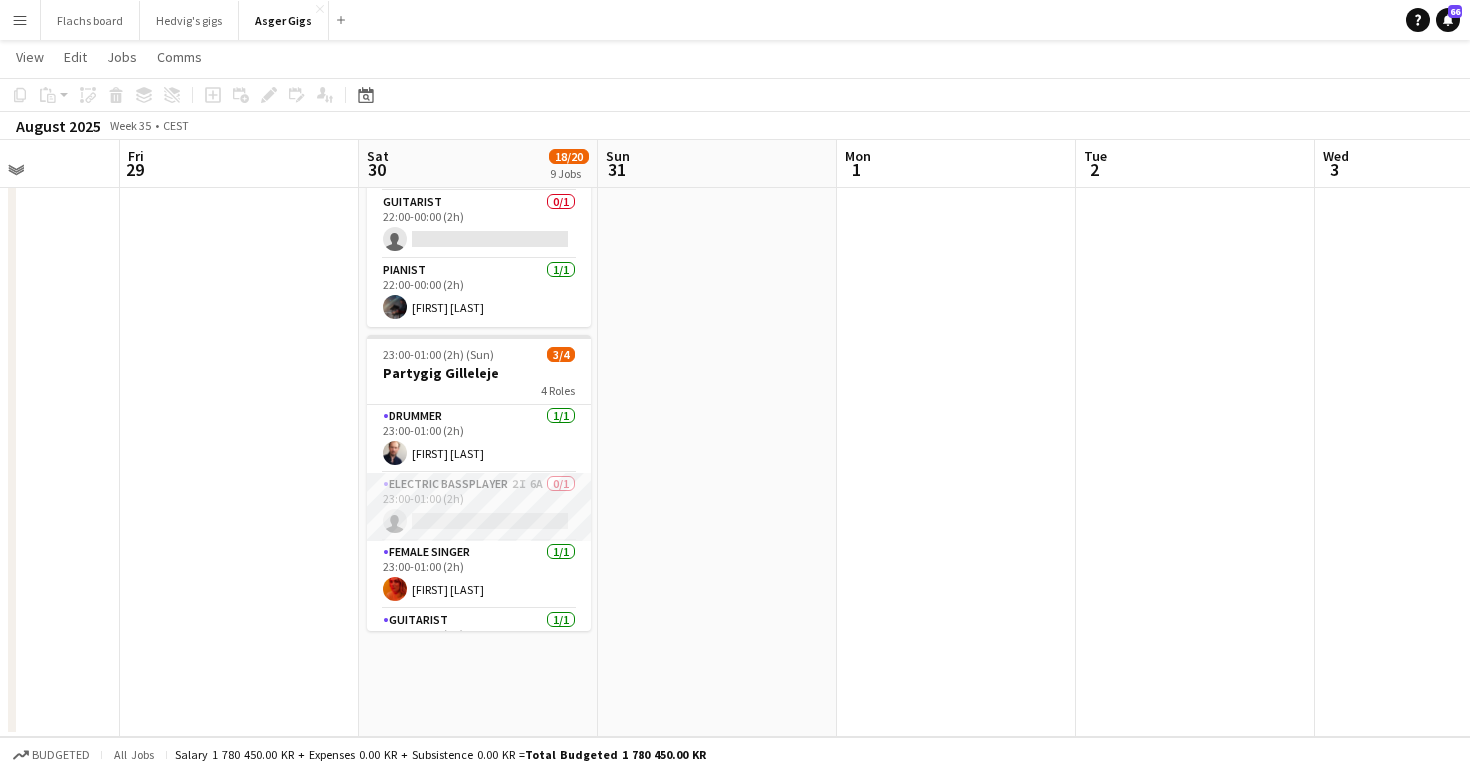 click on "Electric Bassplayer   2I   6A   0/1   23:00-01:00 (2h)
single-neutral-actions" at bounding box center (479, 507) 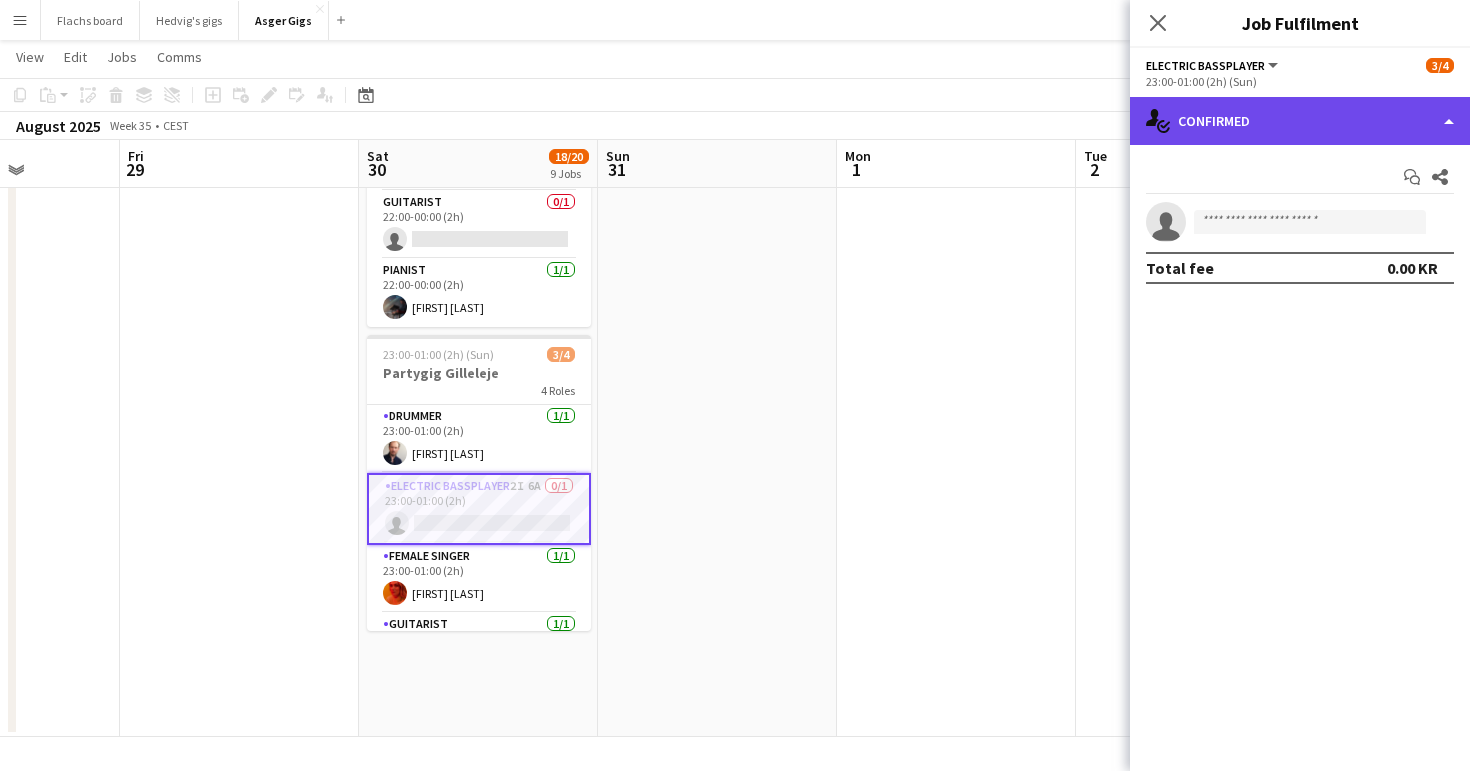 click on "single-neutral-actions-check-2
Confirmed" 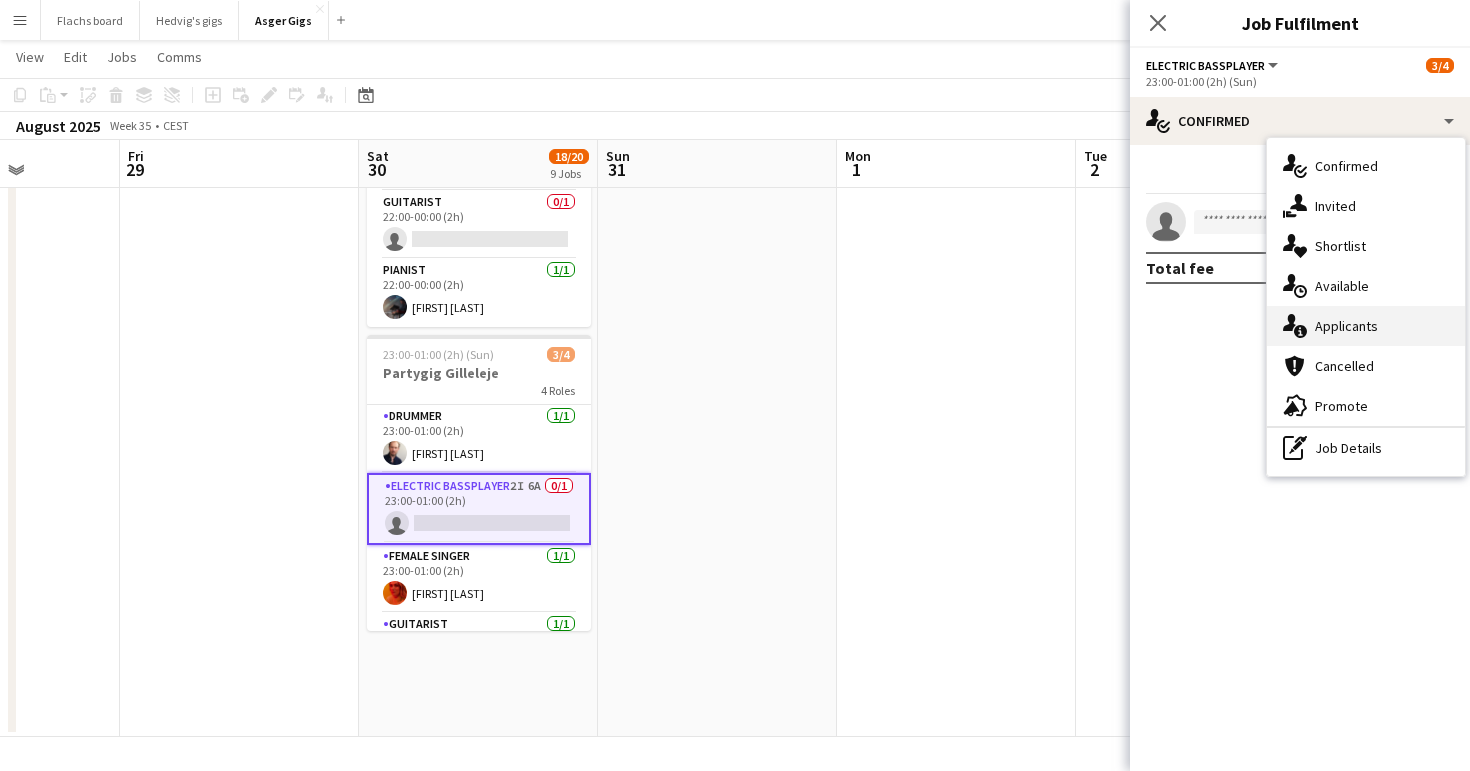 click on "single-neutral-actions-information
Applicants" at bounding box center (1366, 326) 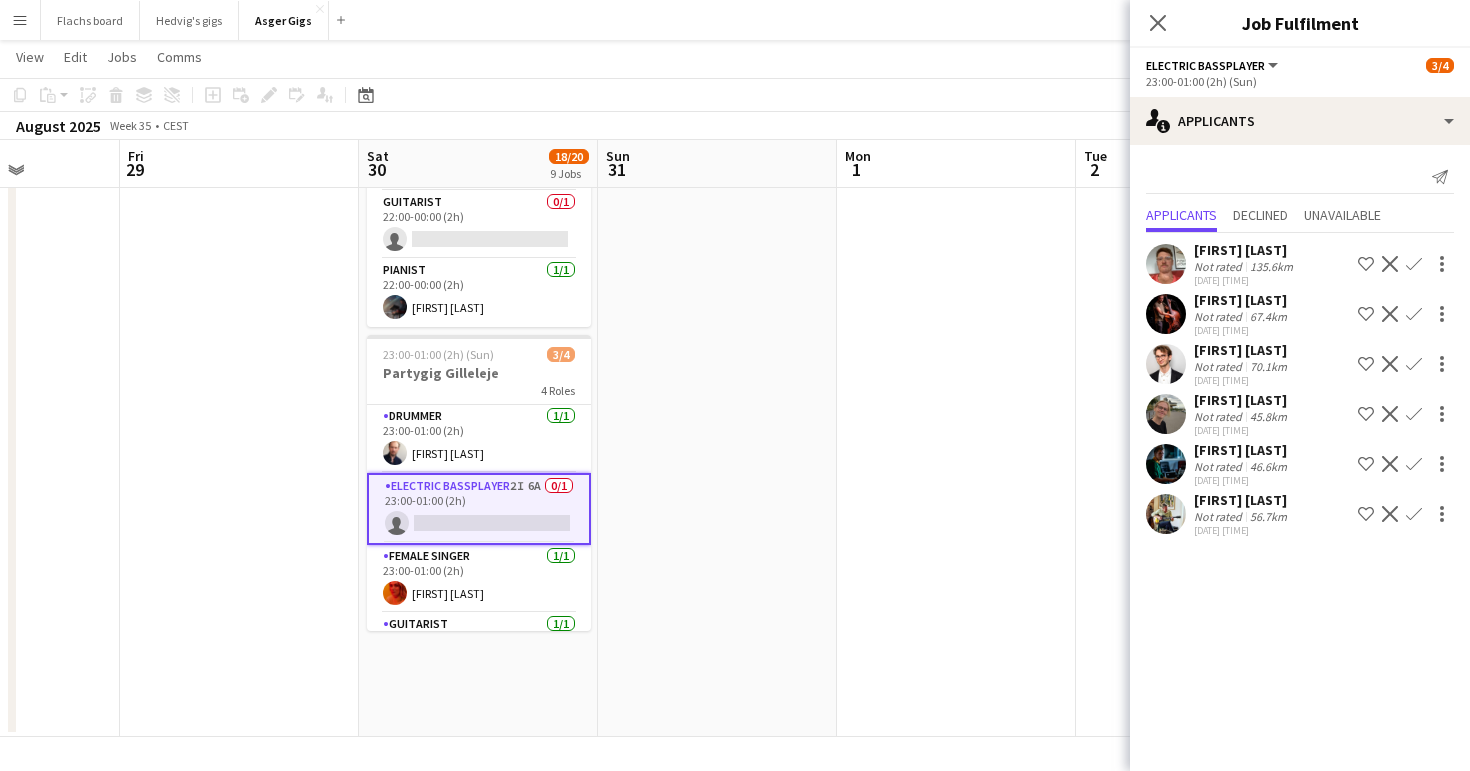 click on "[FIRST] [LAST]" at bounding box center (1242, 350) 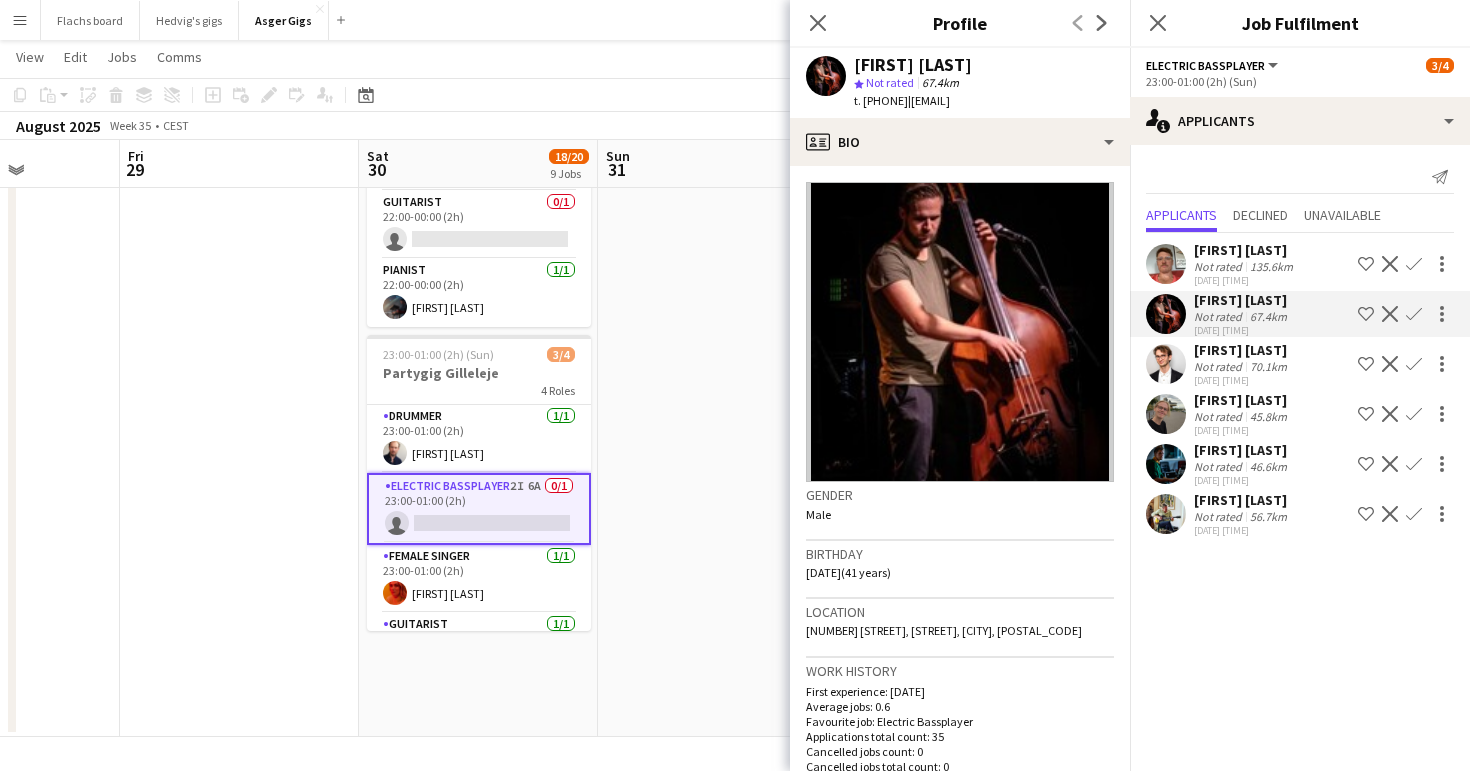click on "[FIRST] [LAST]" 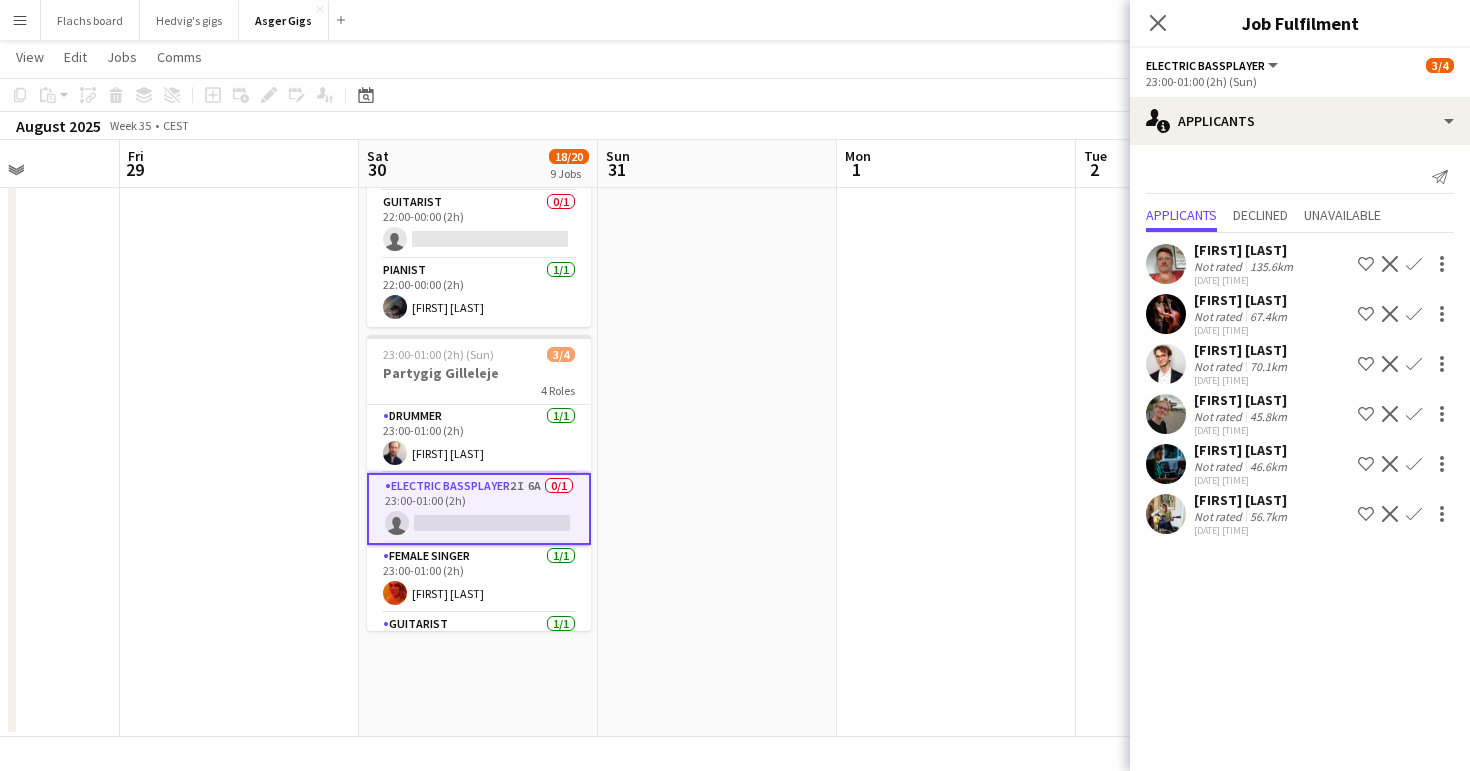 click on "Confirm" at bounding box center (1414, 364) 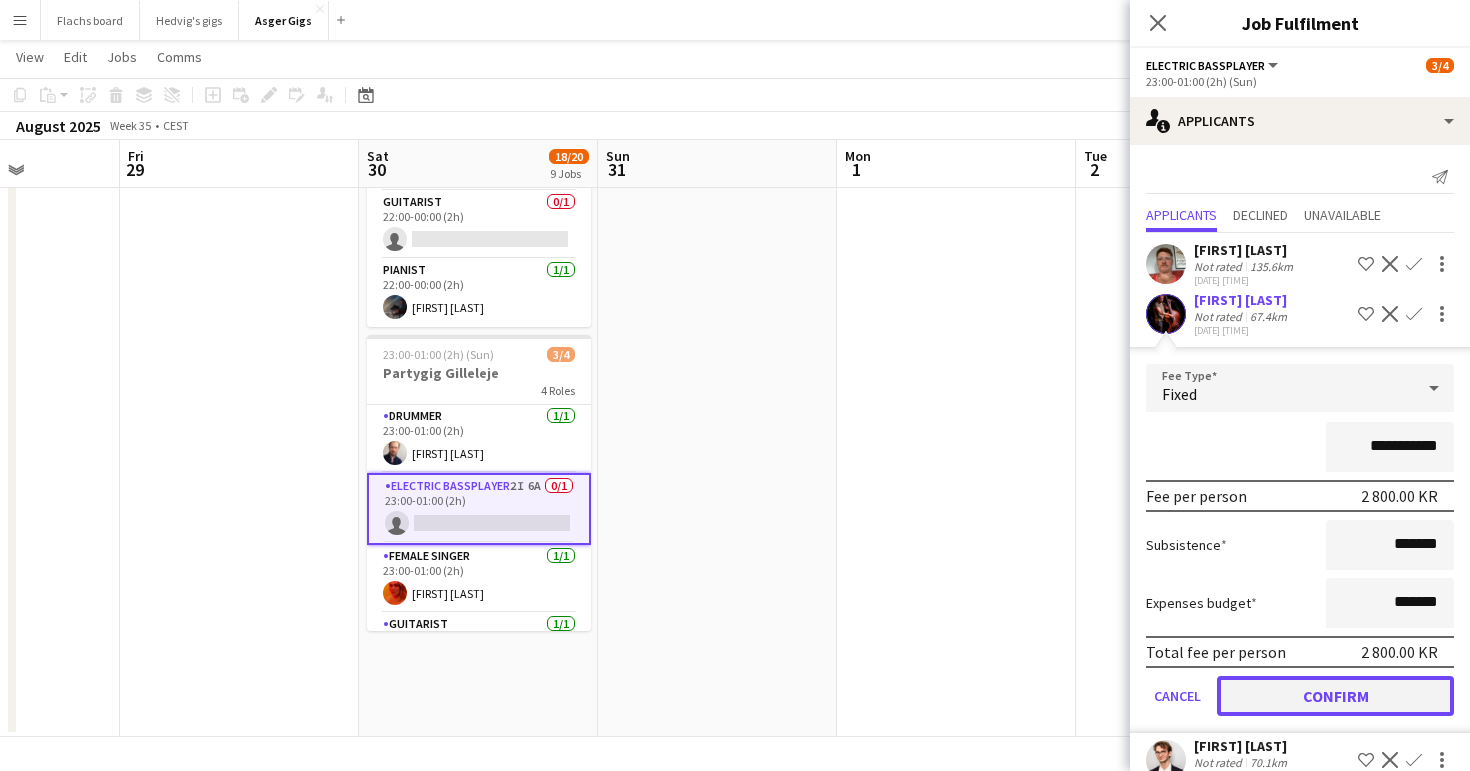 click on "Confirm" 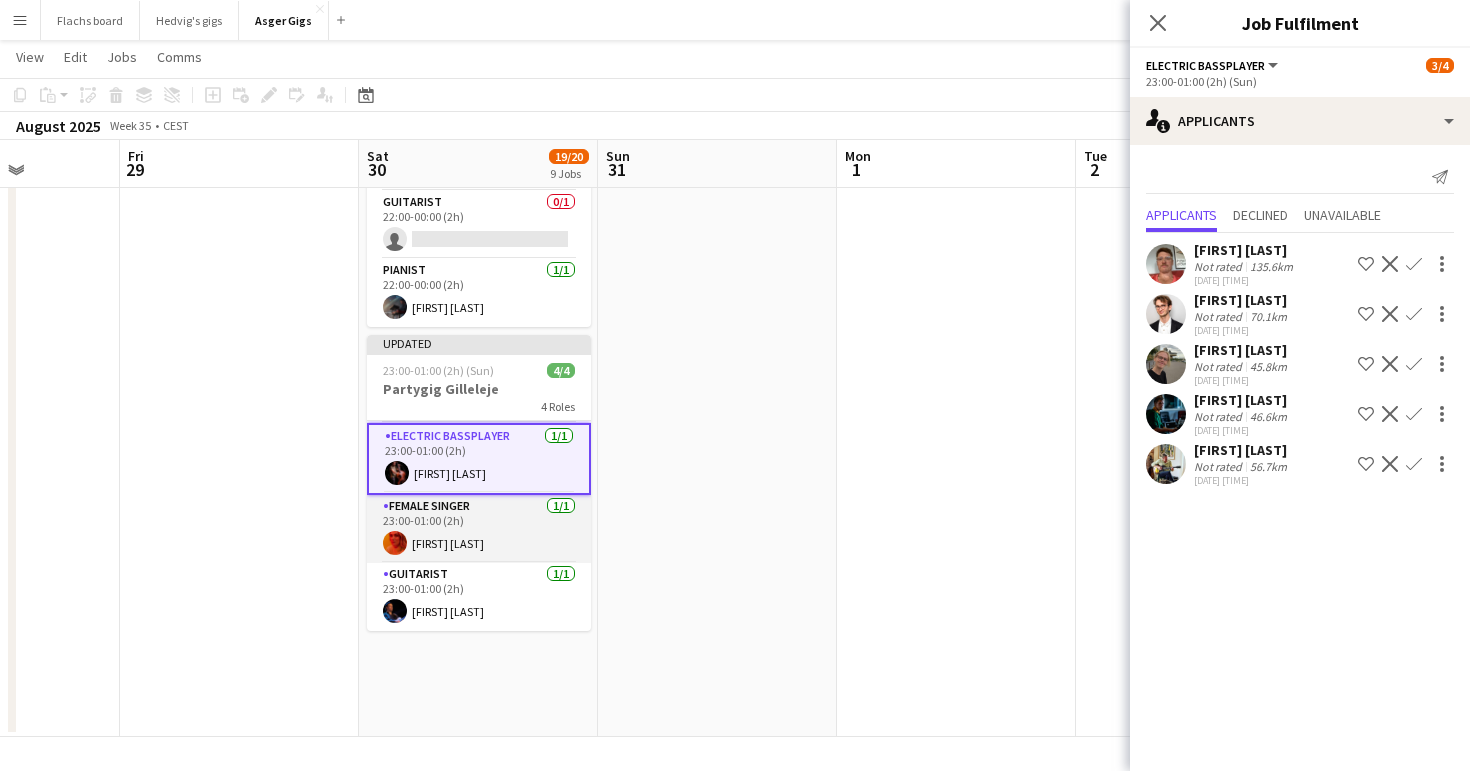 scroll, scrollTop: 0, scrollLeft: 0, axis: both 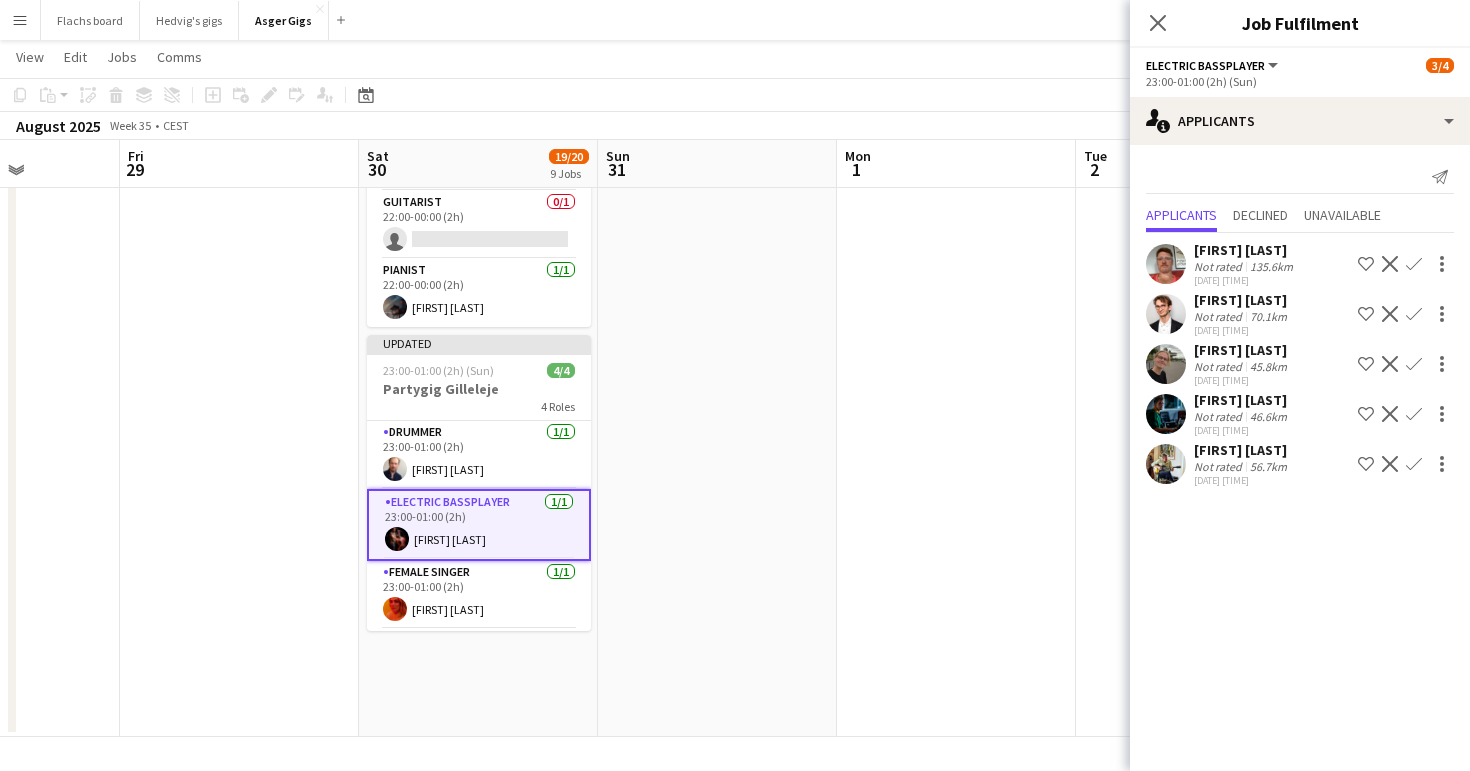 click at bounding box center [717, -369] 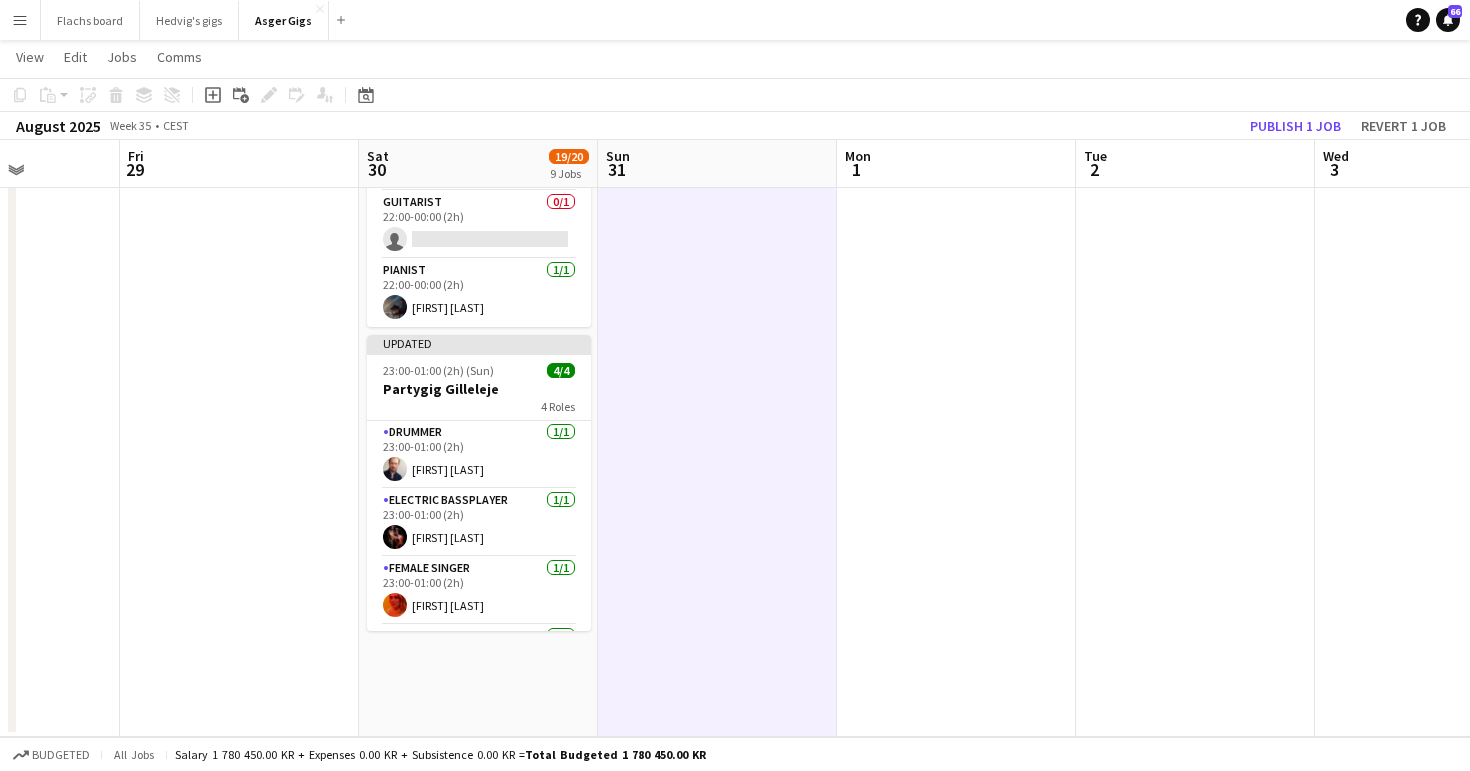 scroll, scrollTop: 0, scrollLeft: 596, axis: horizontal 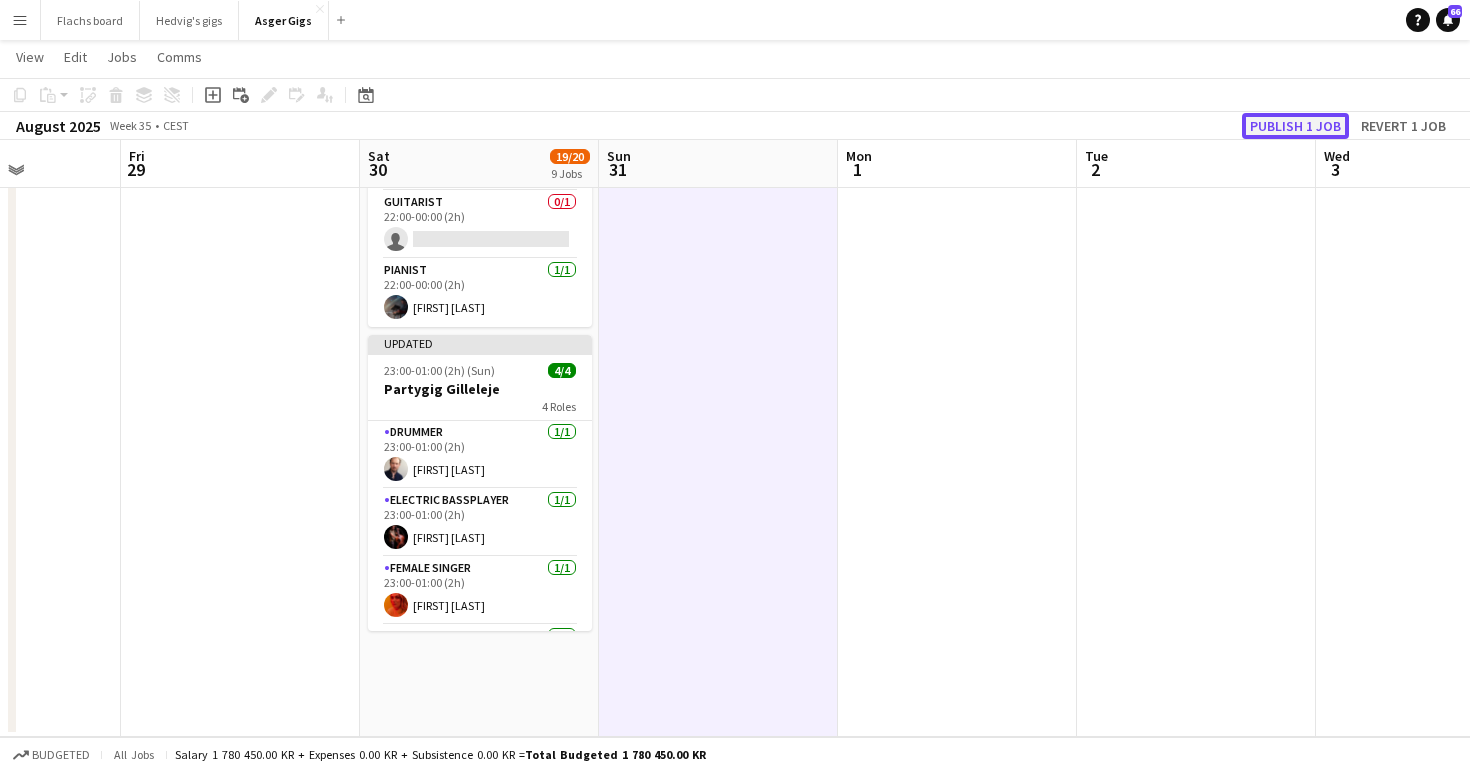 click on "Publish 1 job" 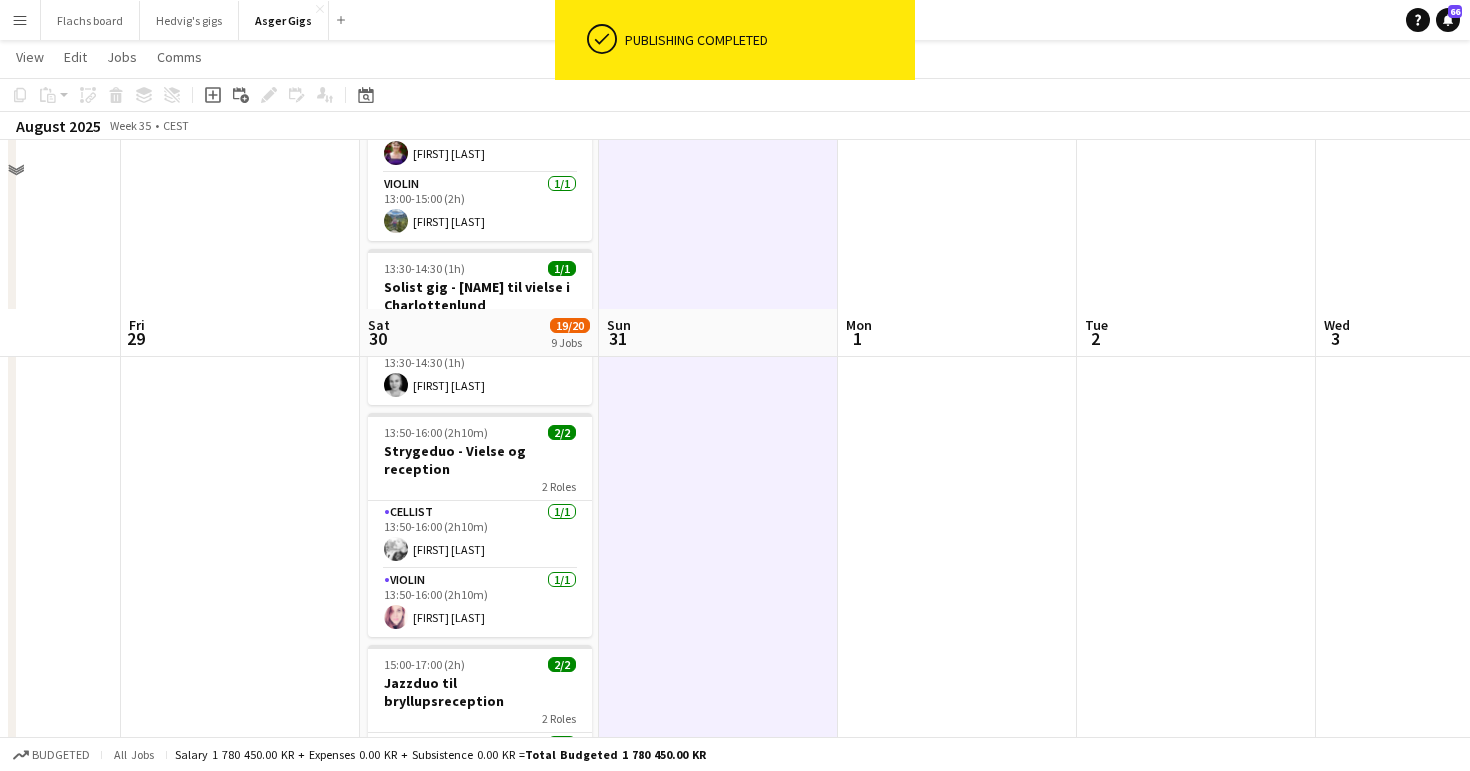 scroll, scrollTop: 0, scrollLeft: 0, axis: both 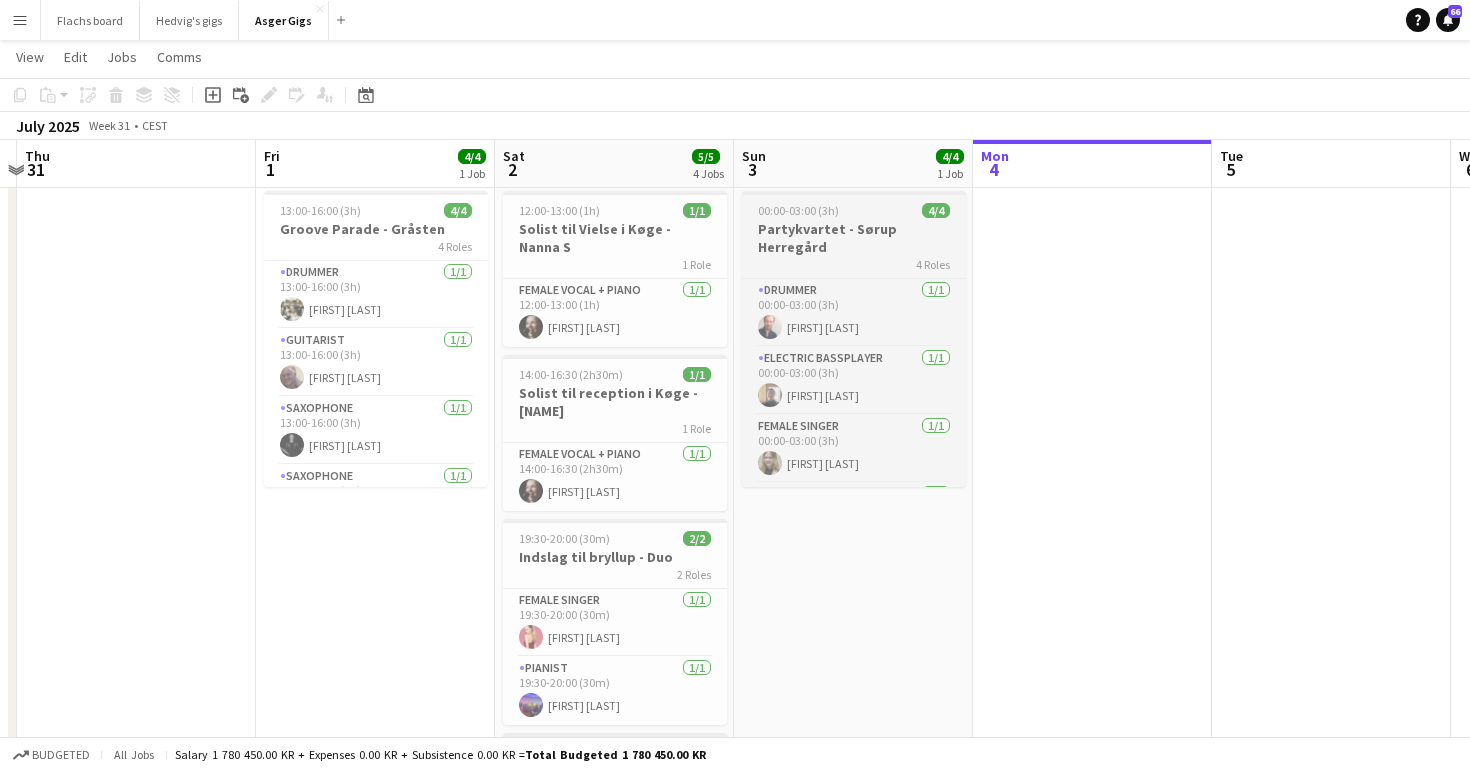 click on "00:00-03:00 (3h)" at bounding box center (798, 210) 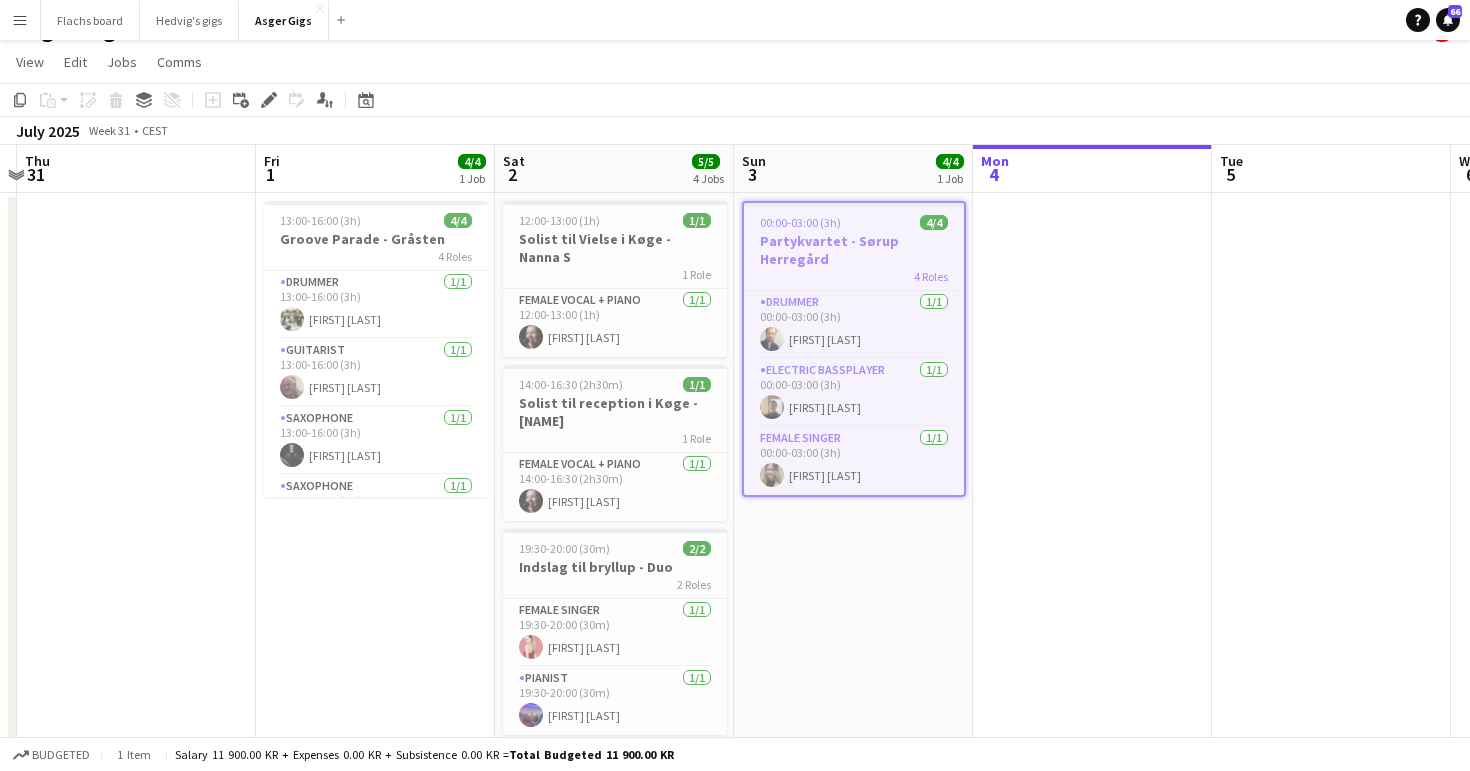 scroll, scrollTop: 11, scrollLeft: 0, axis: vertical 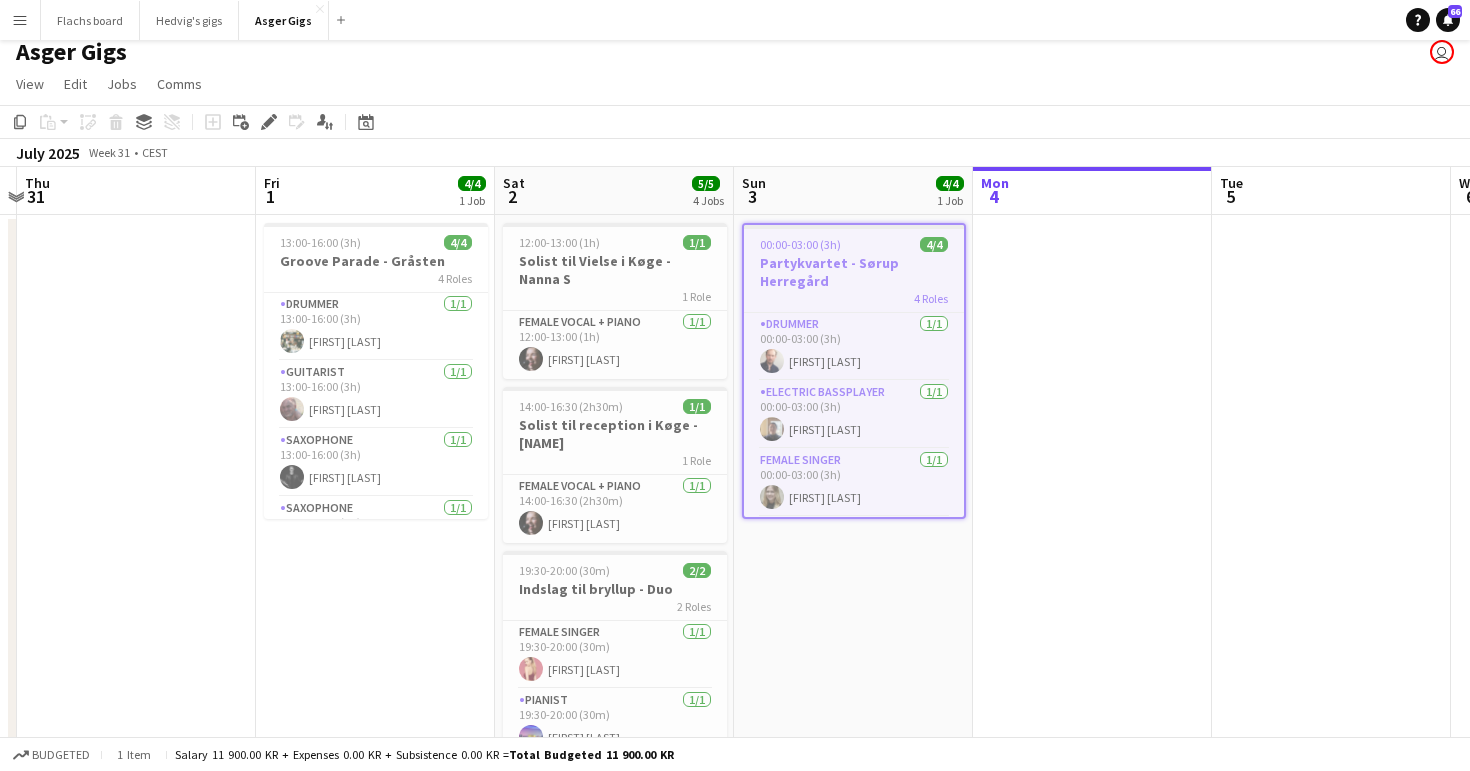 click at bounding box center (1092, 1321) 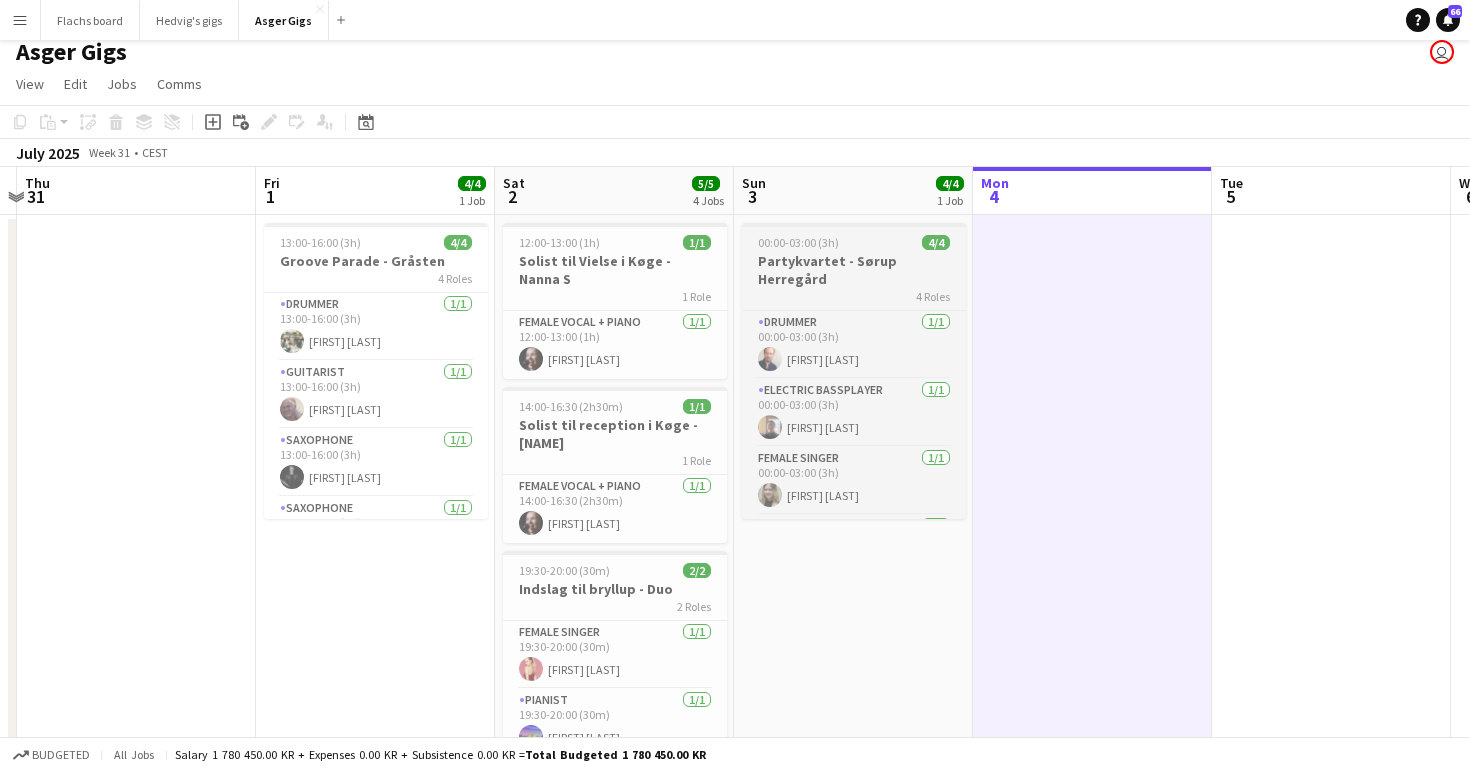click on "Partykvartet - Sørup Herregård" at bounding box center (854, 270) 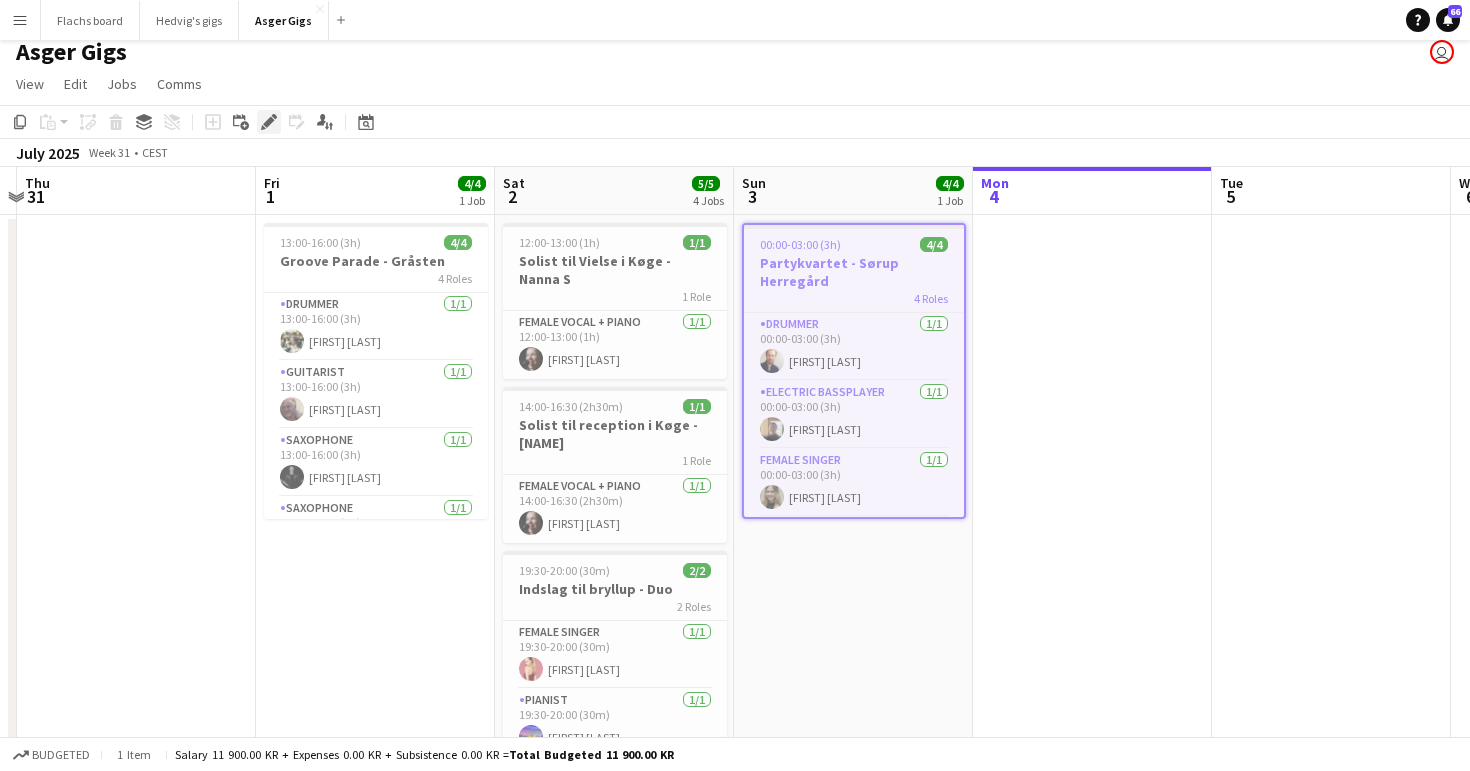 click on "Edit" 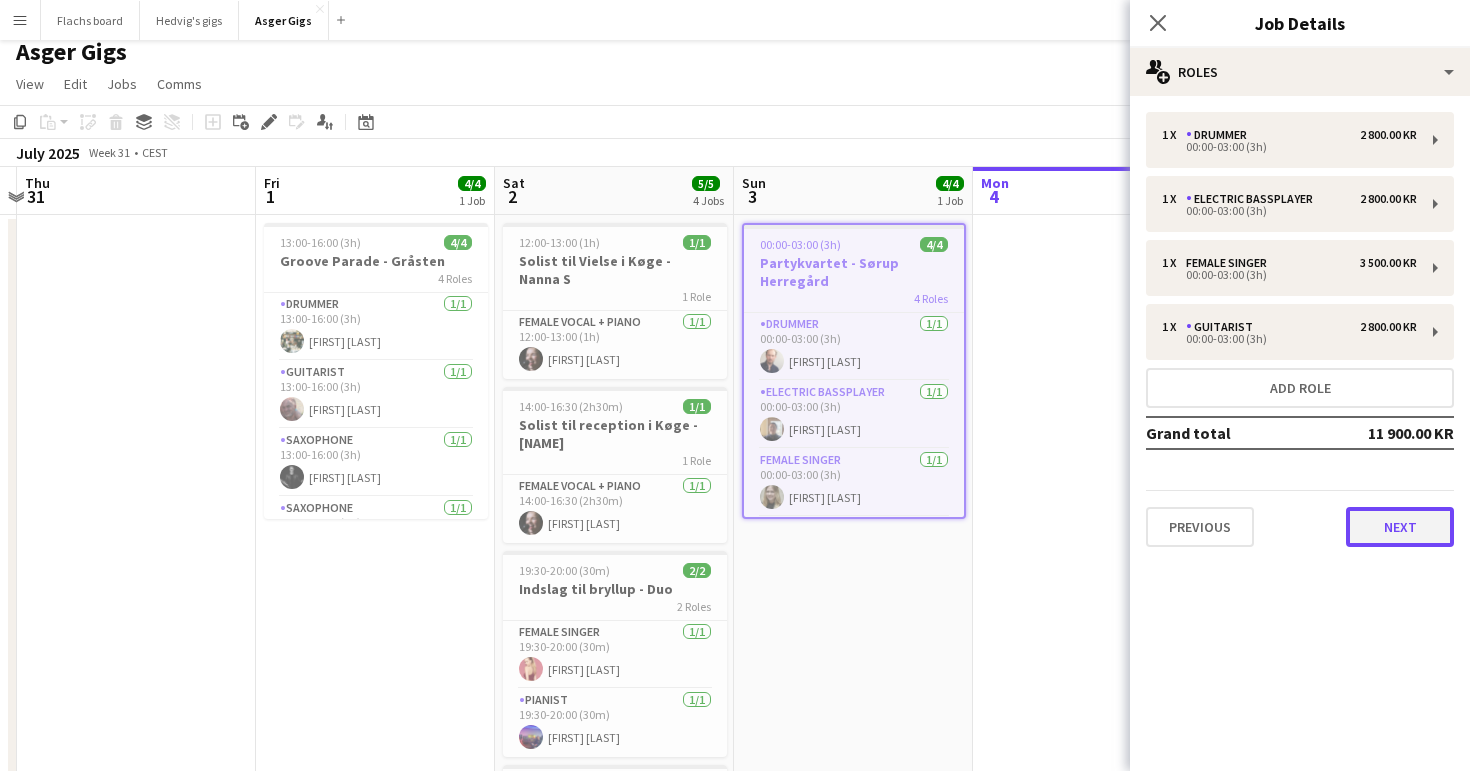 click on "Next" at bounding box center (1400, 527) 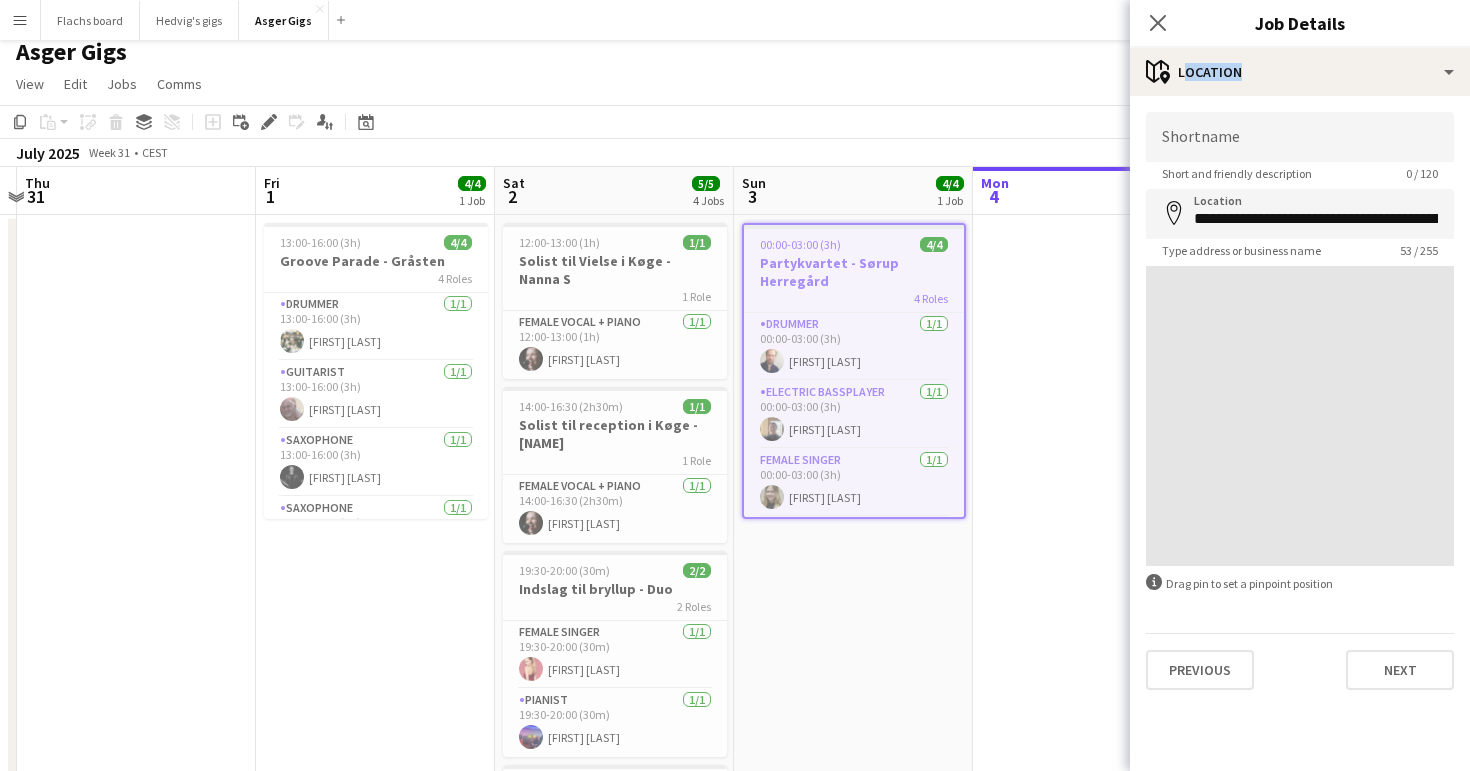click on "**********" 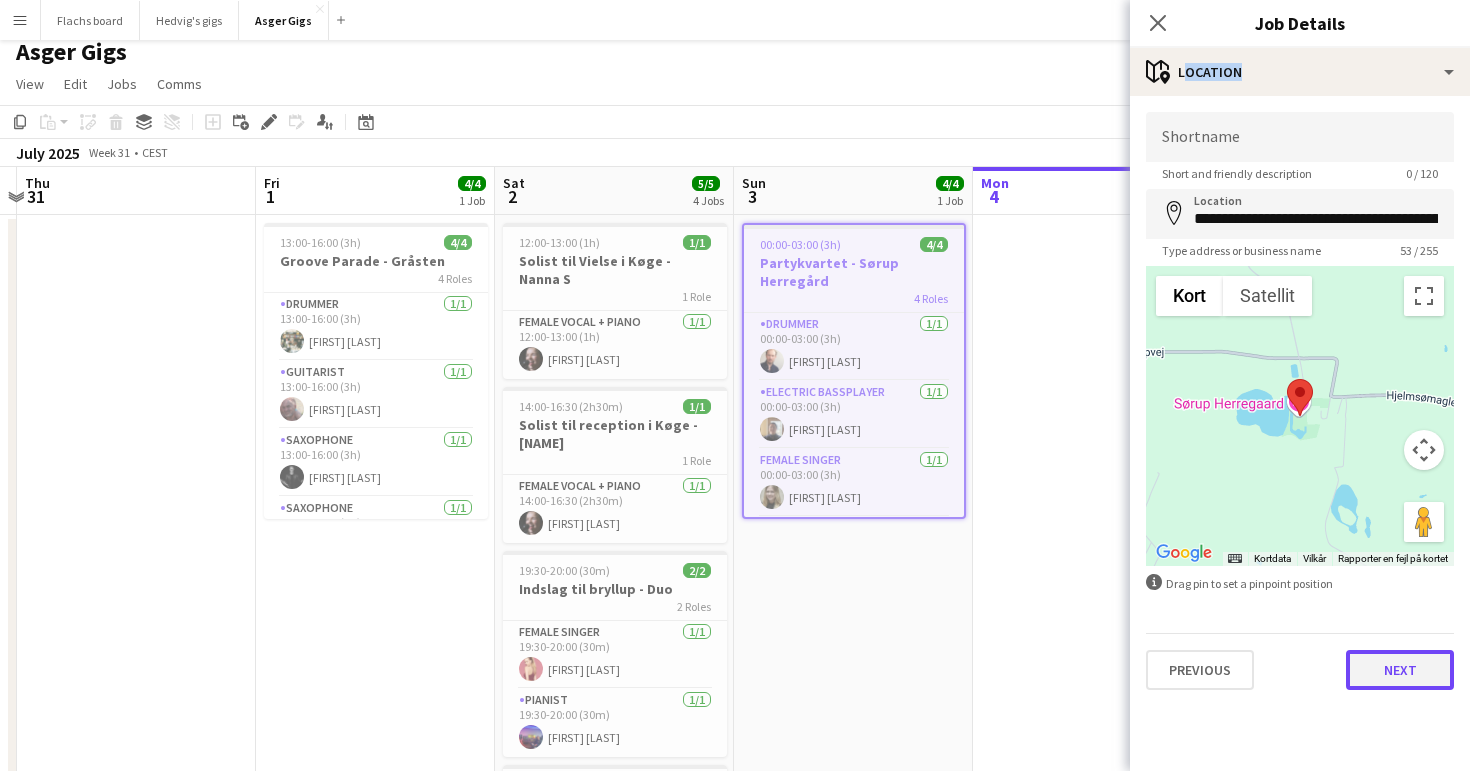 click on "Next" at bounding box center (1400, 670) 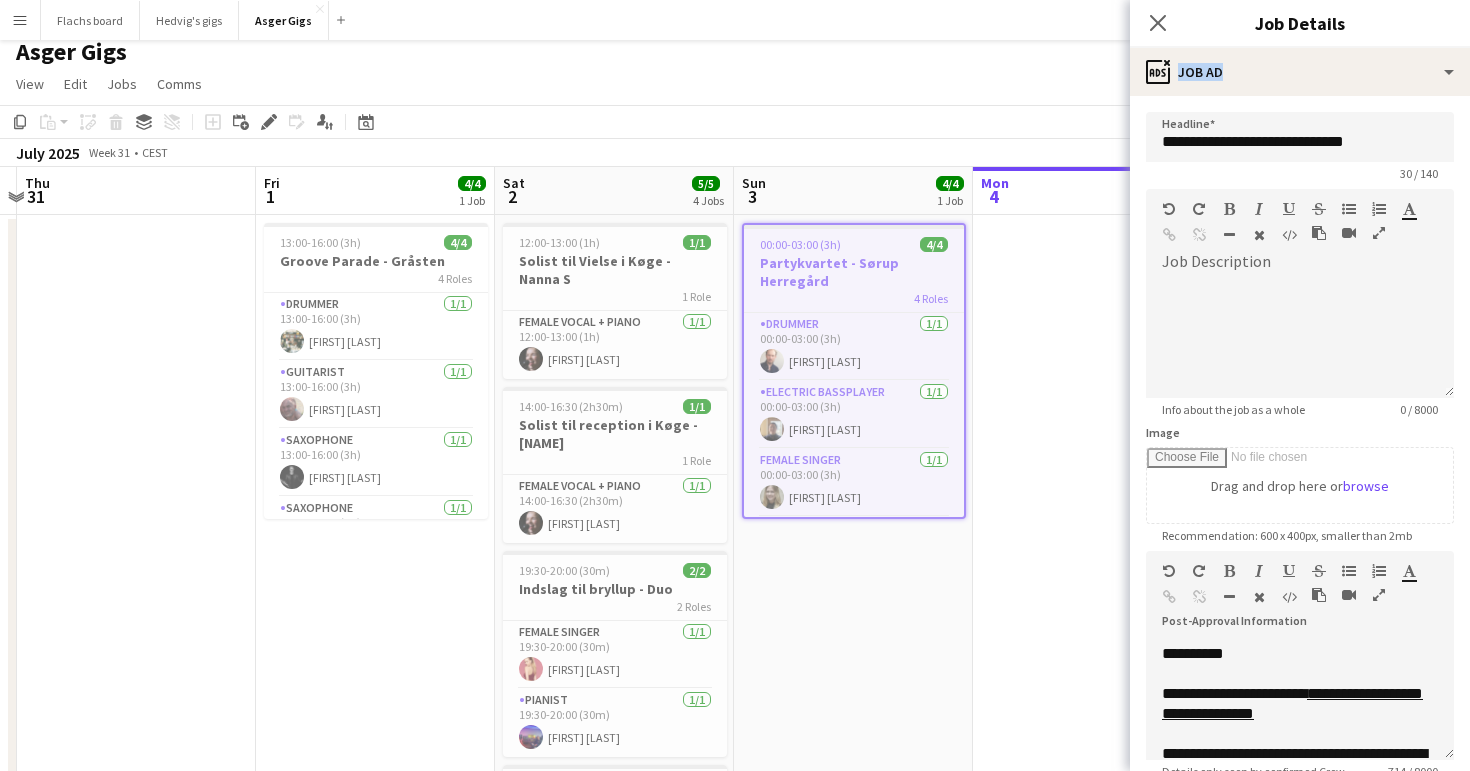 scroll, scrollTop: 193, scrollLeft: 0, axis: vertical 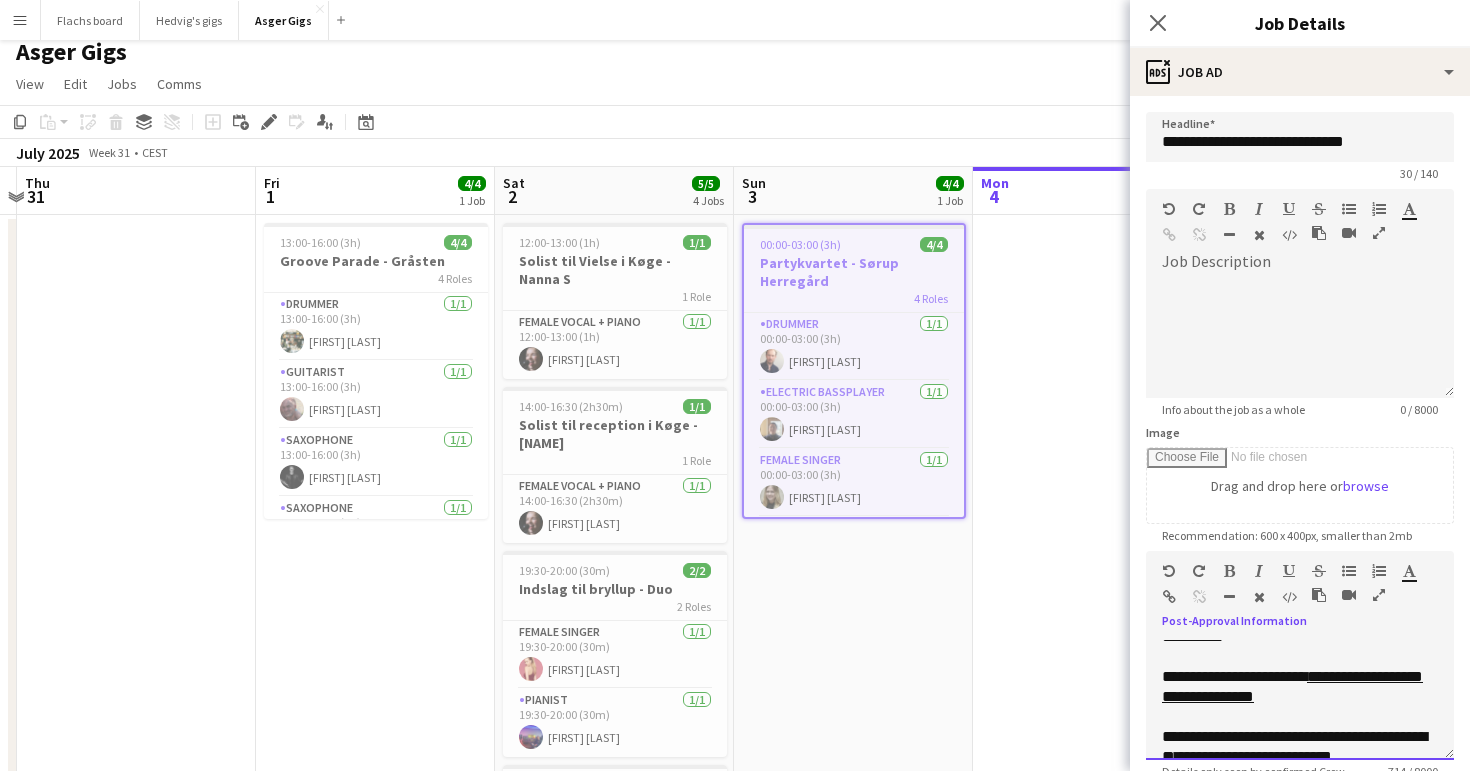 click on "**********" at bounding box center [1292, 686] 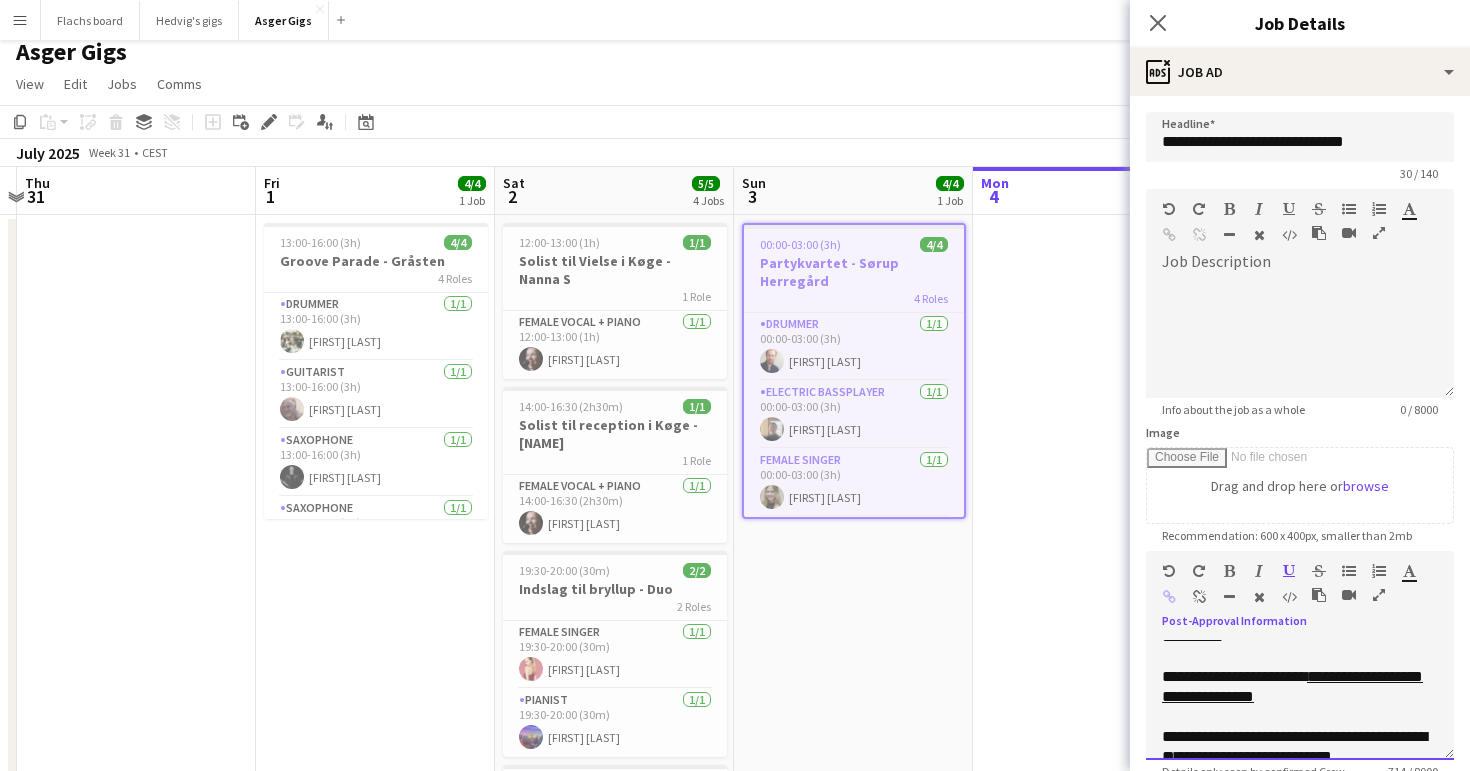 click on "**********" at bounding box center [1300, 687] 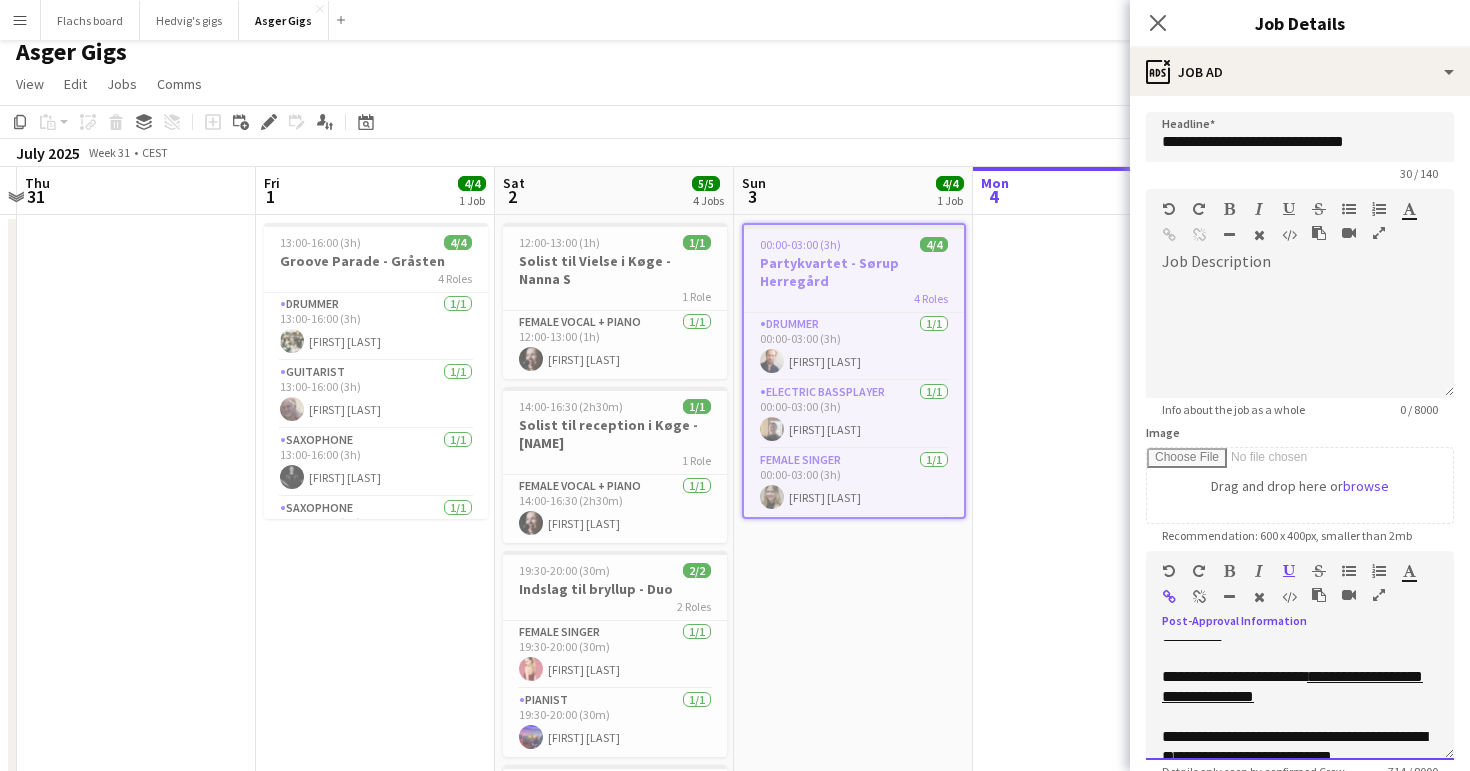 click on "**********" at bounding box center (1300, 687) 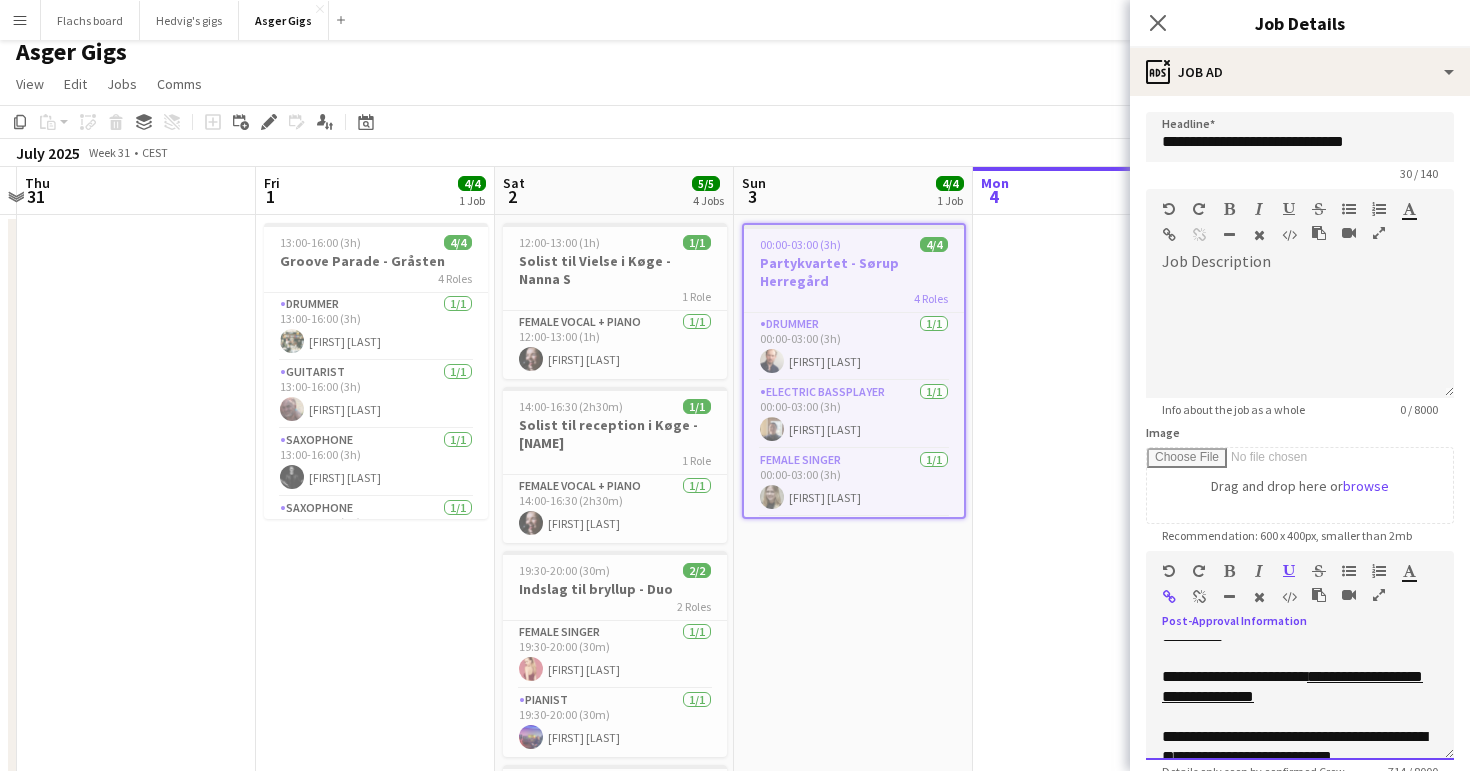 click on "**********" at bounding box center [1300, 687] 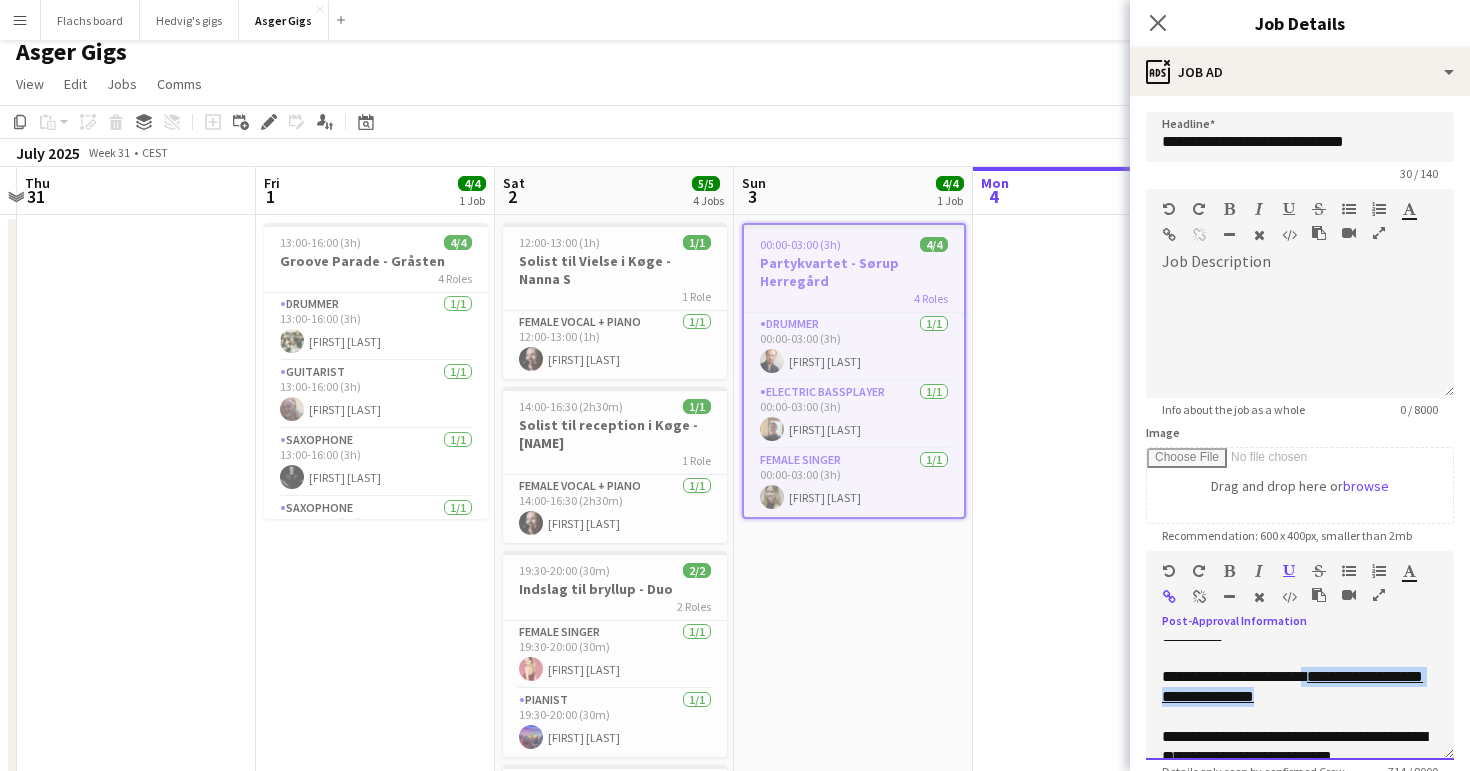 drag, startPoint x: 1240, startPoint y: 717, endPoint x: 1208, endPoint y: 695, distance: 38.832977 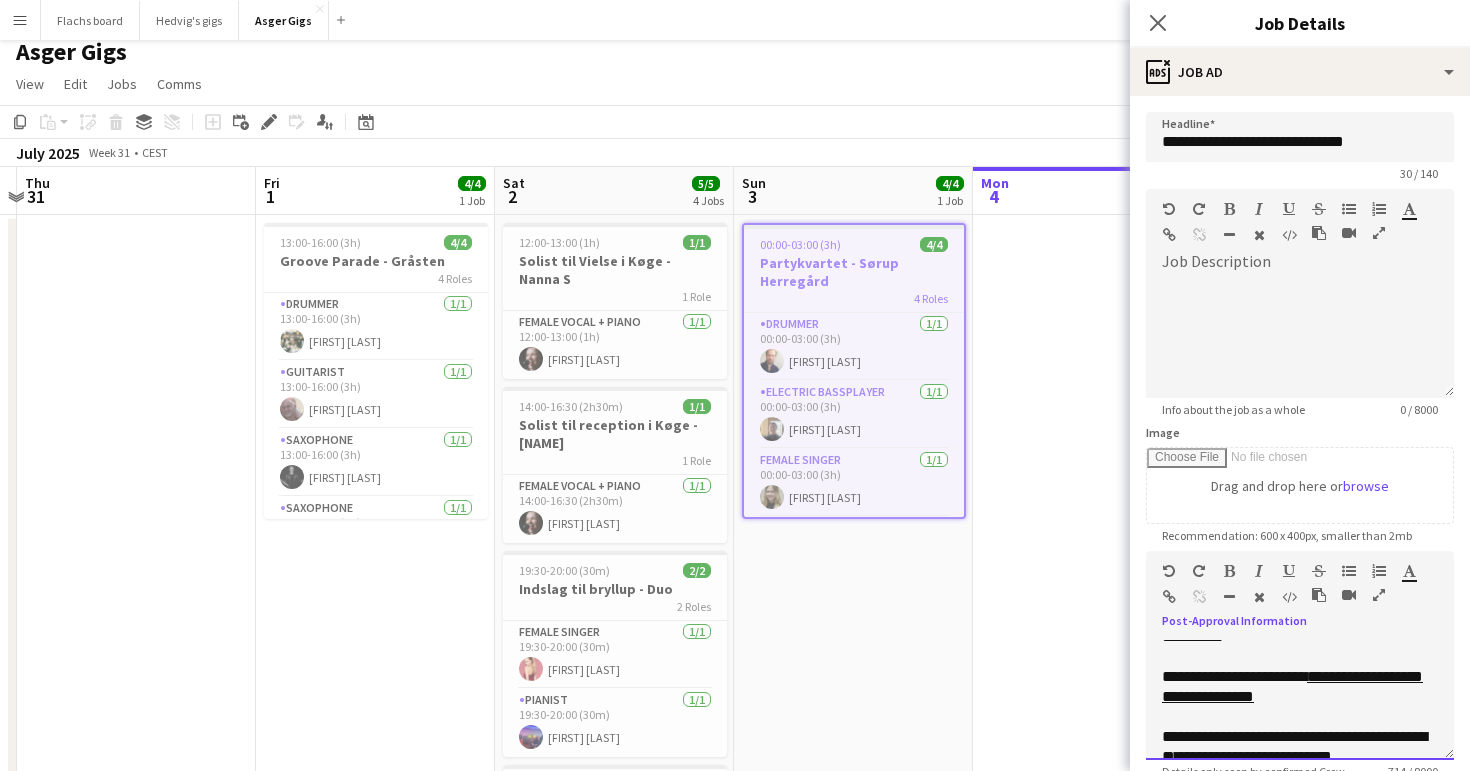 click at bounding box center (1300, 717) 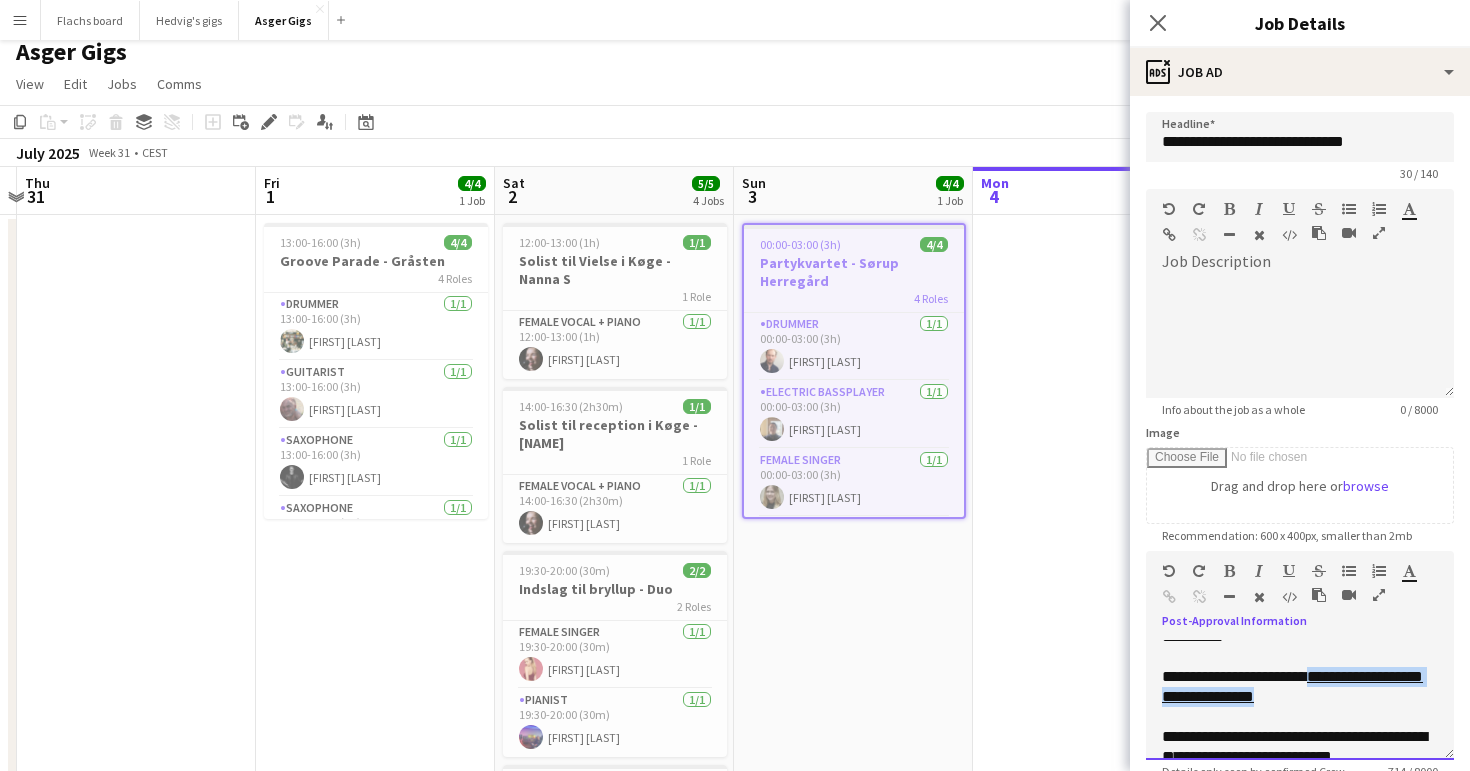 drag, startPoint x: 1229, startPoint y: 716, endPoint x: 1213, endPoint y: 701, distance: 21.931713 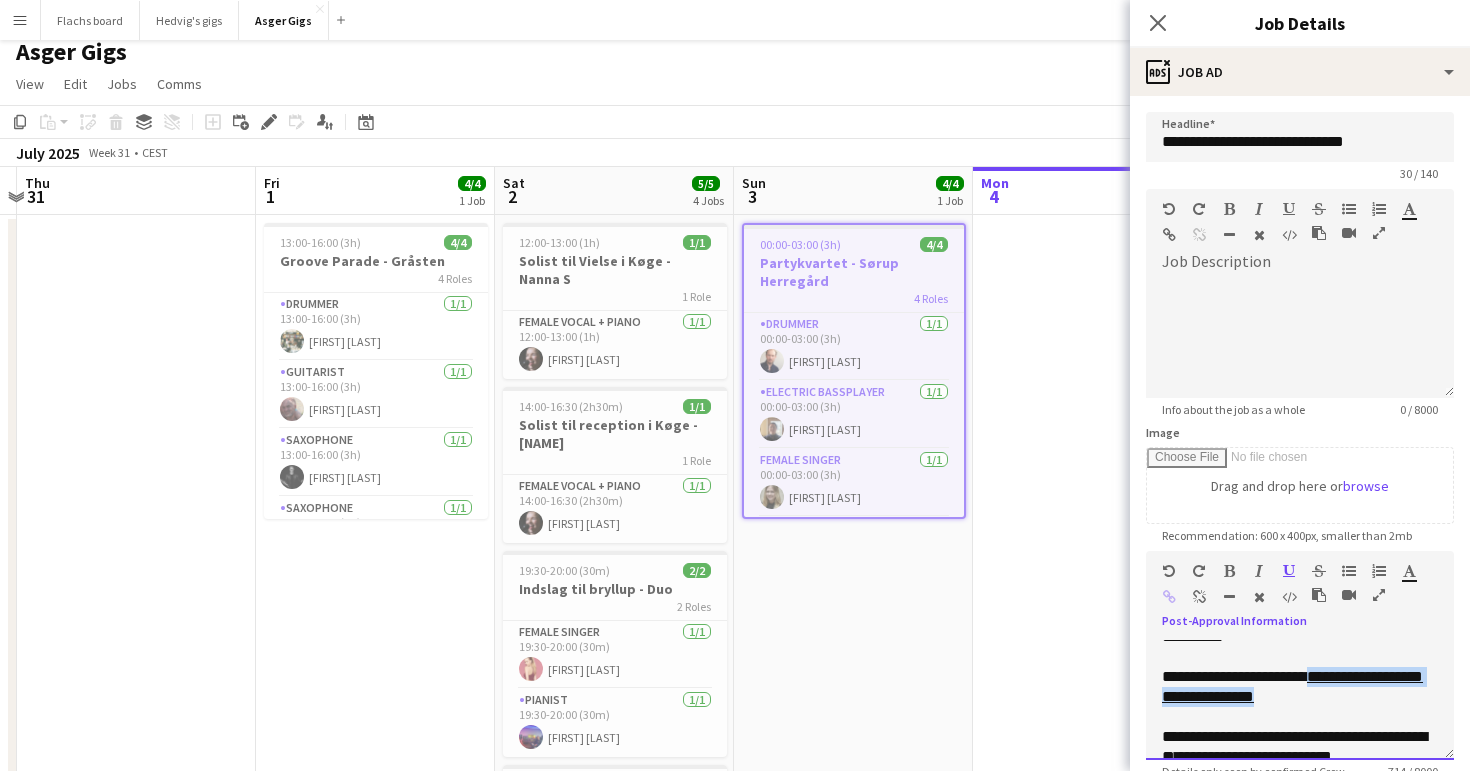 copy on "**********" 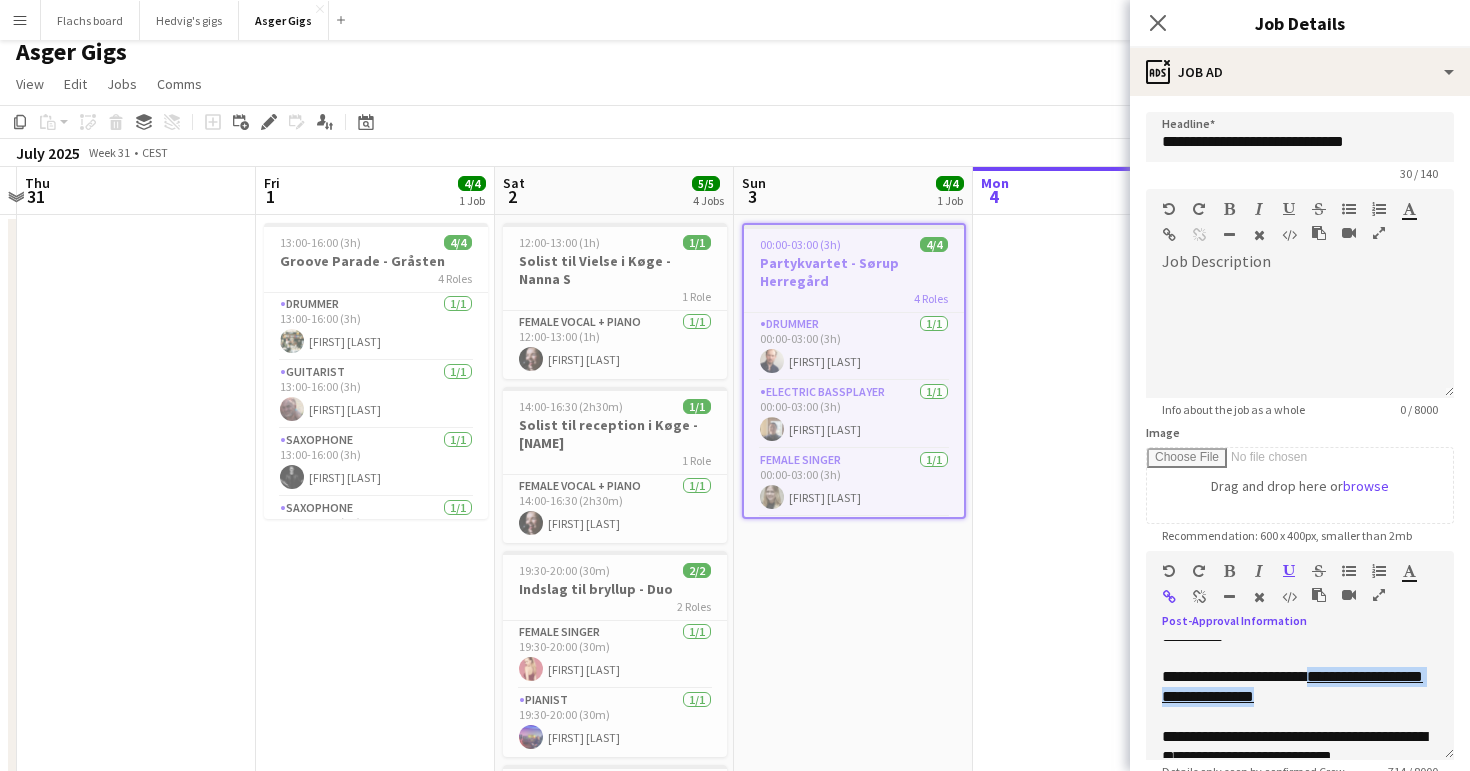 click at bounding box center (1199, 597) 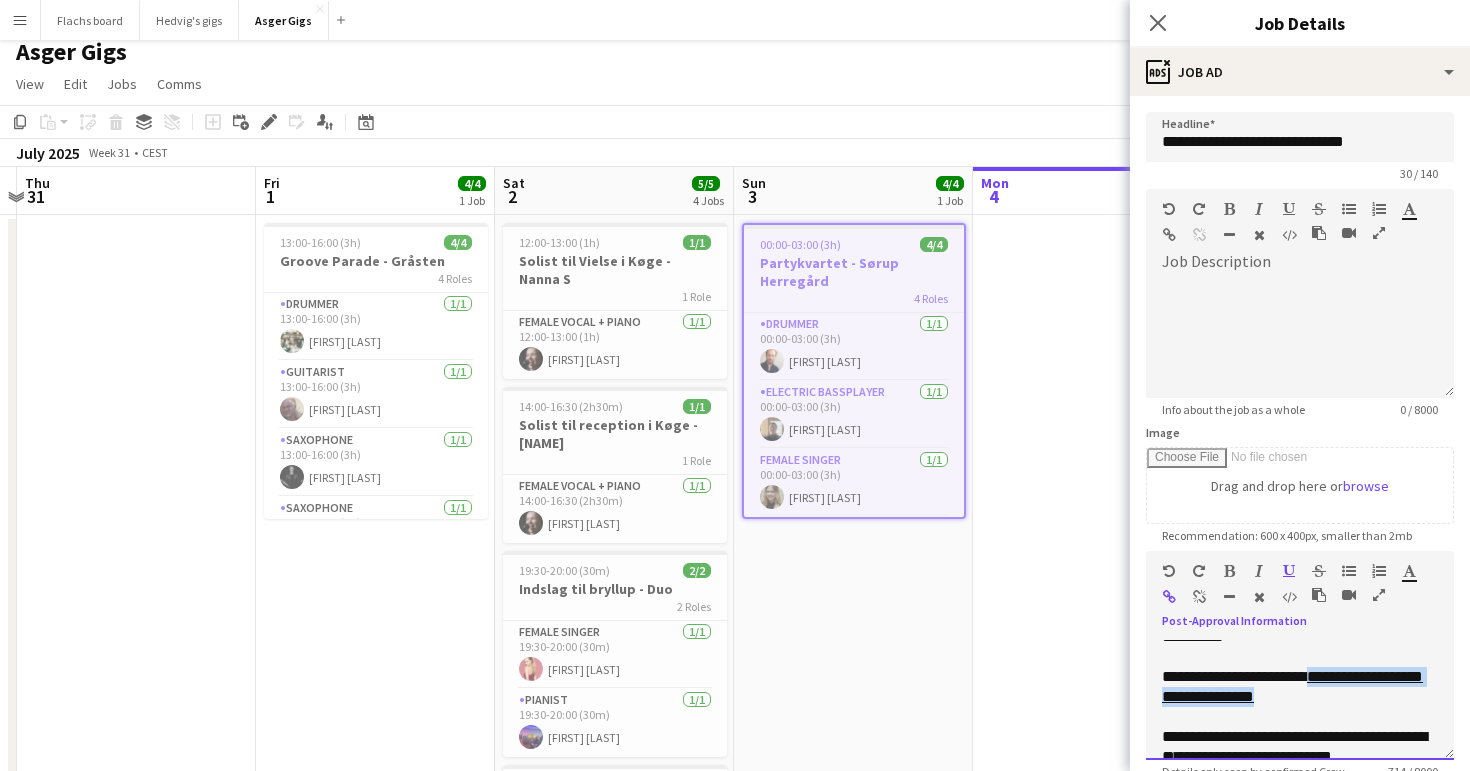 type 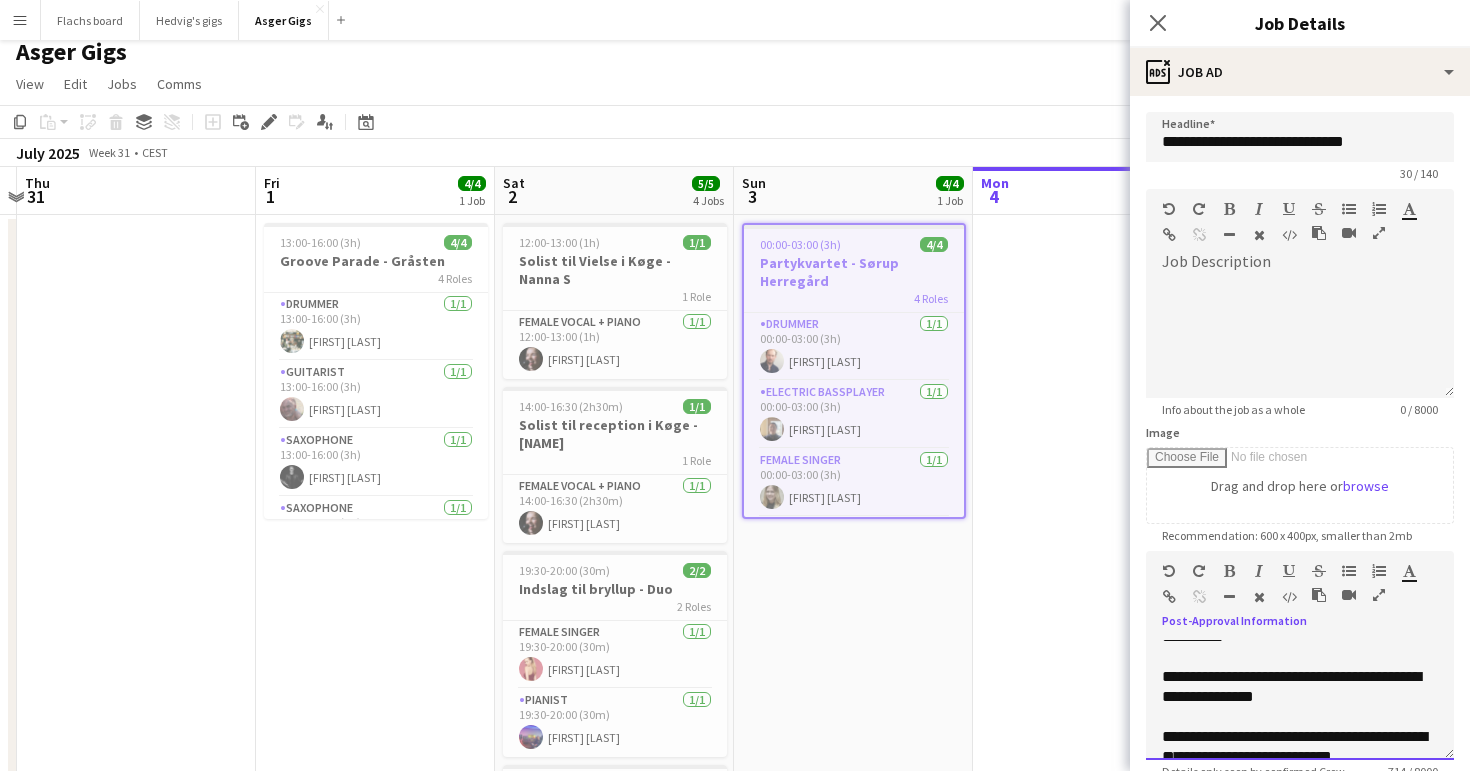click at bounding box center (1300, 717) 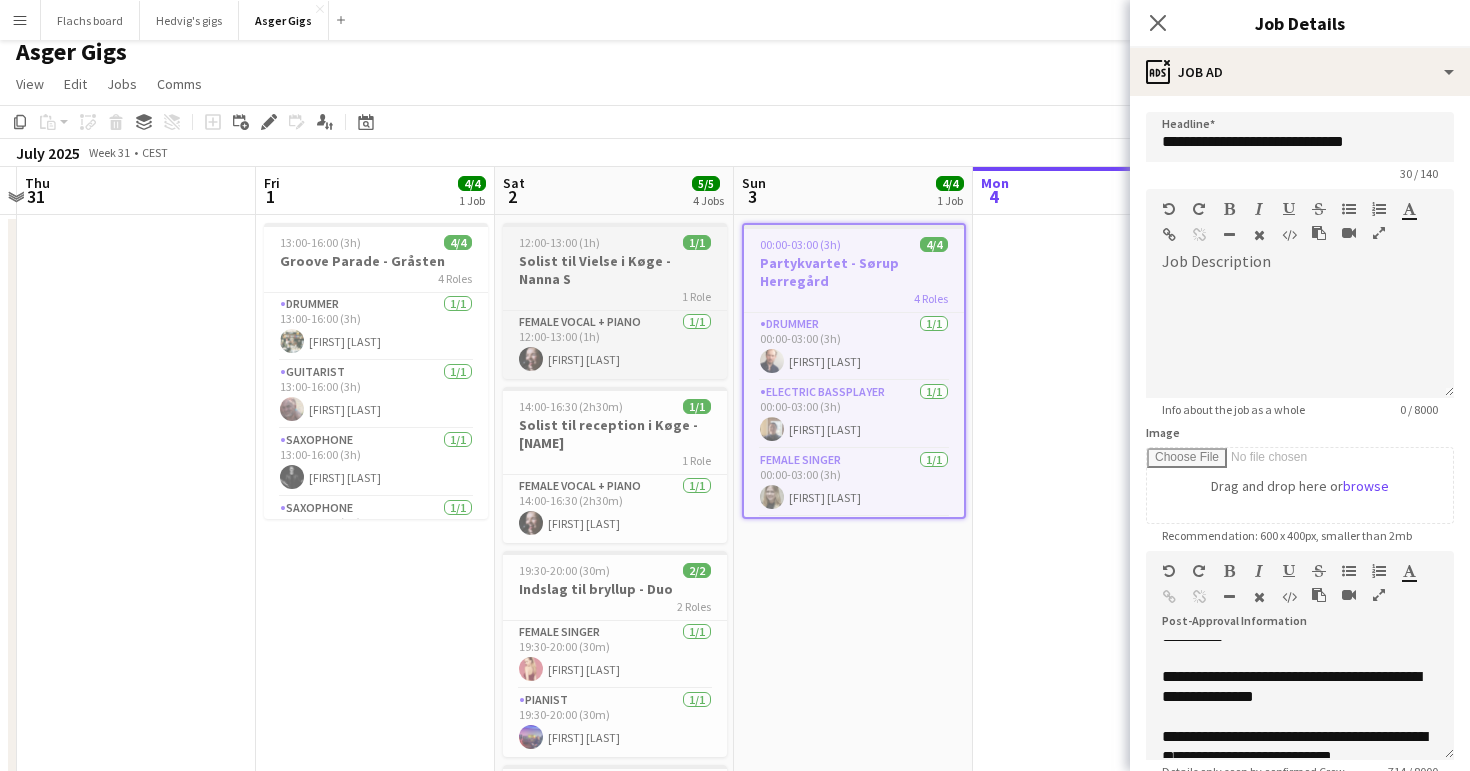 click on "12:00-13:00 (1h)    1/1" at bounding box center (615, 242) 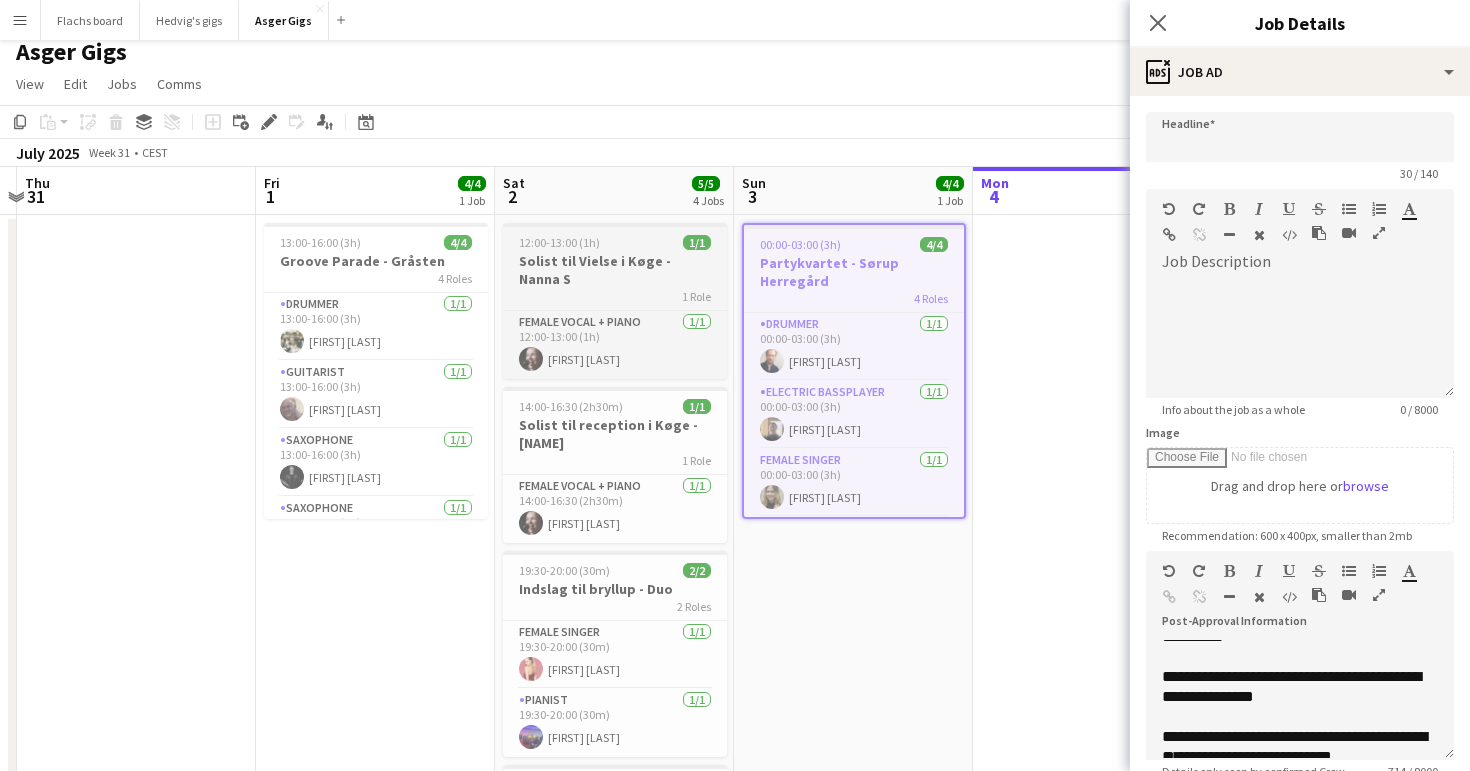 type on "**********" 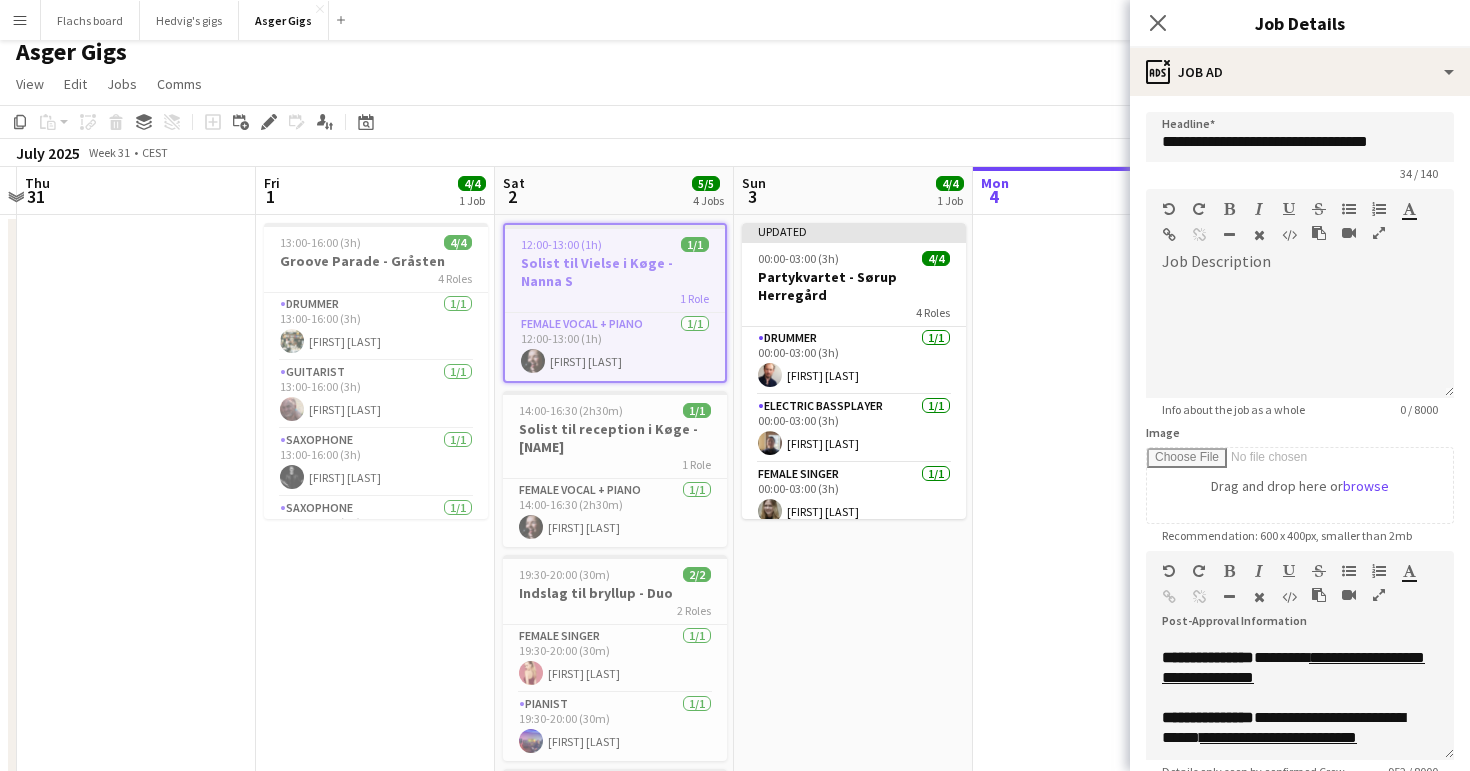 scroll, scrollTop: 231, scrollLeft: 0, axis: vertical 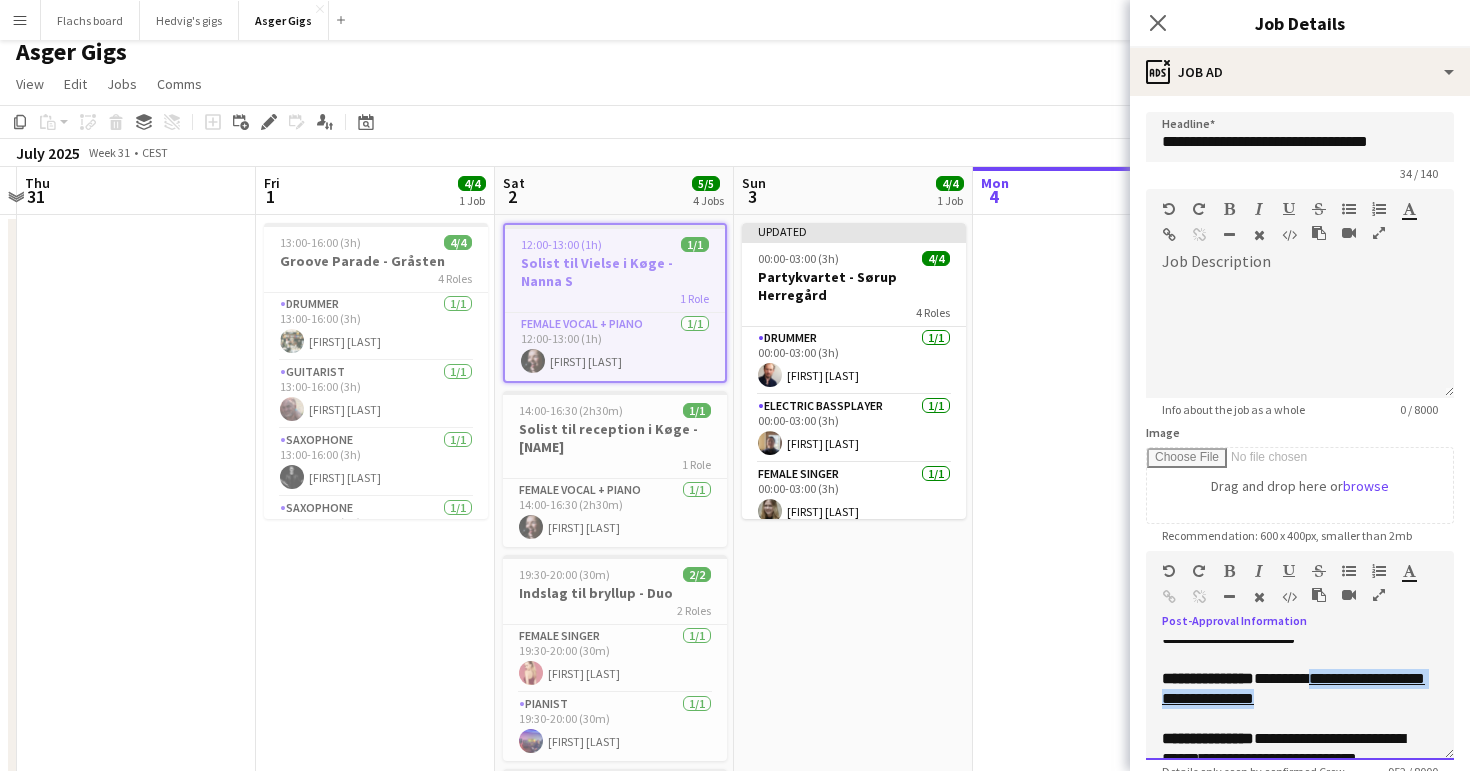 drag, startPoint x: 1224, startPoint y: 722, endPoint x: 1213, endPoint y: 705, distance: 20.248457 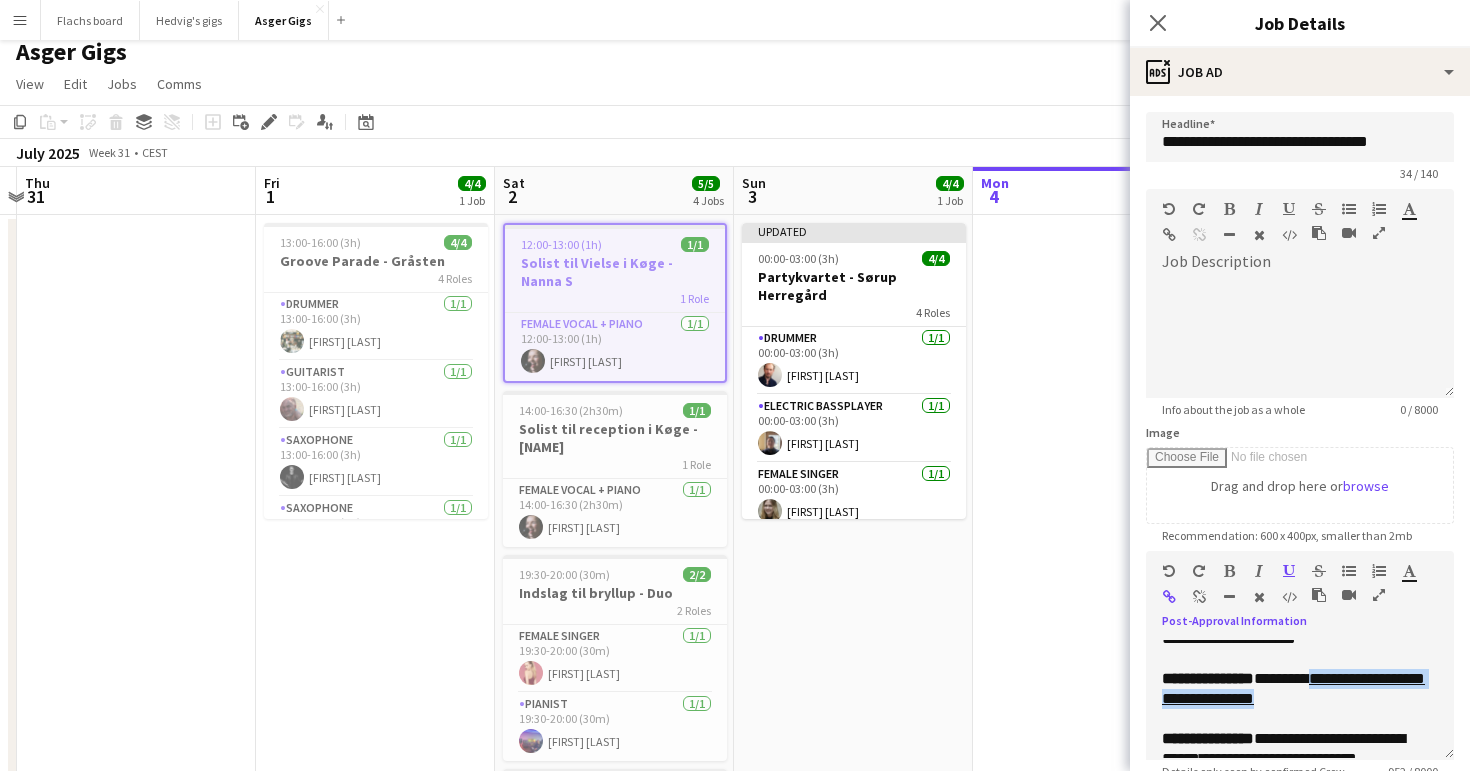 click at bounding box center (1169, 597) 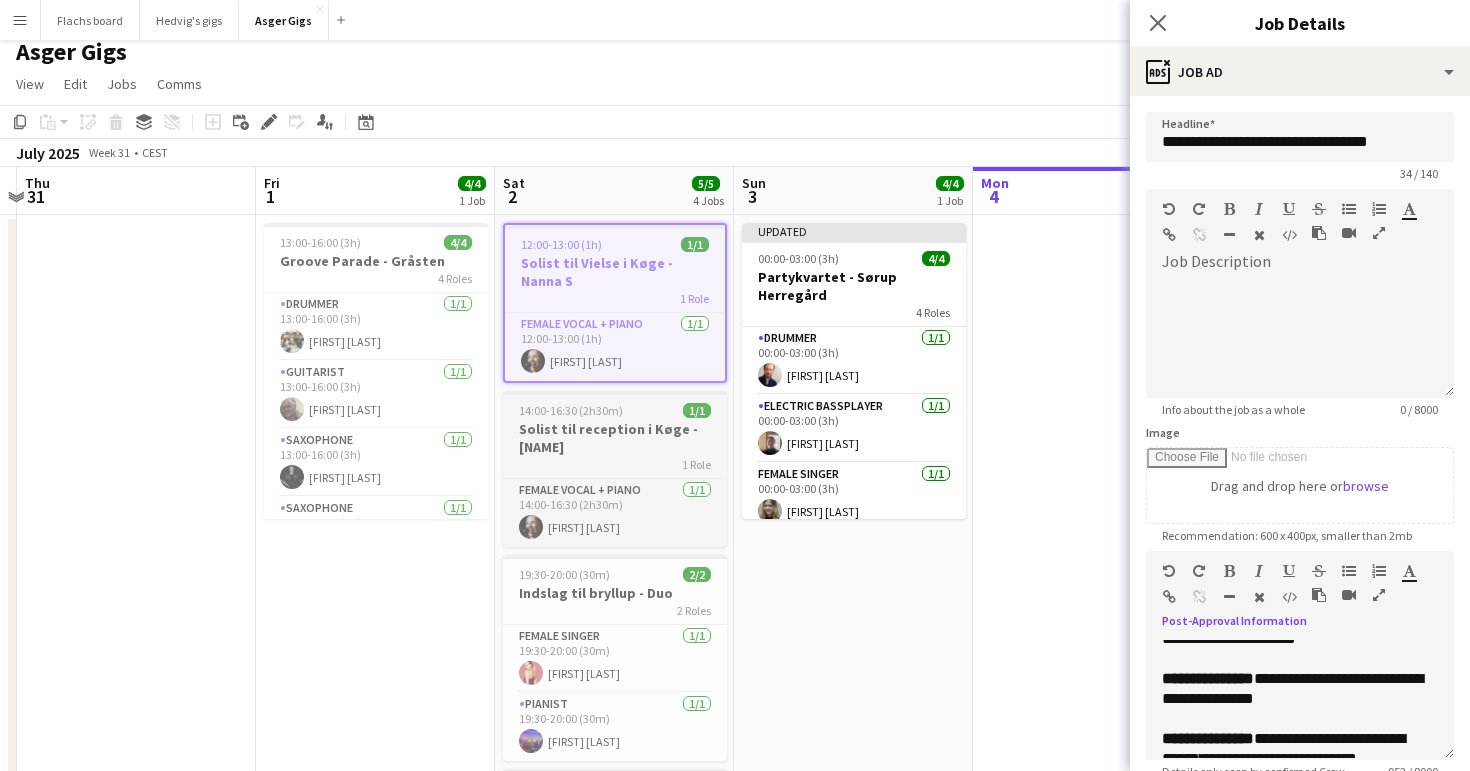 click on "14:00-16:30 (2h30m)" at bounding box center [571, 410] 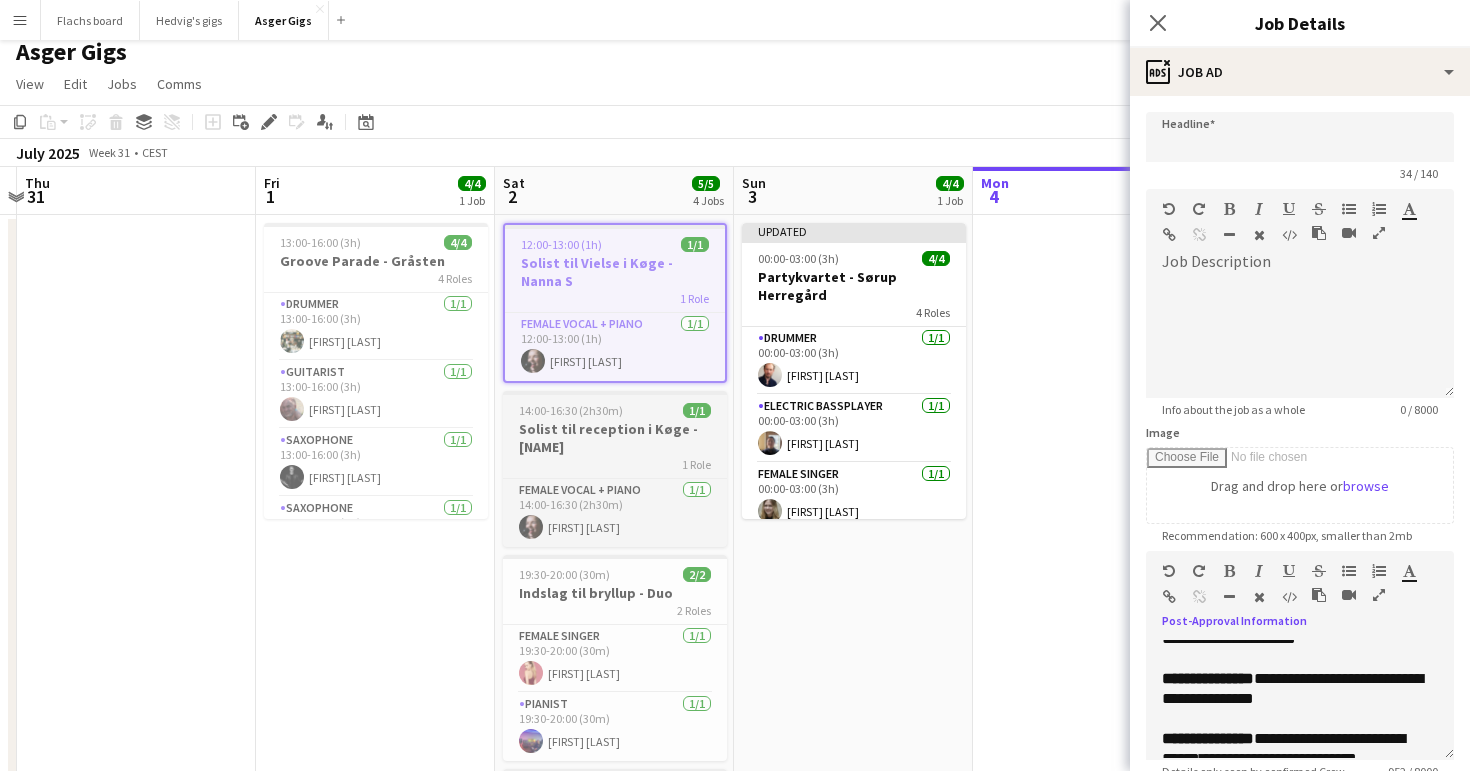 scroll, scrollTop: 0, scrollLeft: 699, axis: horizontal 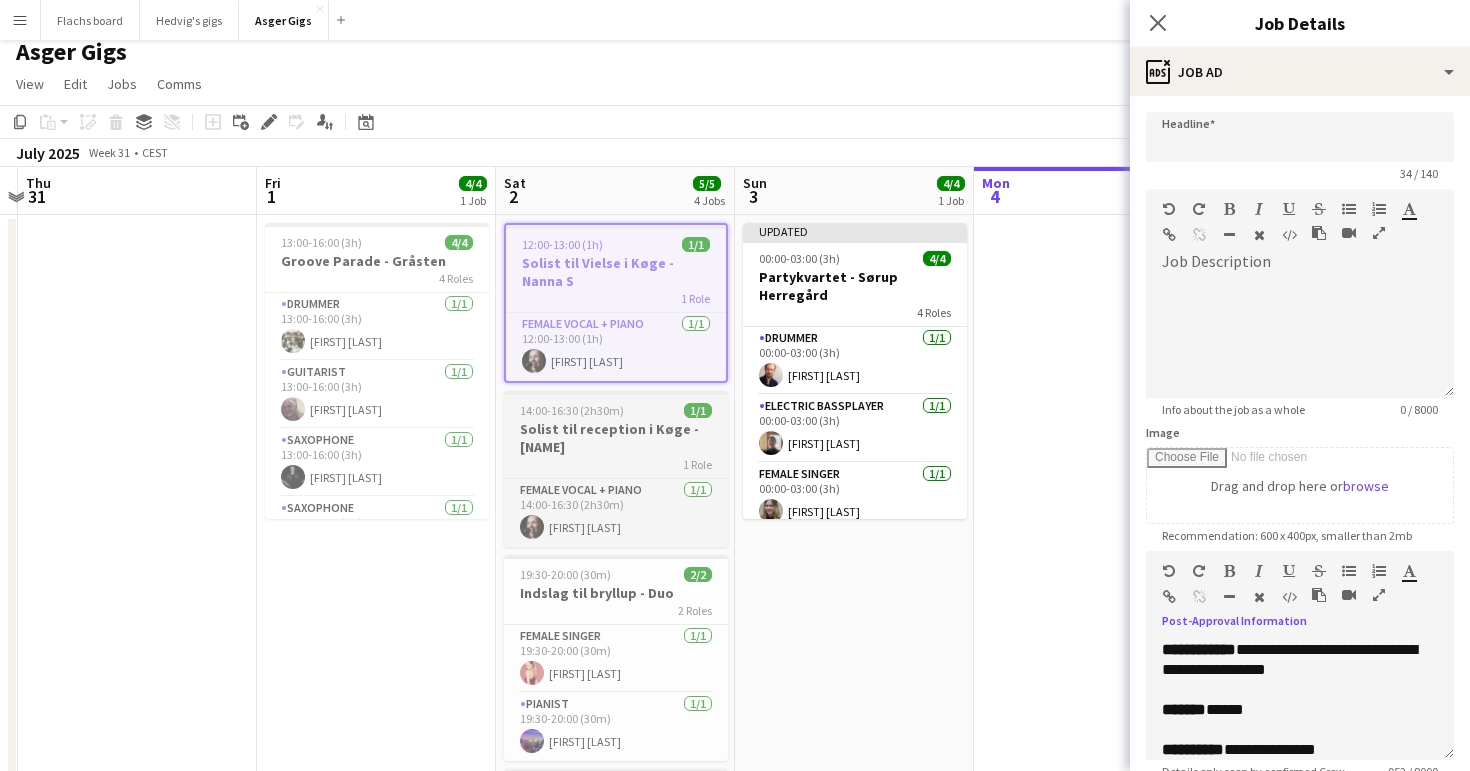 type on "**********" 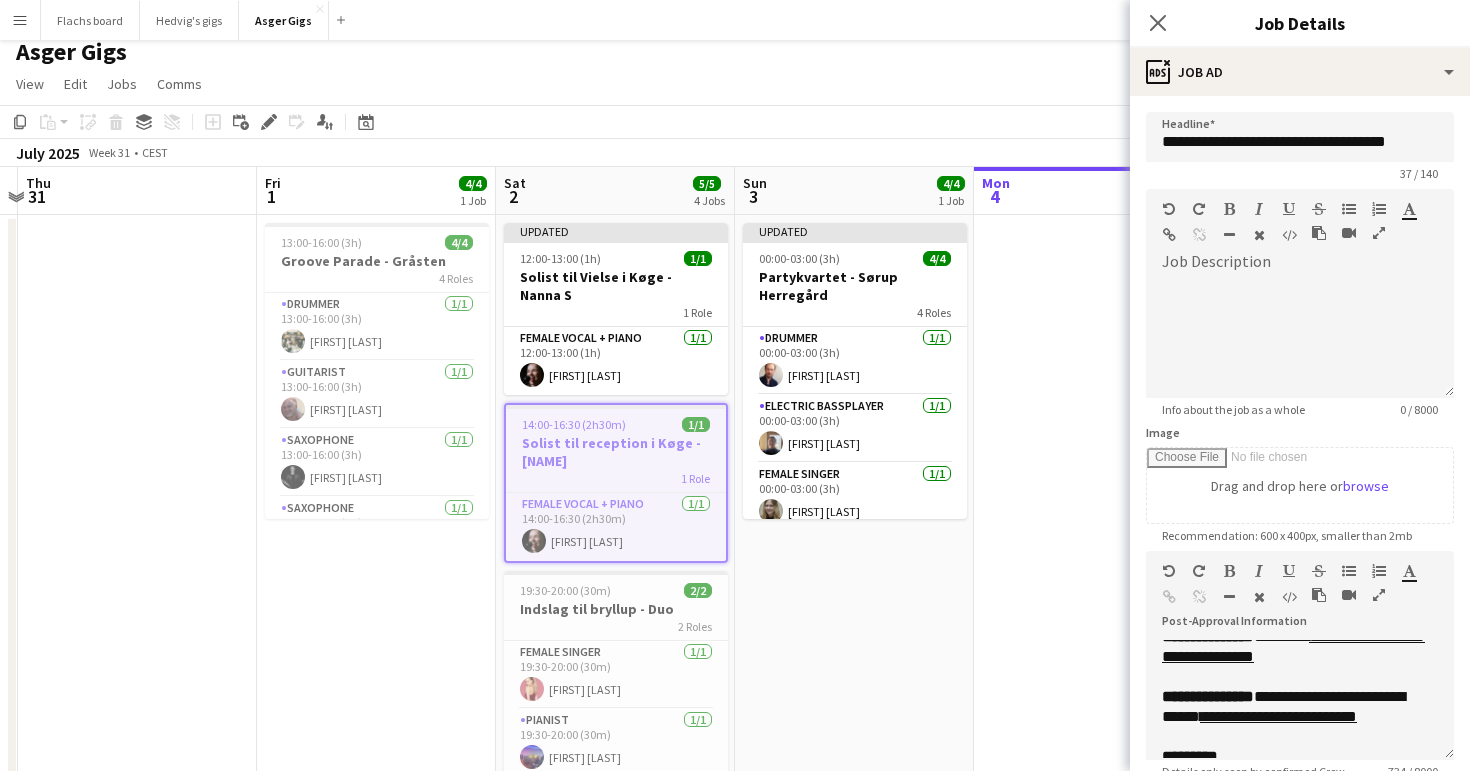 scroll, scrollTop: 217, scrollLeft: 0, axis: vertical 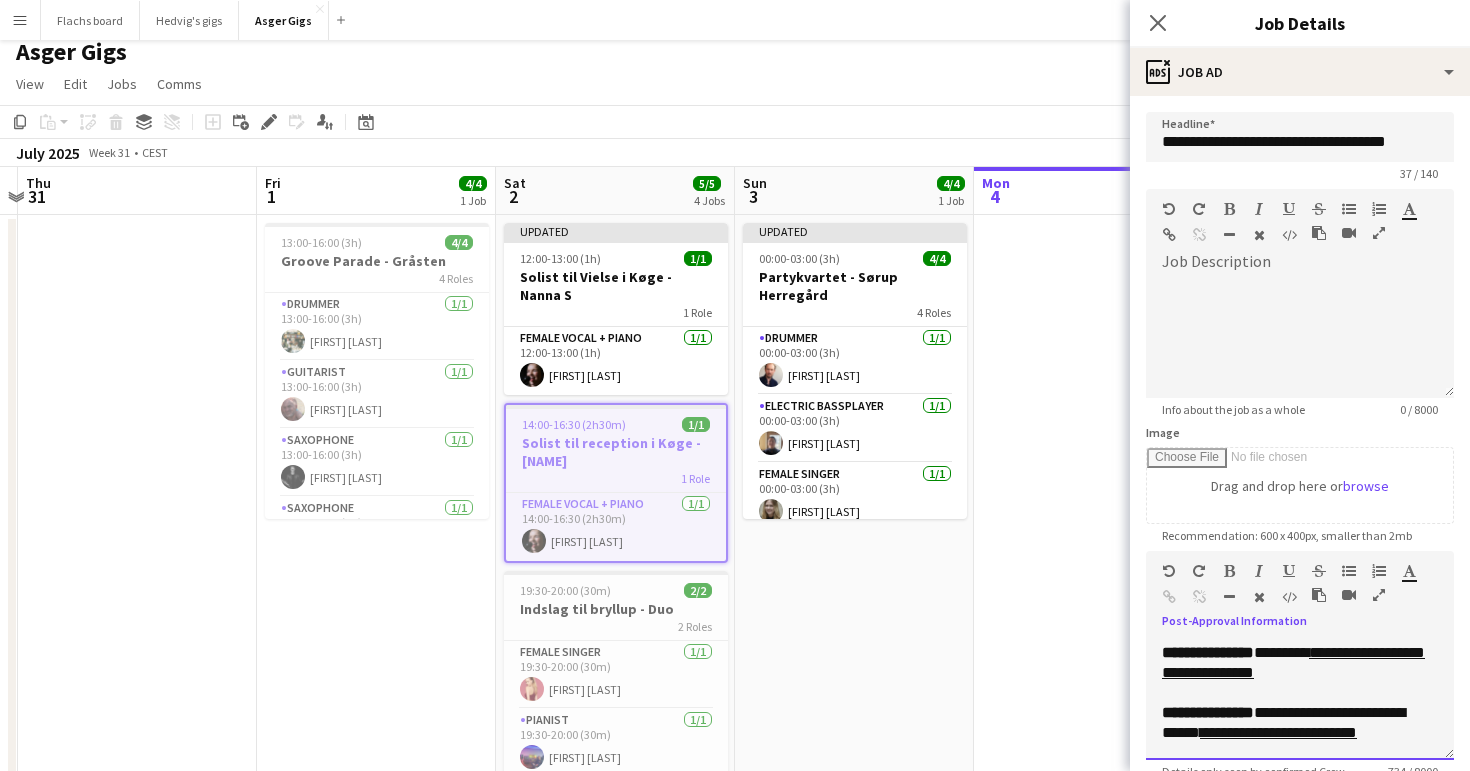 drag, startPoint x: 1235, startPoint y: 693, endPoint x: 1213, endPoint y: 676, distance: 27.802877 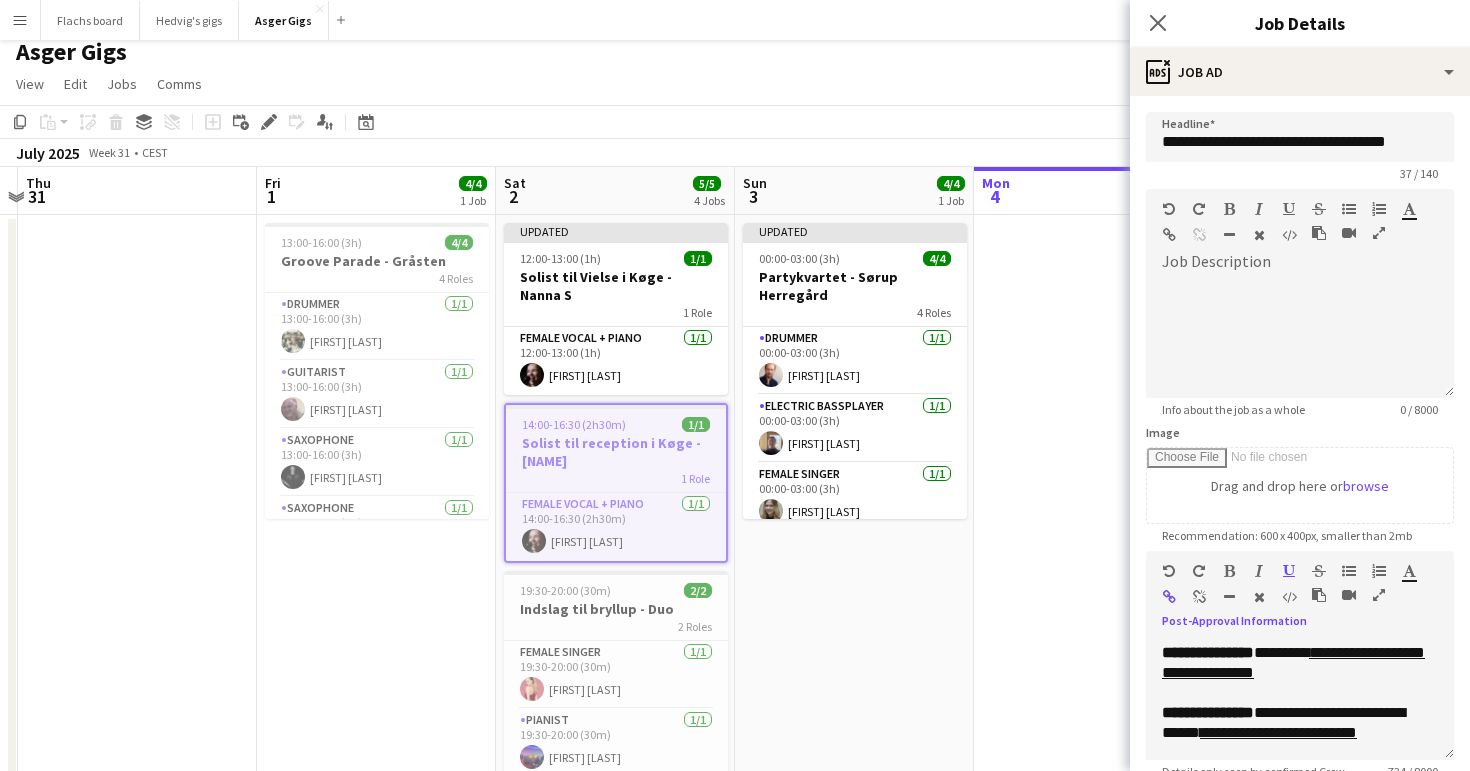 click at bounding box center [1199, 597] 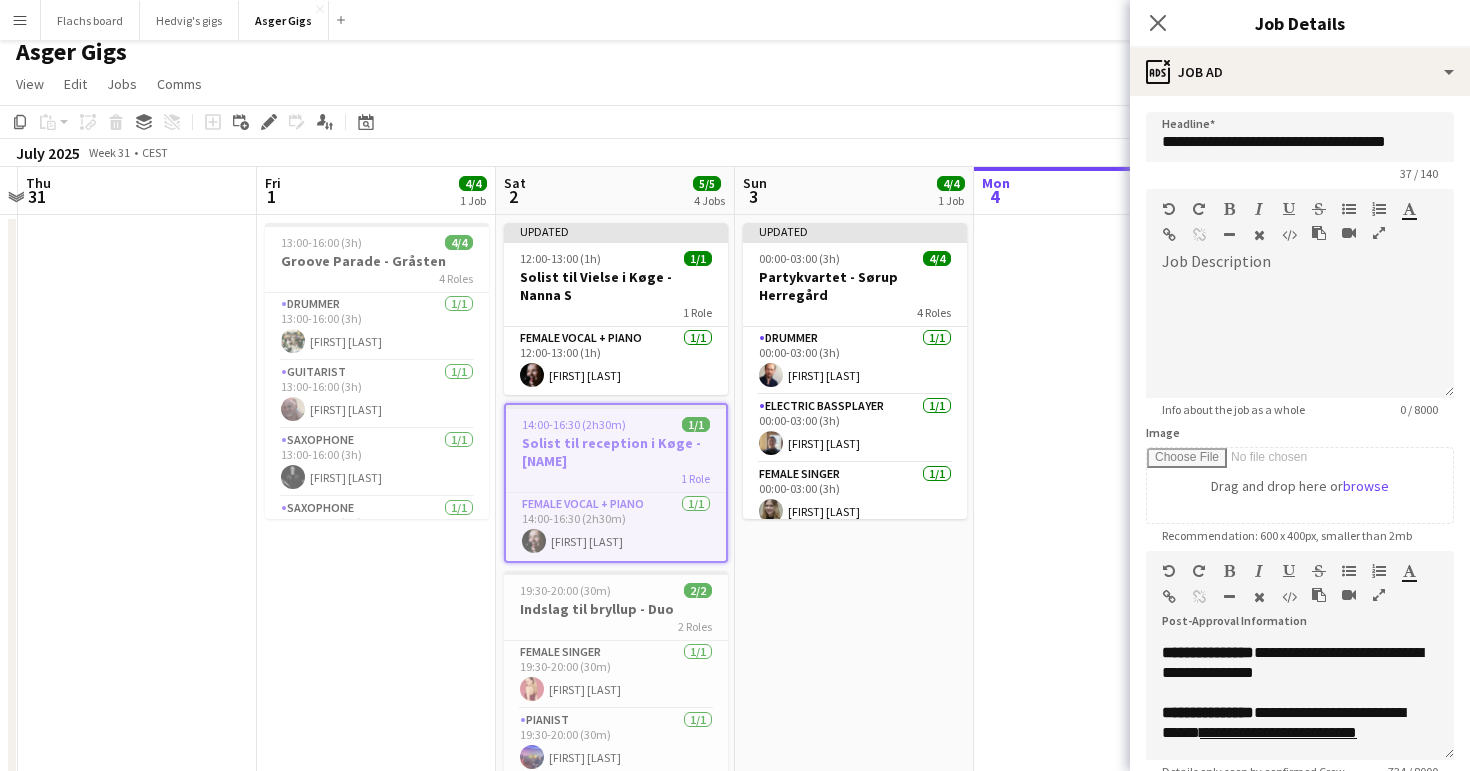 click at bounding box center (1093, 1321) 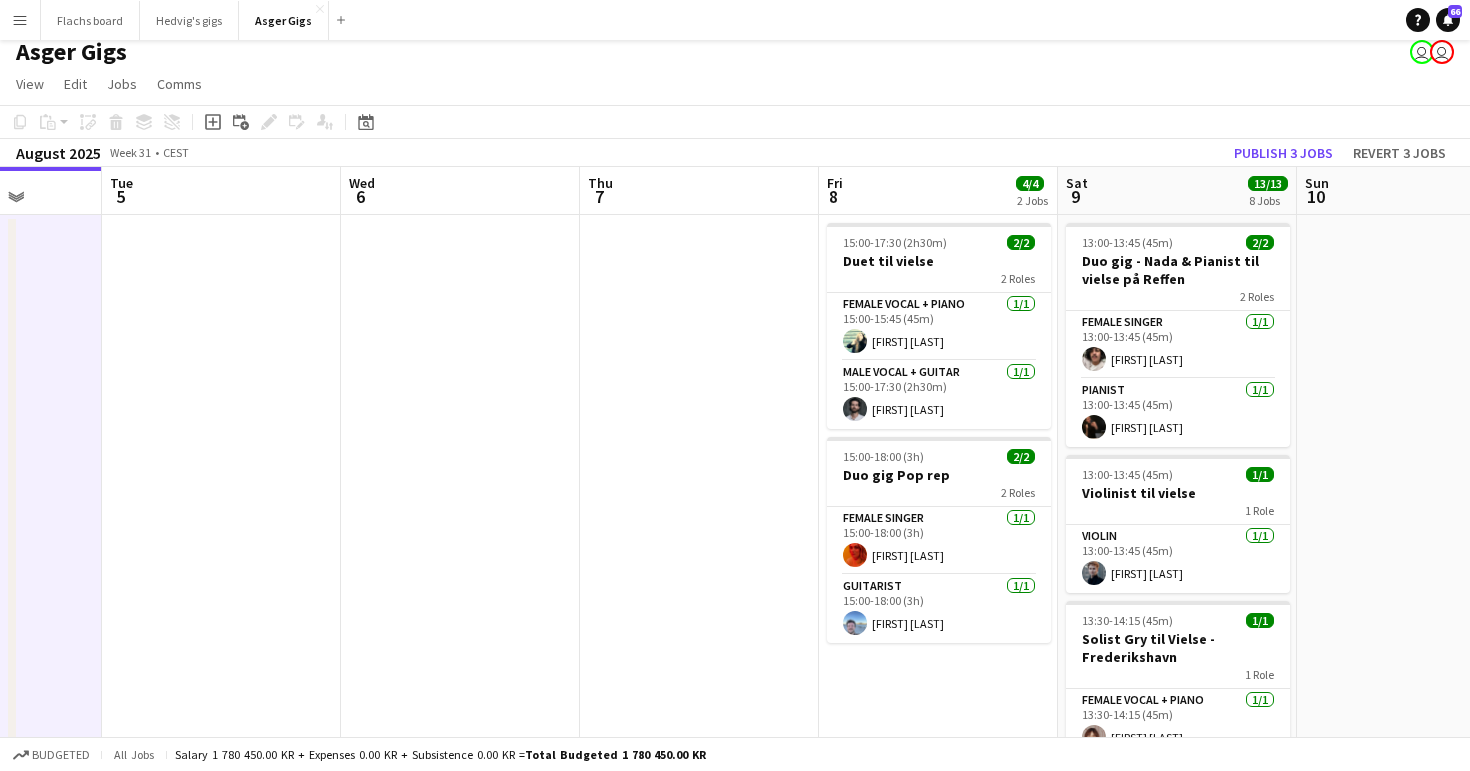 scroll, scrollTop: 0, scrollLeft: 933, axis: horizontal 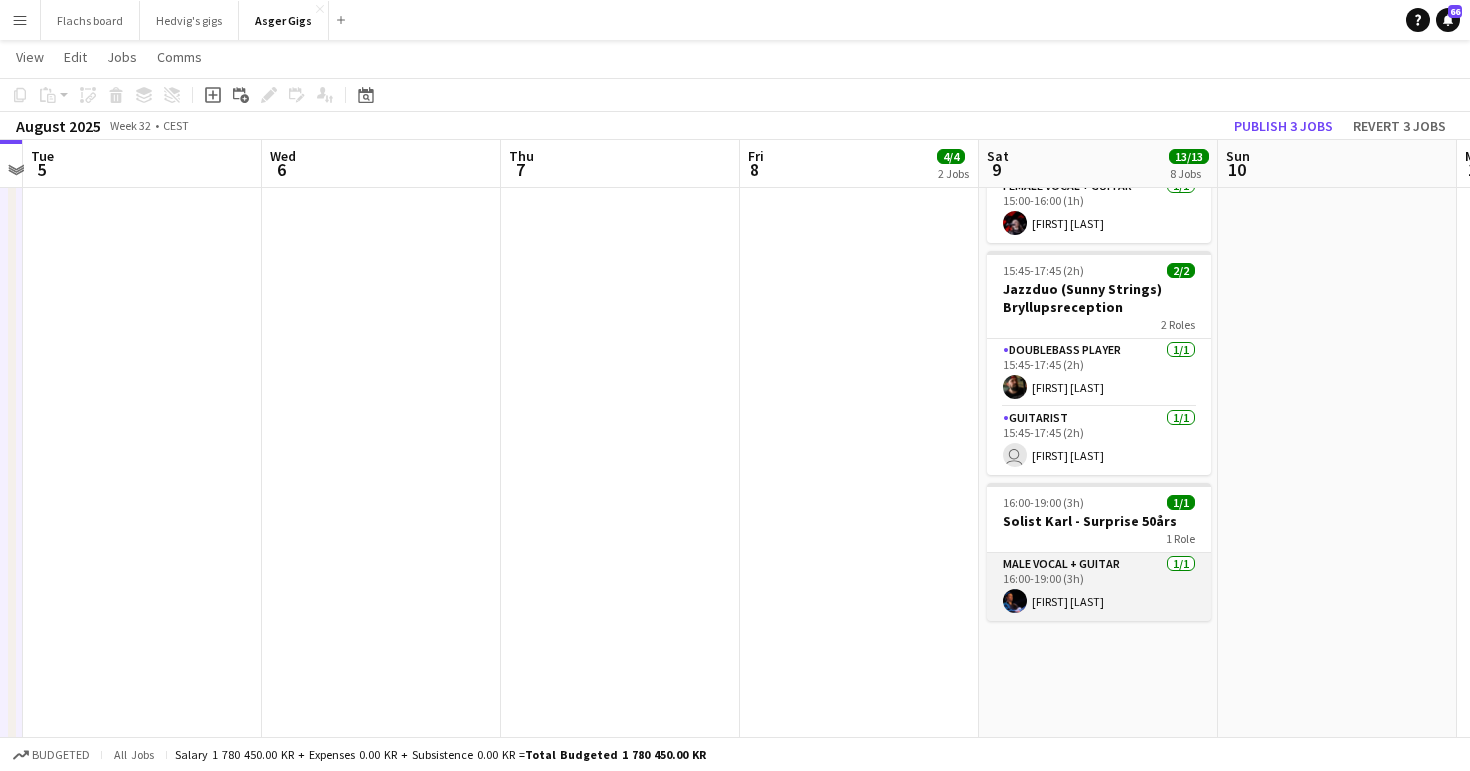 click on "Male Vocal + Guitar   1/1   16:00-19:00 (3h)
[FIRST] [LAST]" at bounding box center [1099, 587] 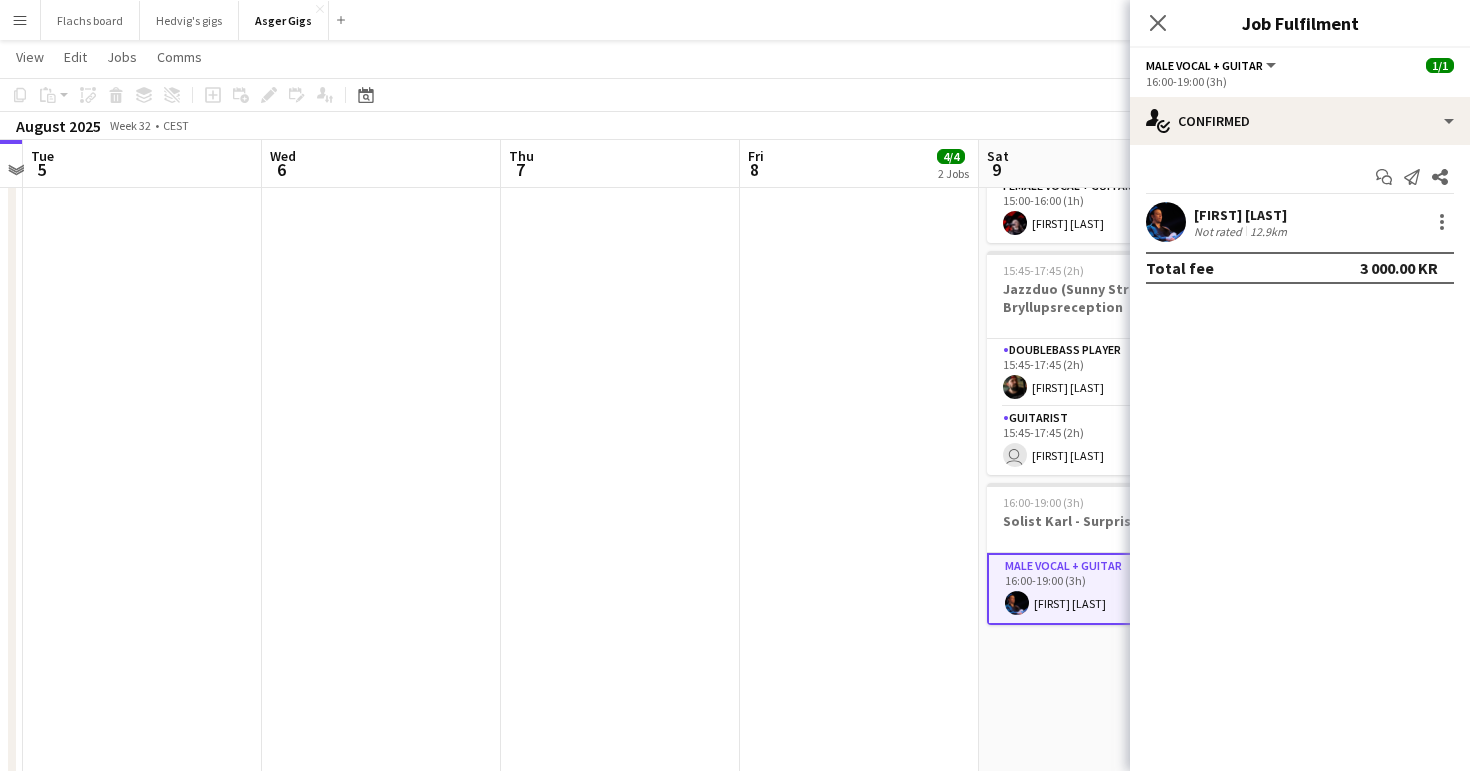 click on "15:00-17:30 (2h30m)    2/2   Duet til vielse   2 Roles   Female Vocal + Piano   1/1   15:00-15:45 (45m)
[FIRST] [LAST]  Male Vocal + Guitar   1/1   15:00-17:30 (2h30m)
[FIRST] [LAST]     15:00-18:00 (3h)    2/2   Duo gig Pop rep    2 Roles   Female Singer   1/1   15:00-18:00 (3h)
[FIRST] [LAST]  Guitarist   1/1   15:00-18:00 (3h)
[FIRST] [LAST]" at bounding box center [859, 193] 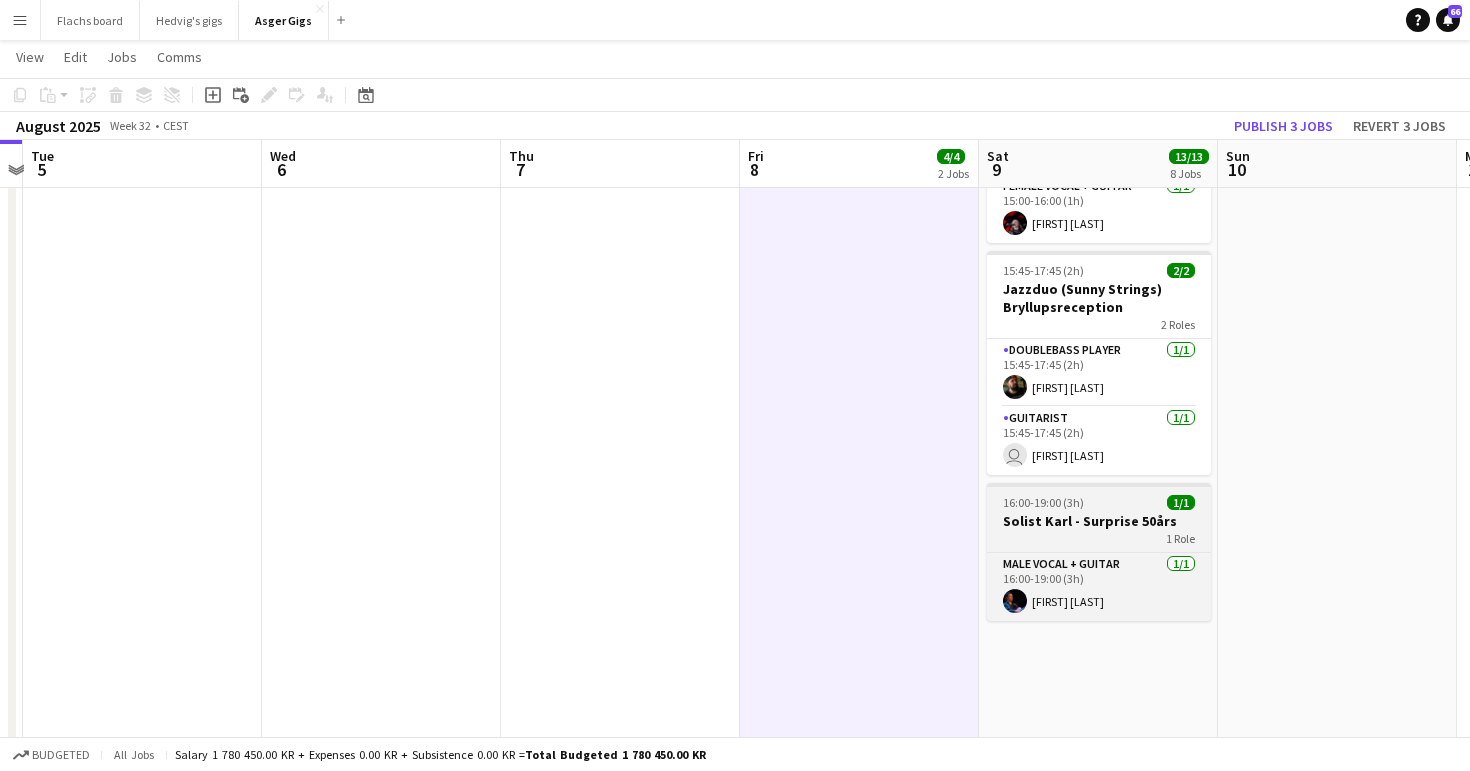 click on "Solist Karl - Surprise 50års" at bounding box center [1099, 521] 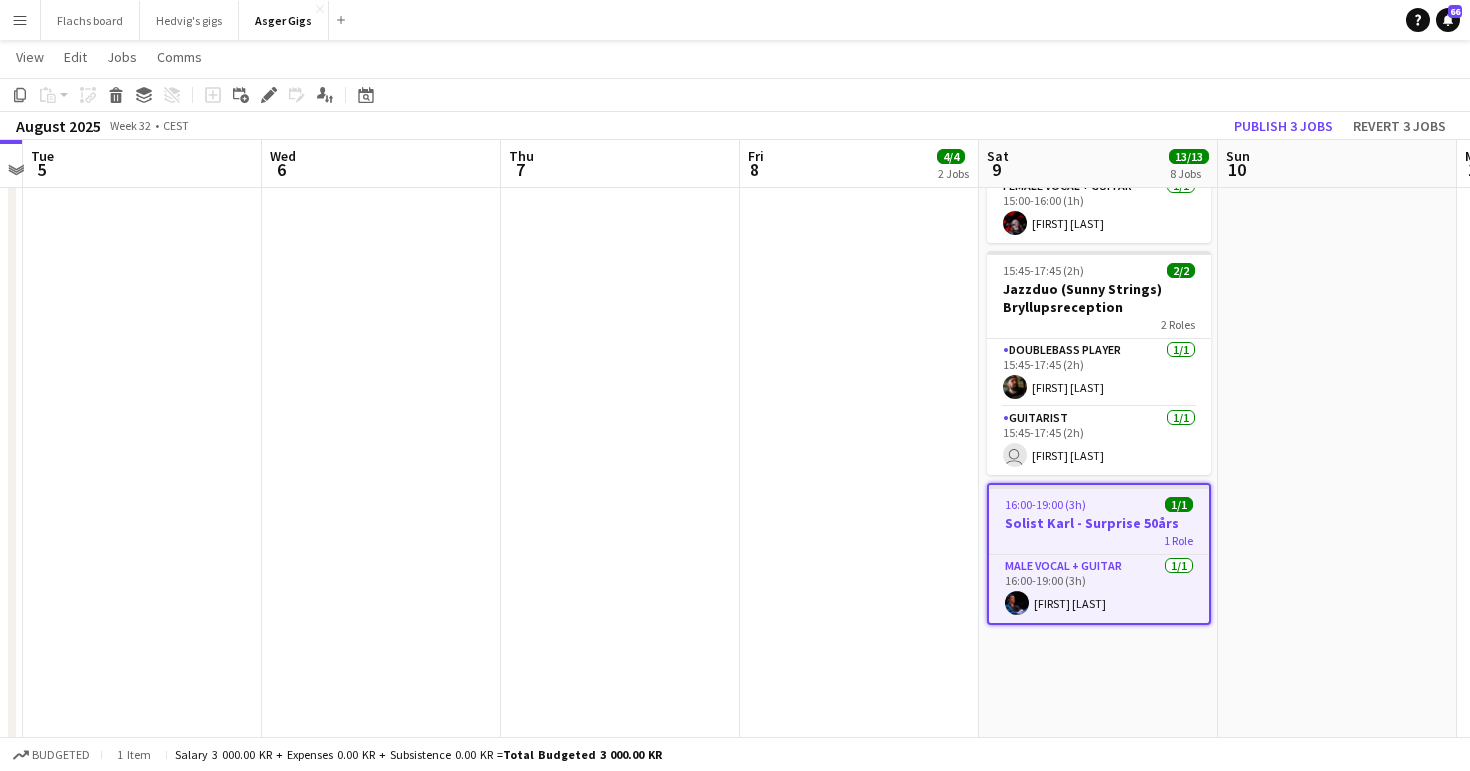 click at bounding box center (620, 193) 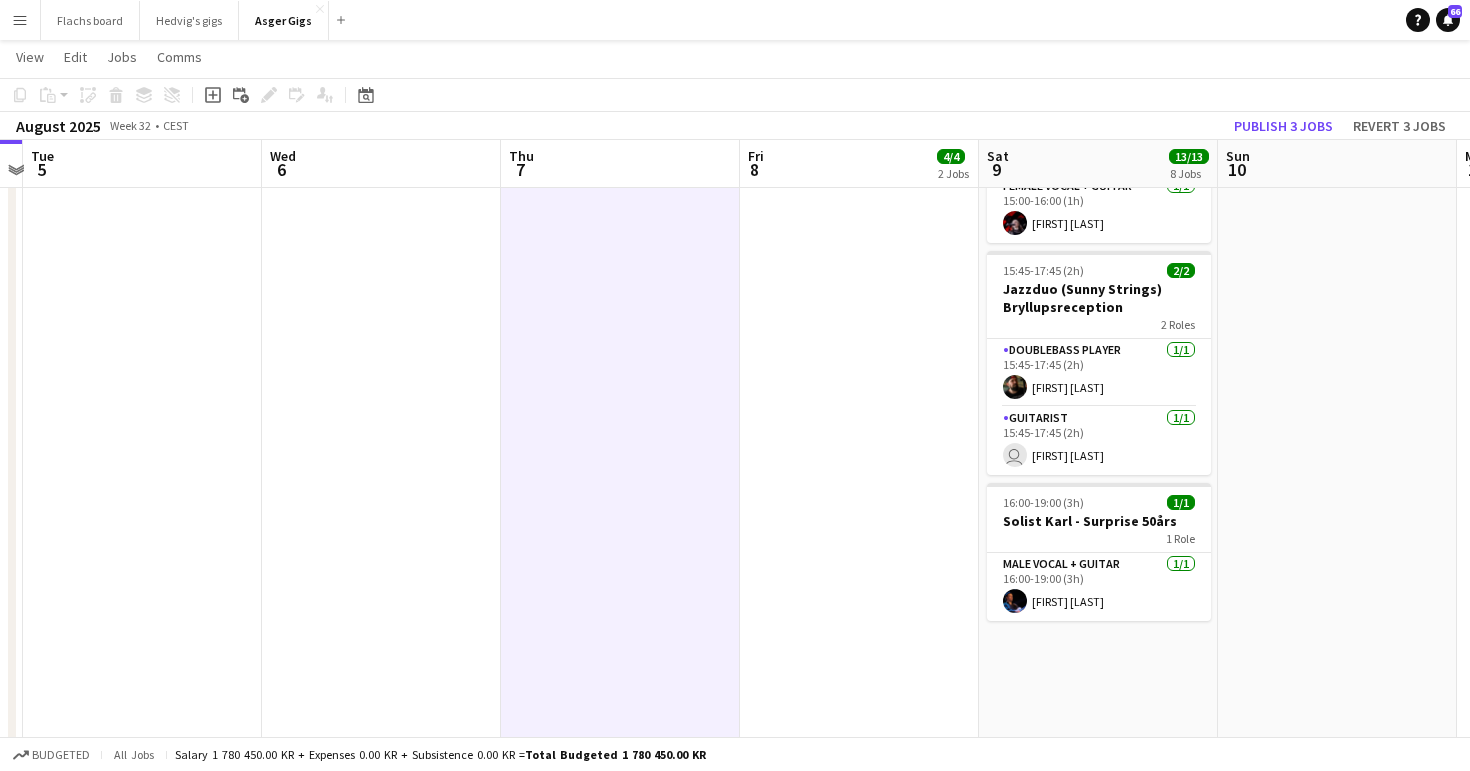 click on "15:00-17:30 (2h30m)    2/2   Duet til vielse   2 Roles   Female Vocal + Piano   1/1   15:00-15:45 (45m)
[FIRST] [LAST]  Male Vocal + Guitar   1/1   15:00-17:30 (2h30m)
[FIRST] [LAST]     15:00-18:00 (3h)    2/2   Duo gig Pop rep    2 Roles   Female Singer   1/1   15:00-18:00 (3h)
[FIRST] [LAST]  Guitarist   1/1   15:00-18:00 (3h)
[FIRST] [LAST]" at bounding box center (859, 193) 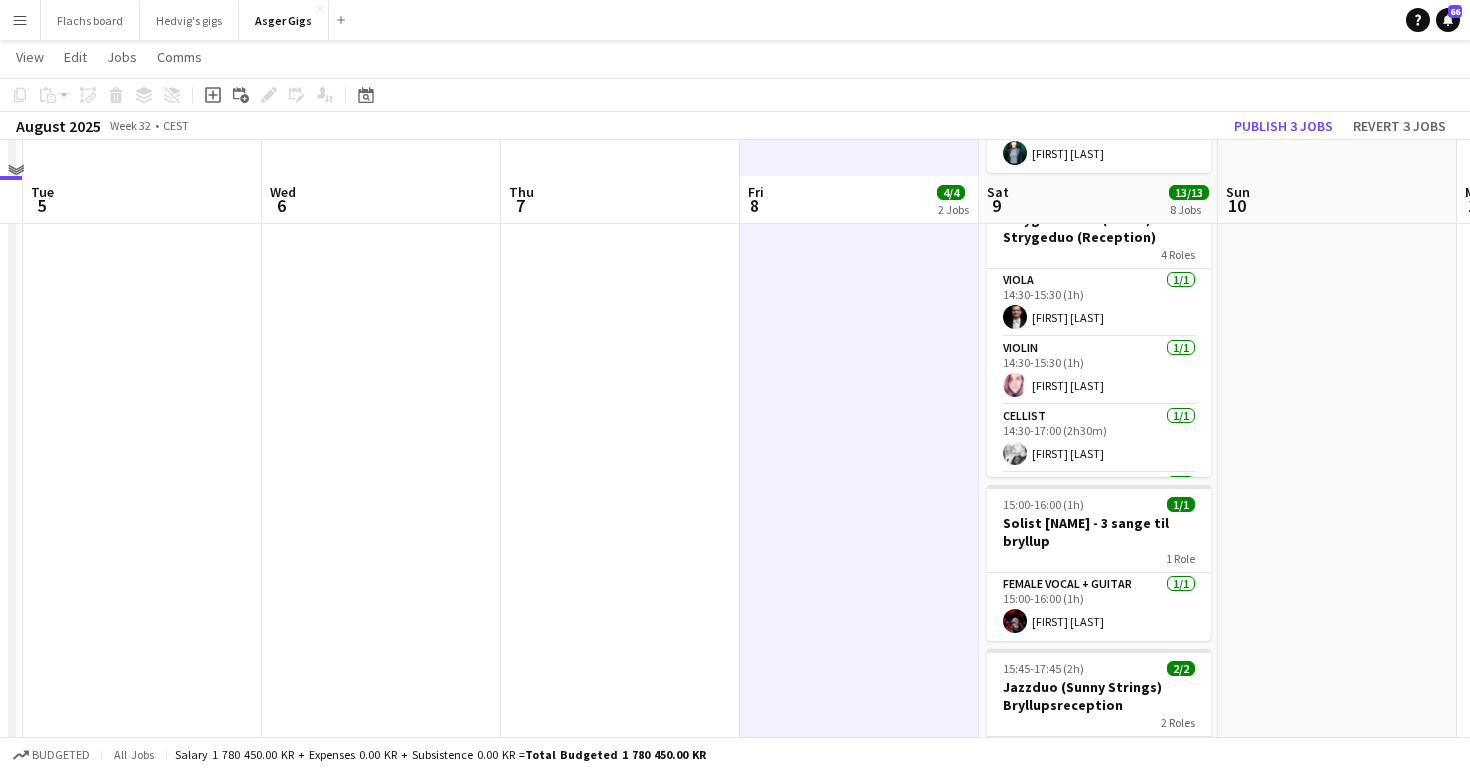 scroll, scrollTop: 801, scrollLeft: 0, axis: vertical 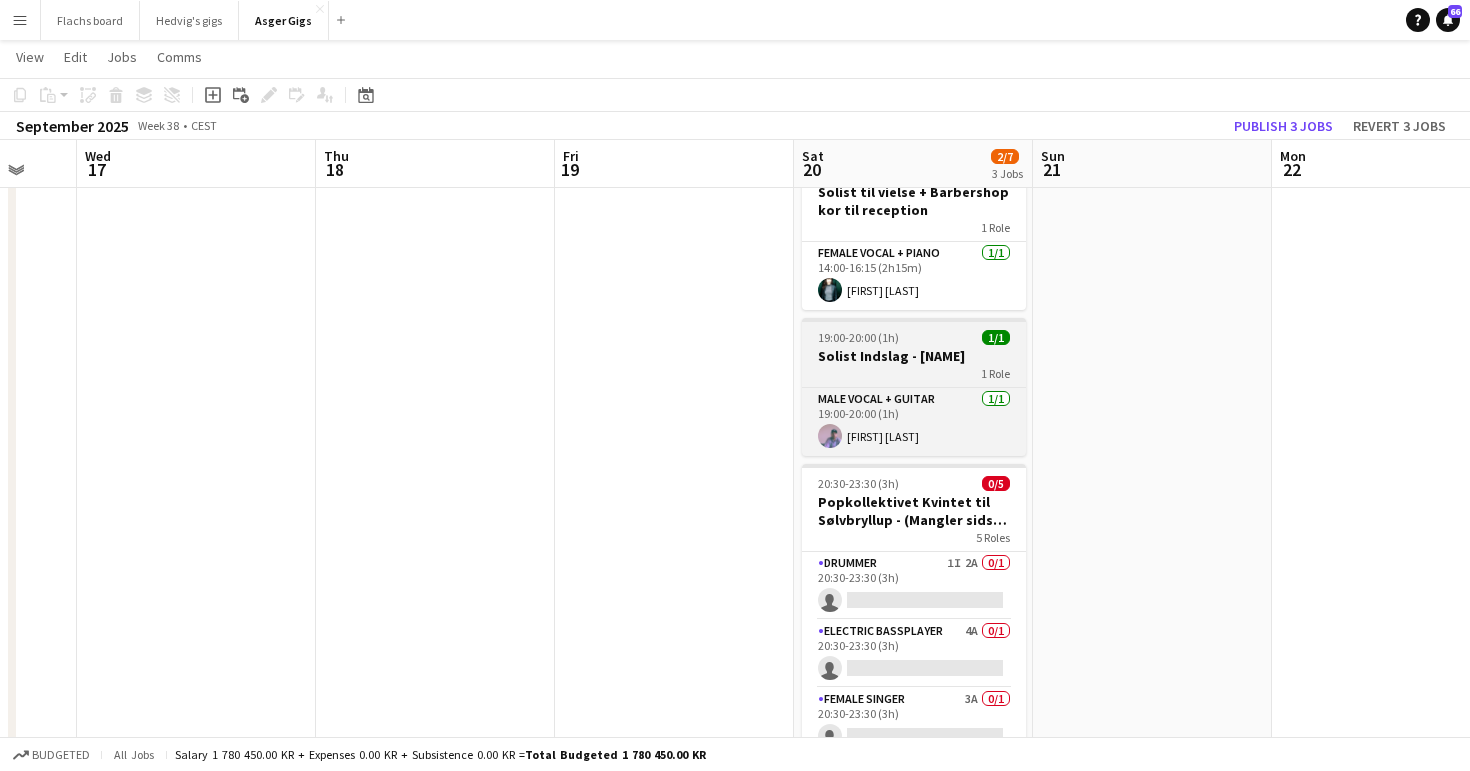 click on "19:00-20:00 (1h)" at bounding box center [858, 337] 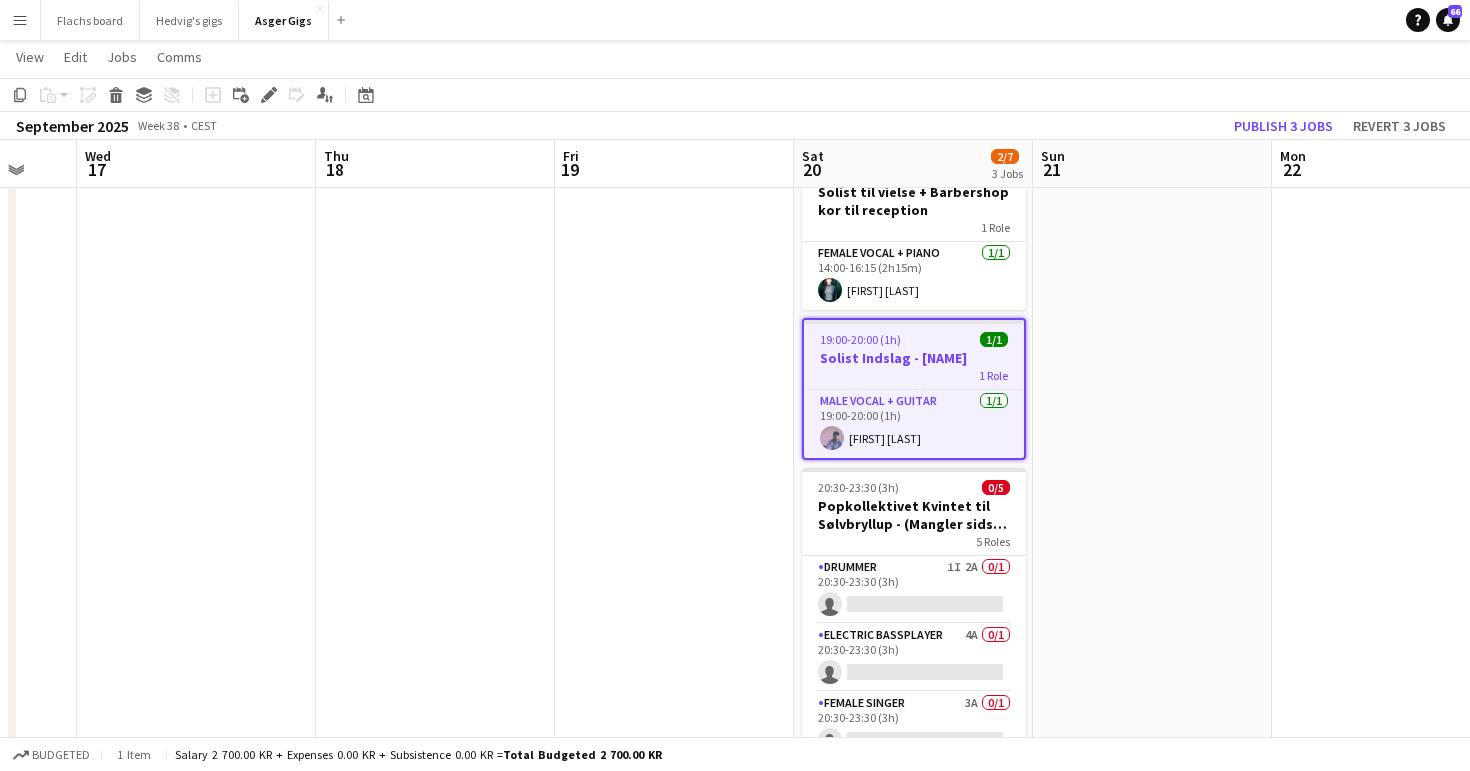 click at bounding box center [674, 1252] 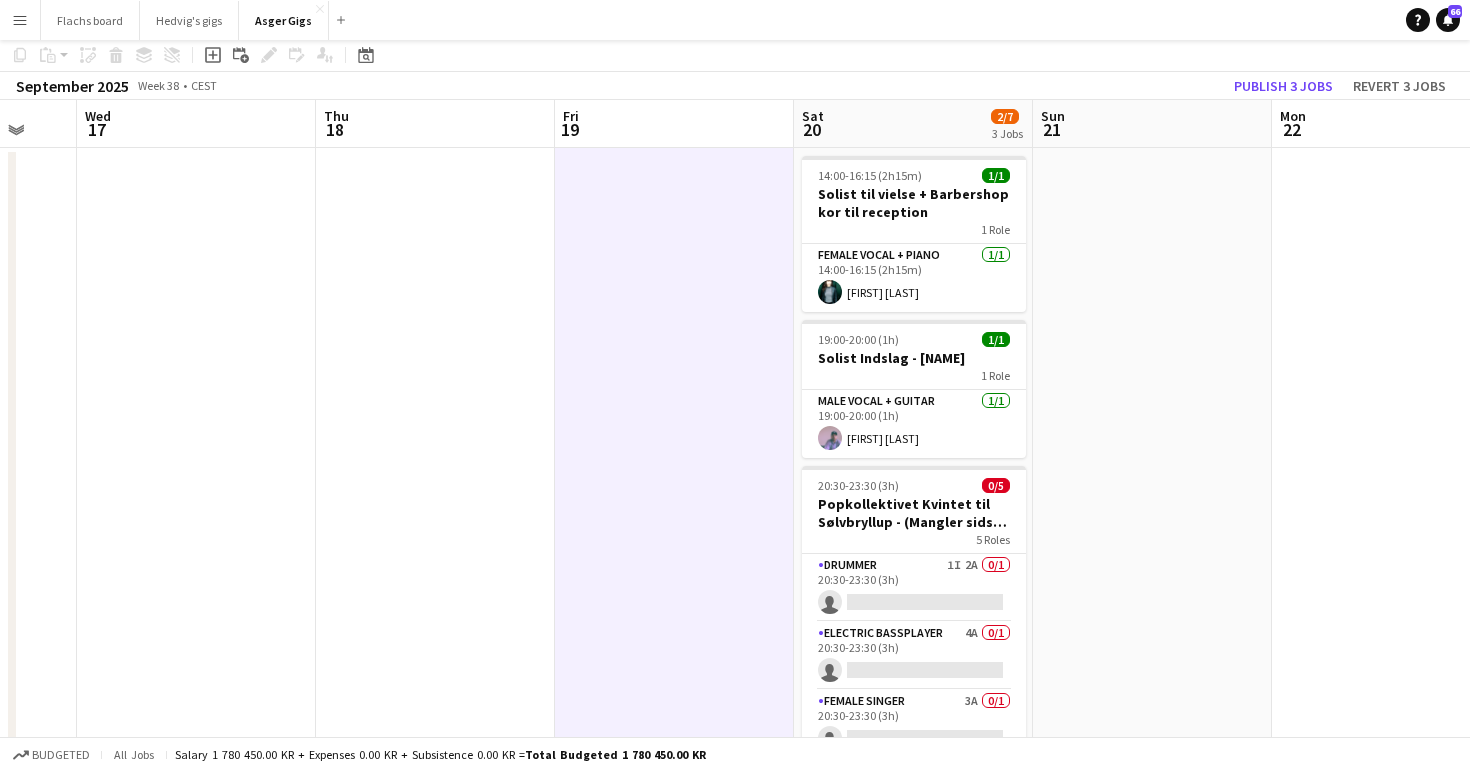 scroll, scrollTop: 0, scrollLeft: 0, axis: both 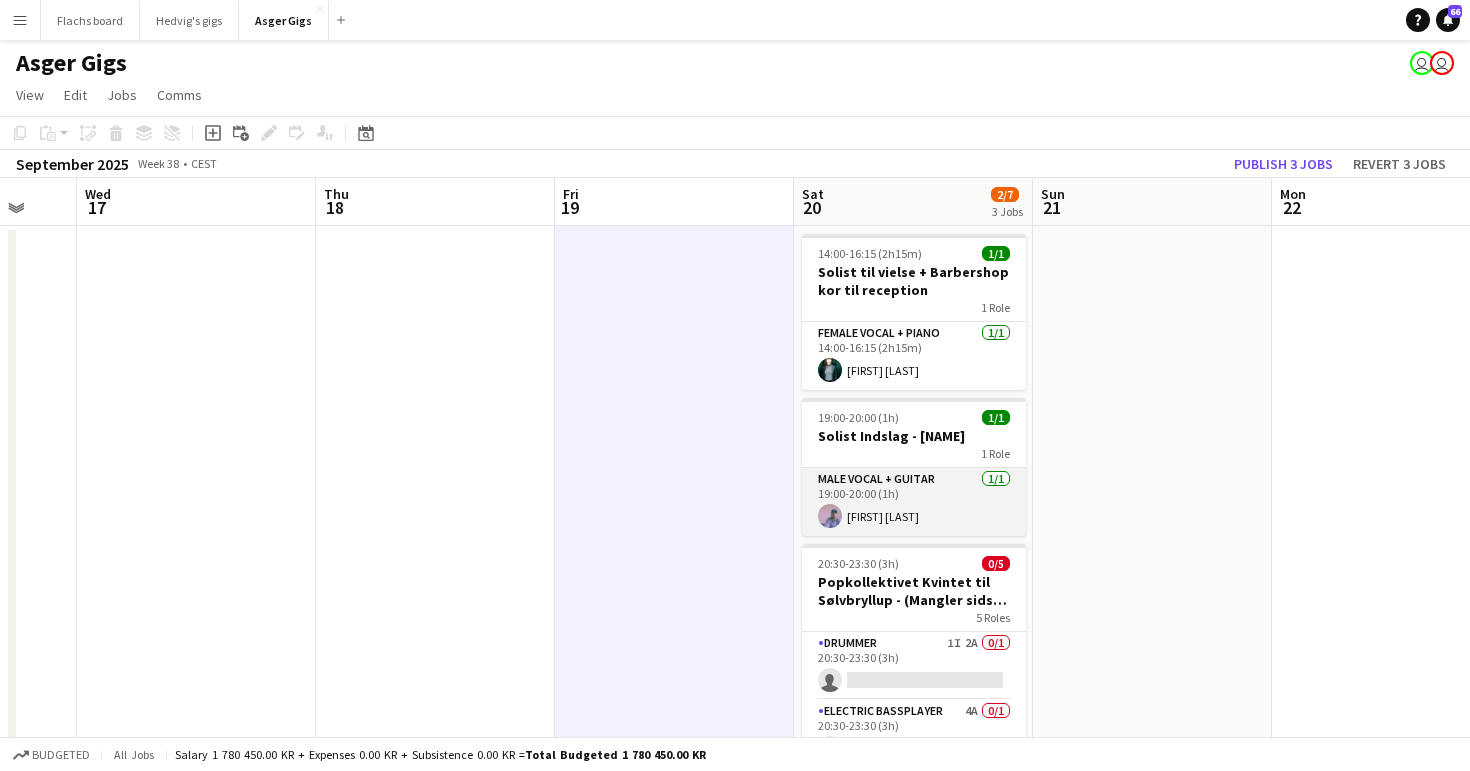 click on "Male Vocal + Guitar   1/1   19:00-20:00 (1h)
[FIRST] [LAST]" at bounding box center [914, 502] 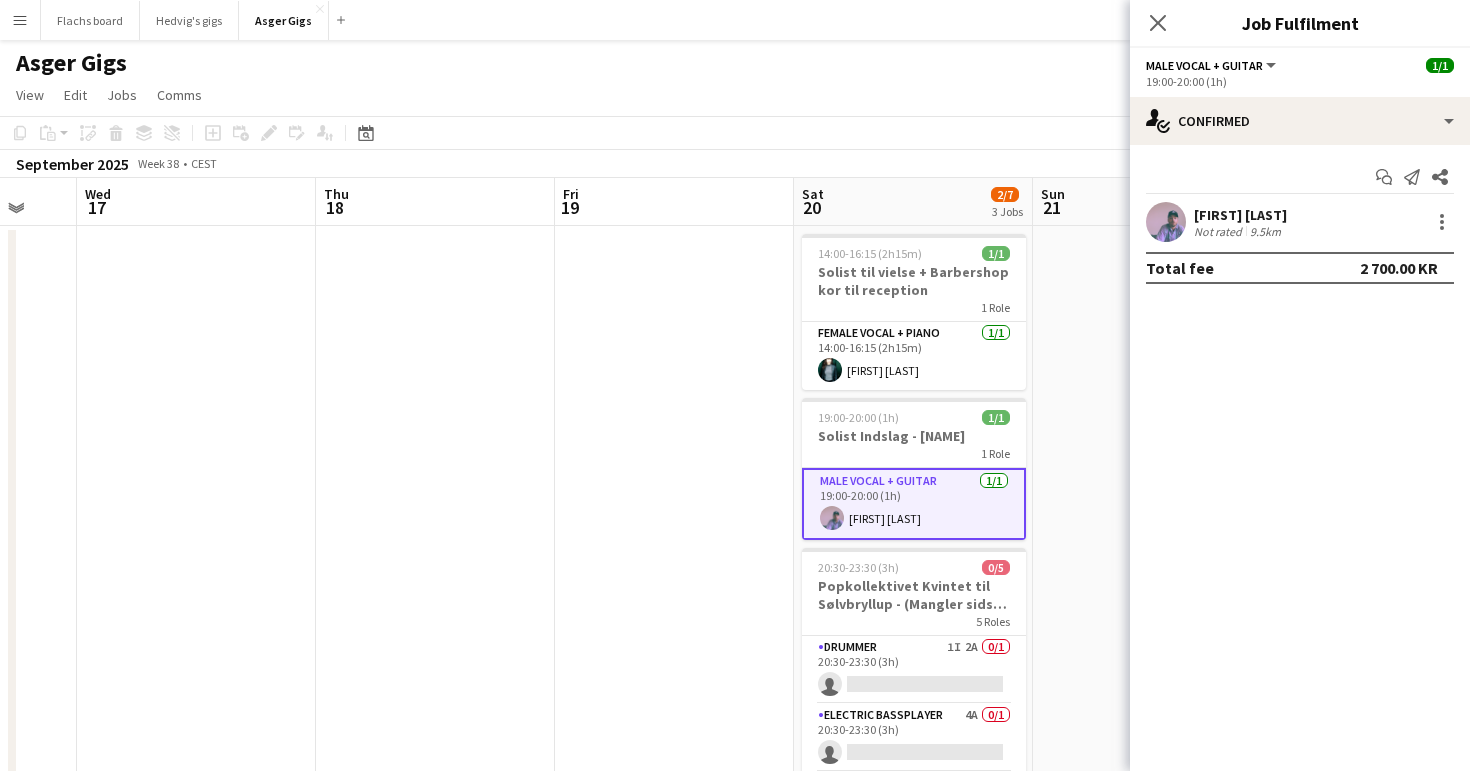 click at bounding box center (674, 1332) 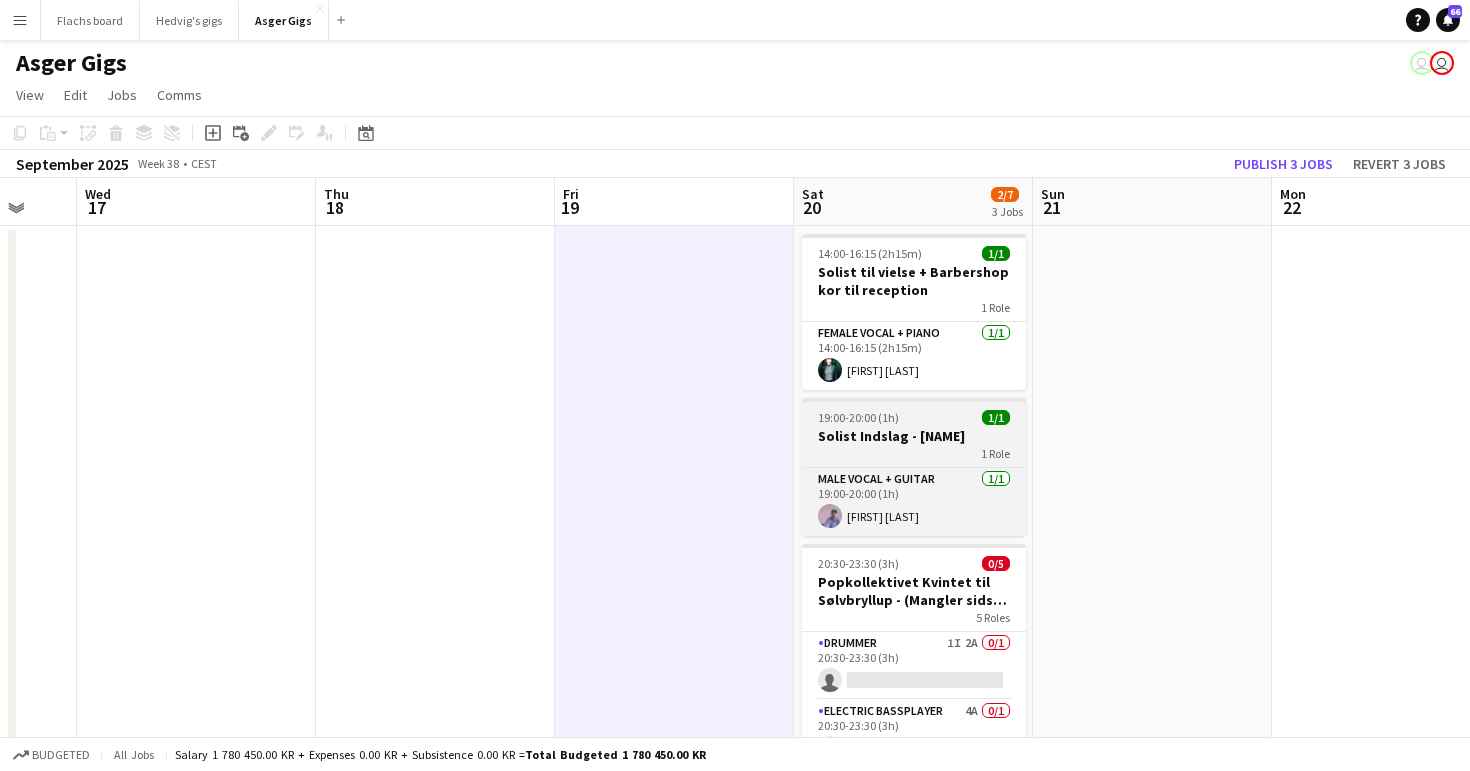 click on "Solist Indslag - [NAME]" at bounding box center [914, 436] 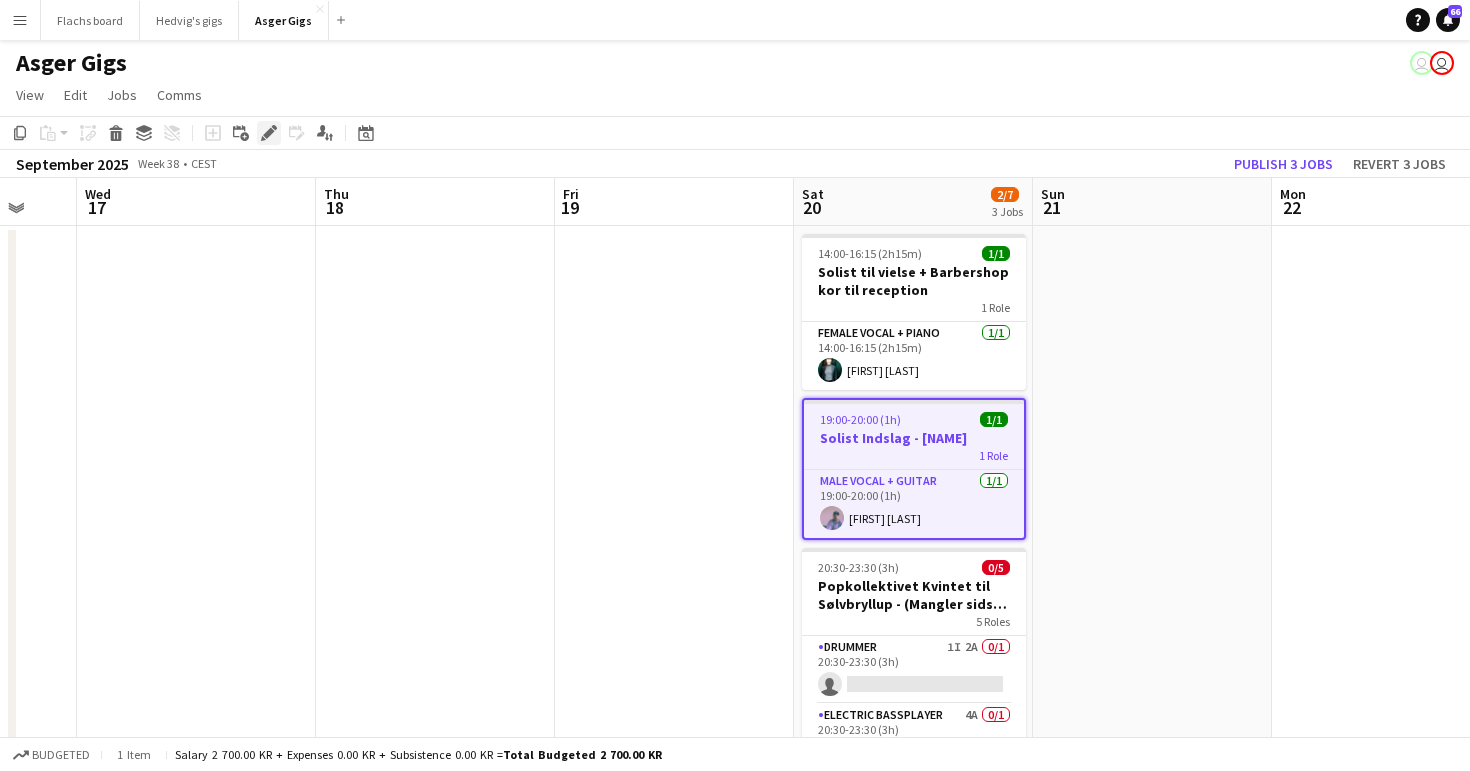 click on "Edit" 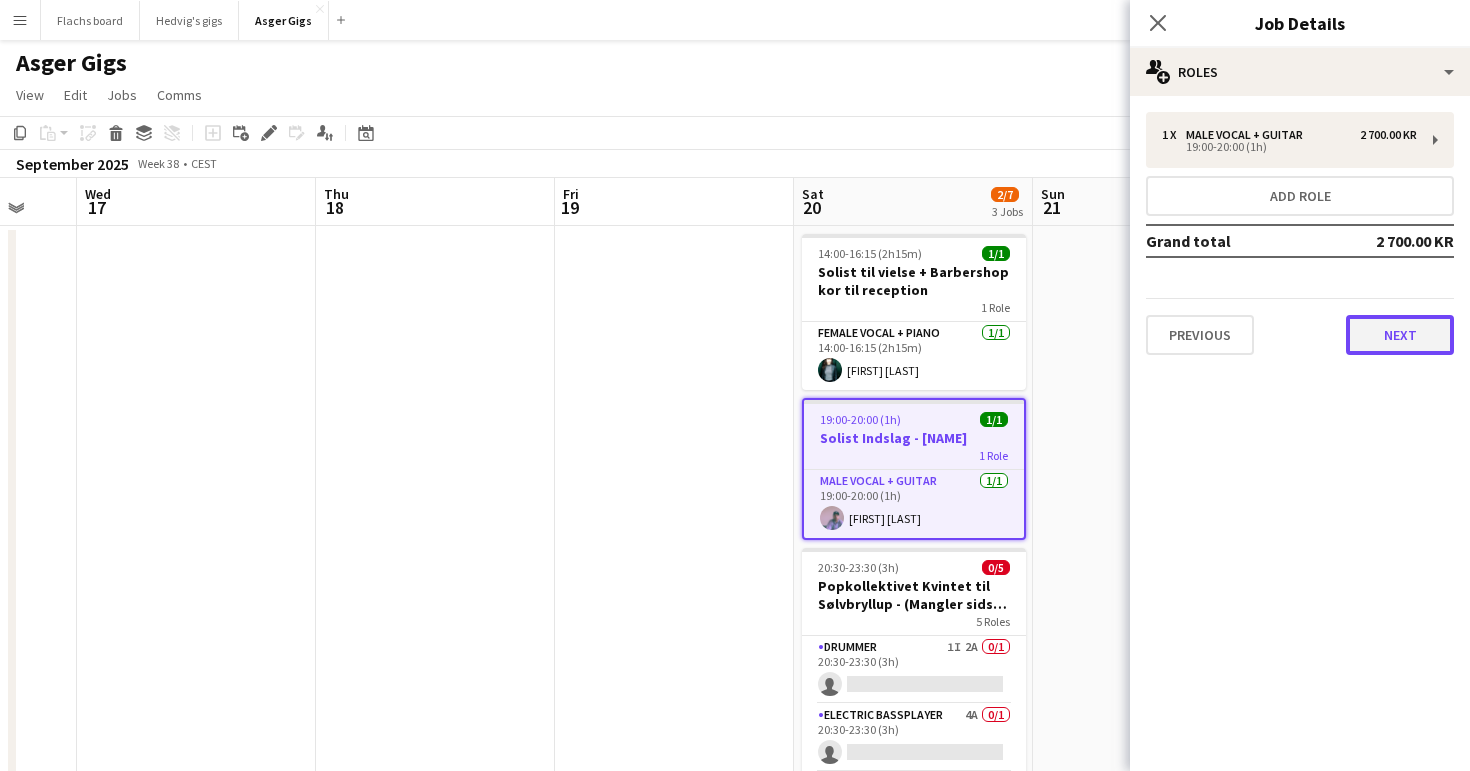 click on "Next" at bounding box center [1400, 335] 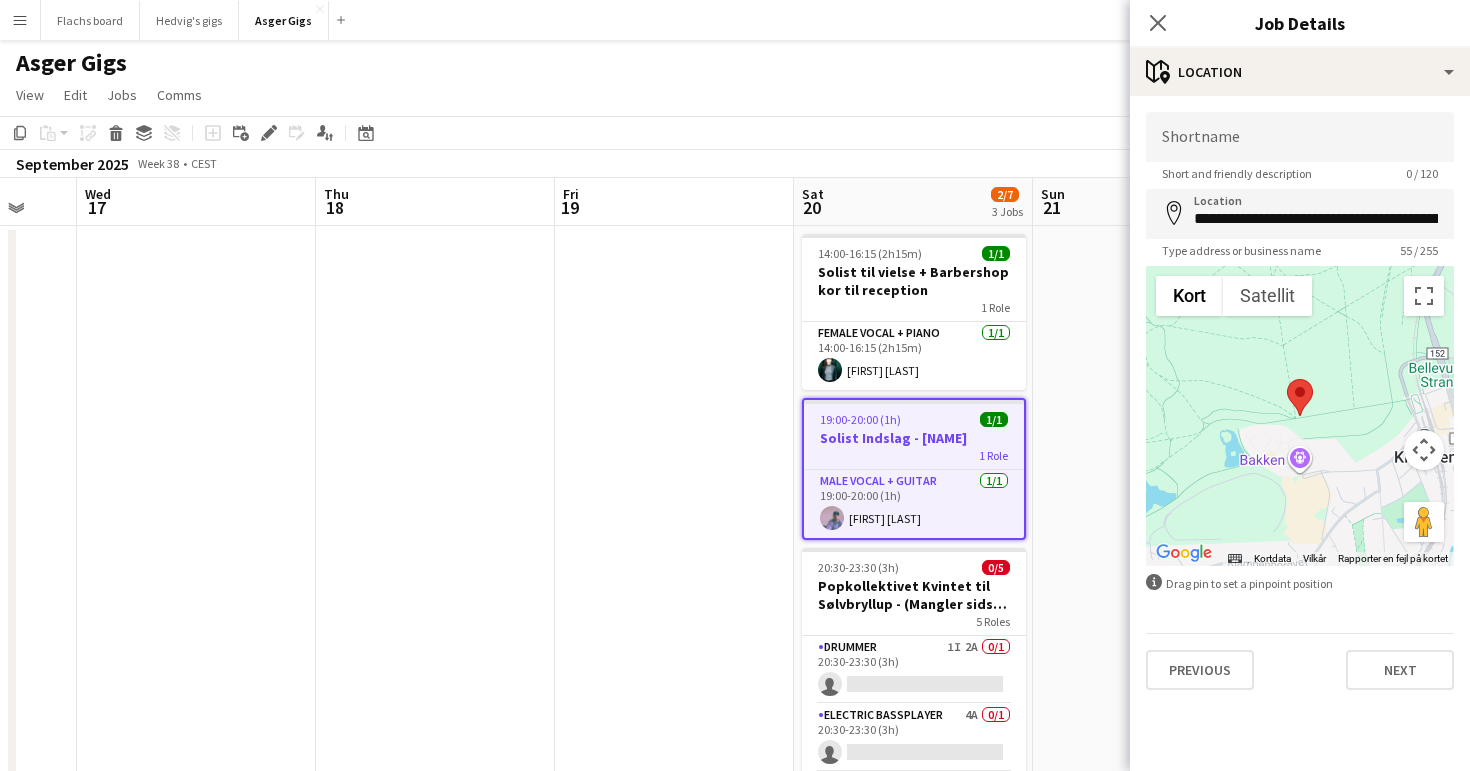 click on "**********" 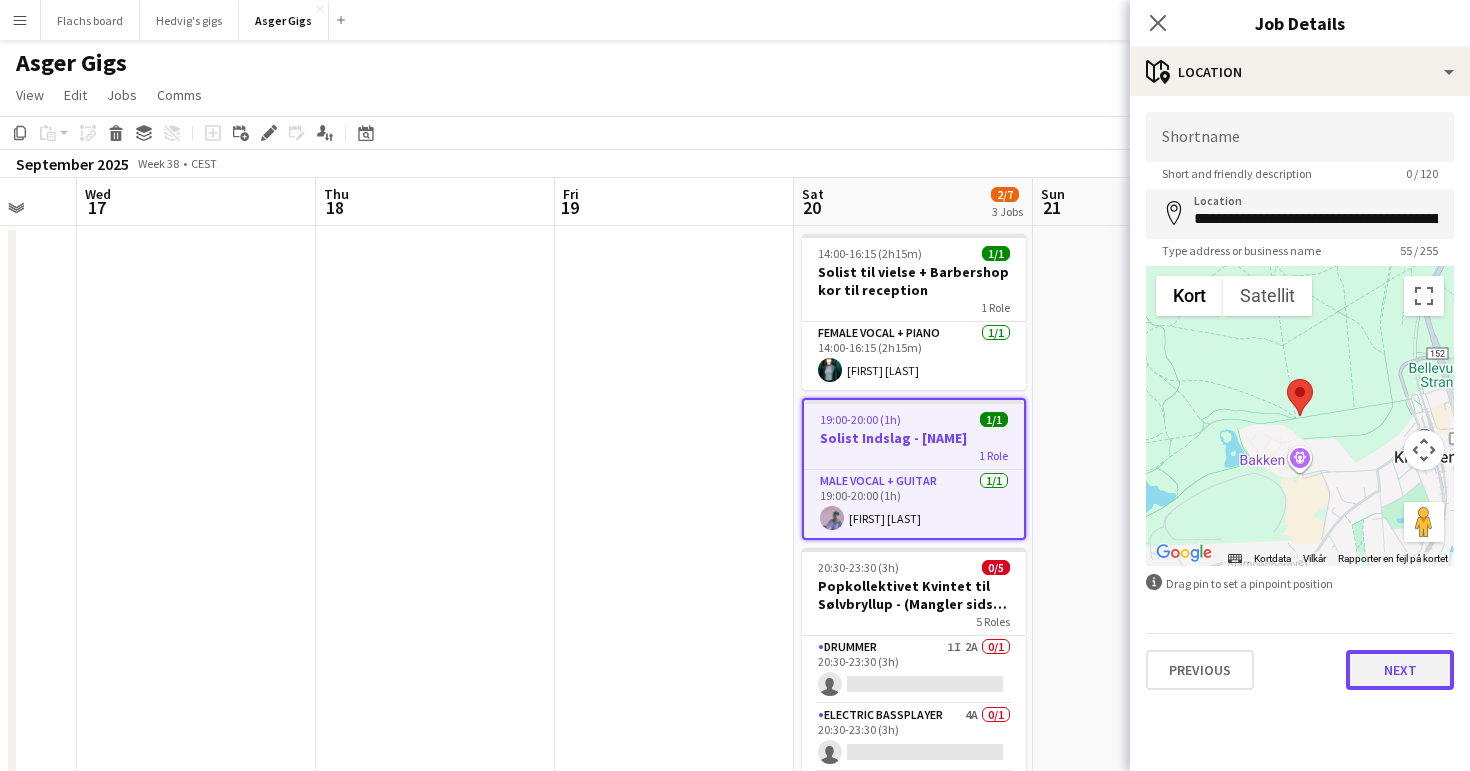click on "Next" at bounding box center [1400, 670] 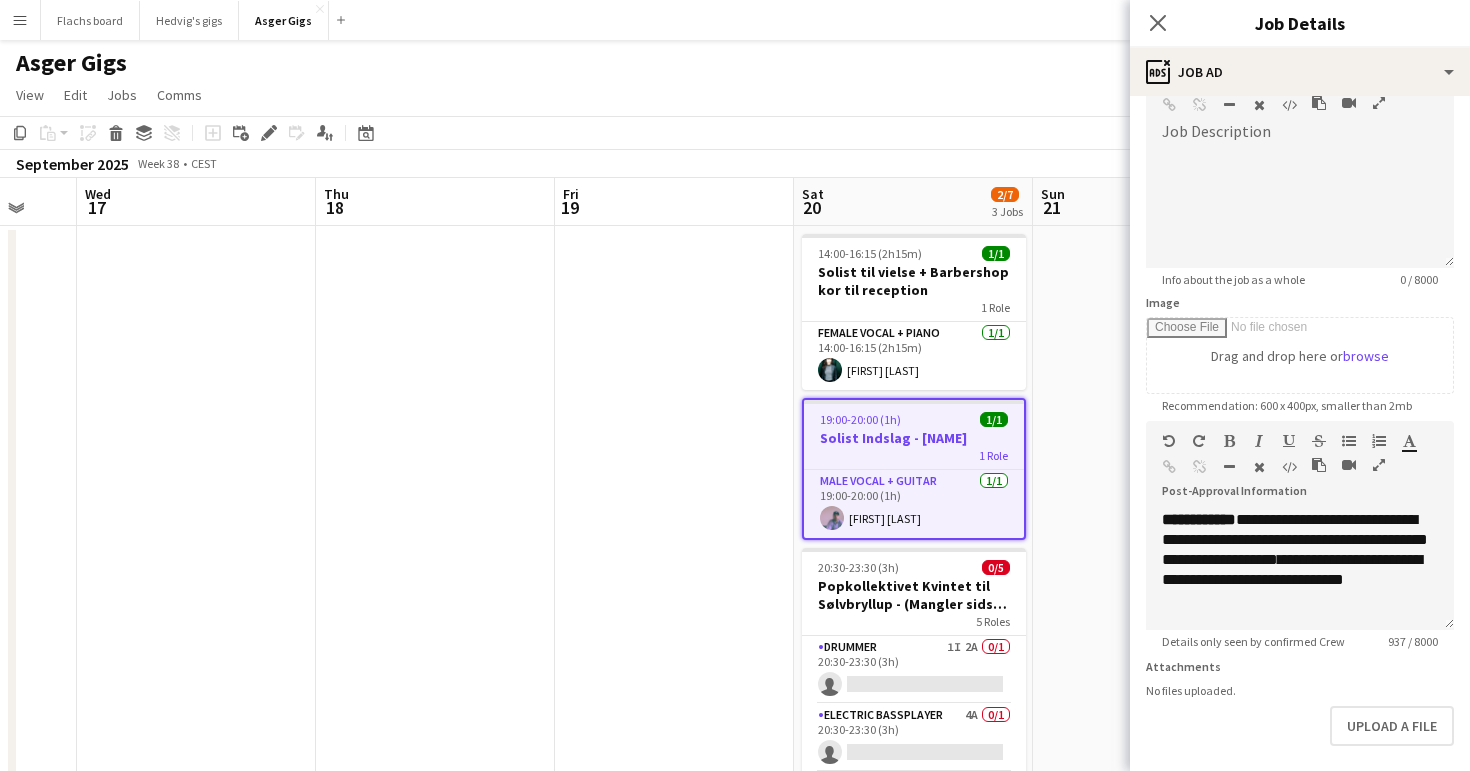 scroll, scrollTop: 136, scrollLeft: 0, axis: vertical 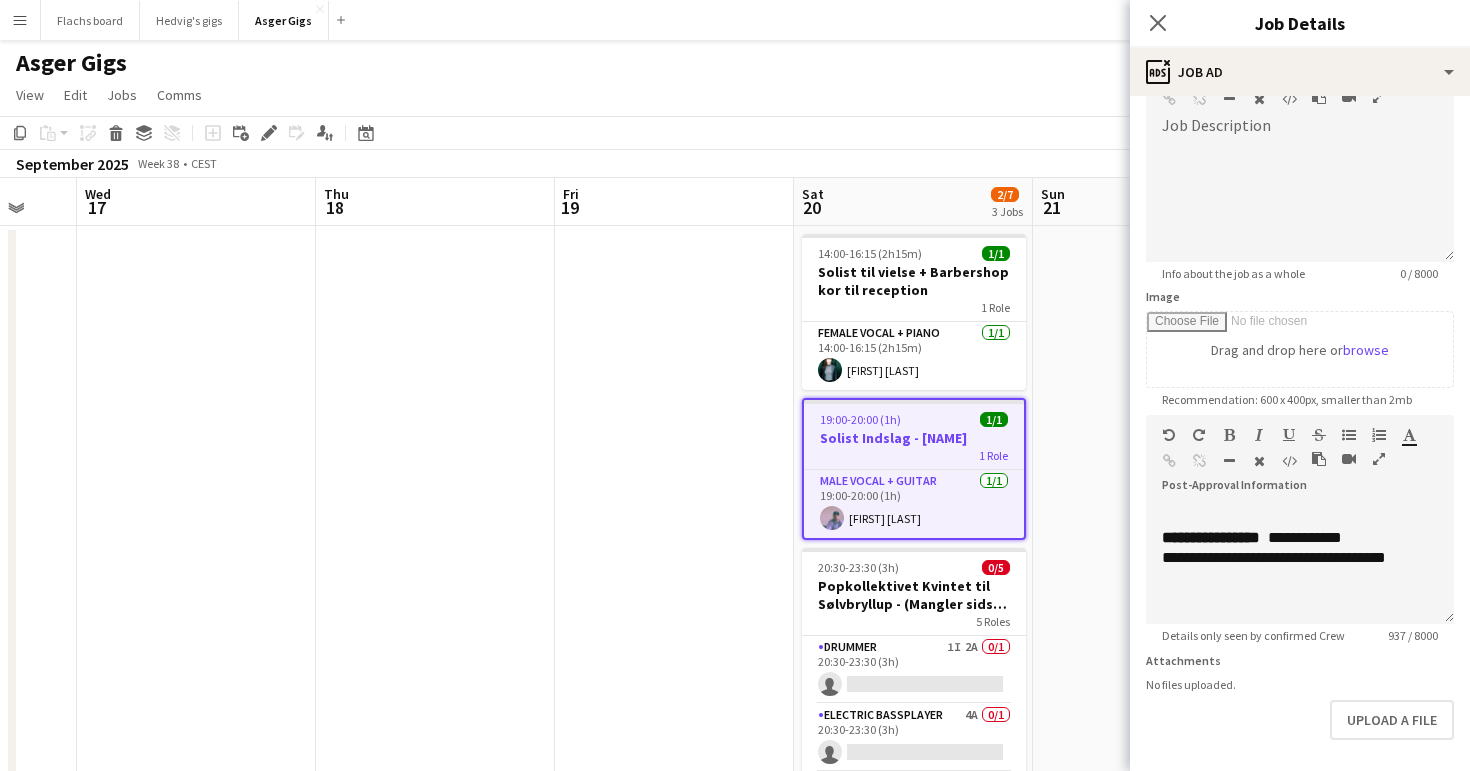 click at bounding box center (674, 1332) 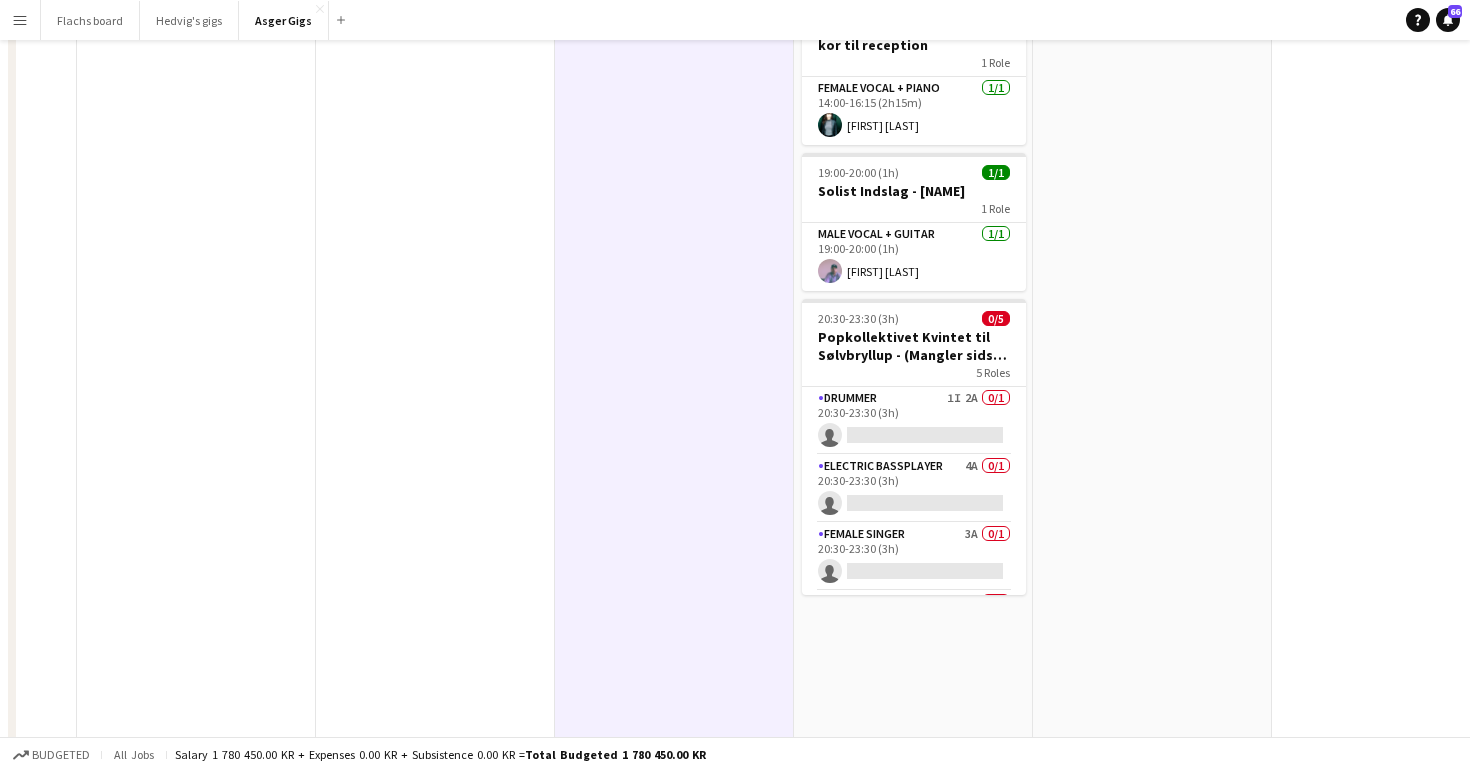 scroll, scrollTop: 0, scrollLeft: 0, axis: both 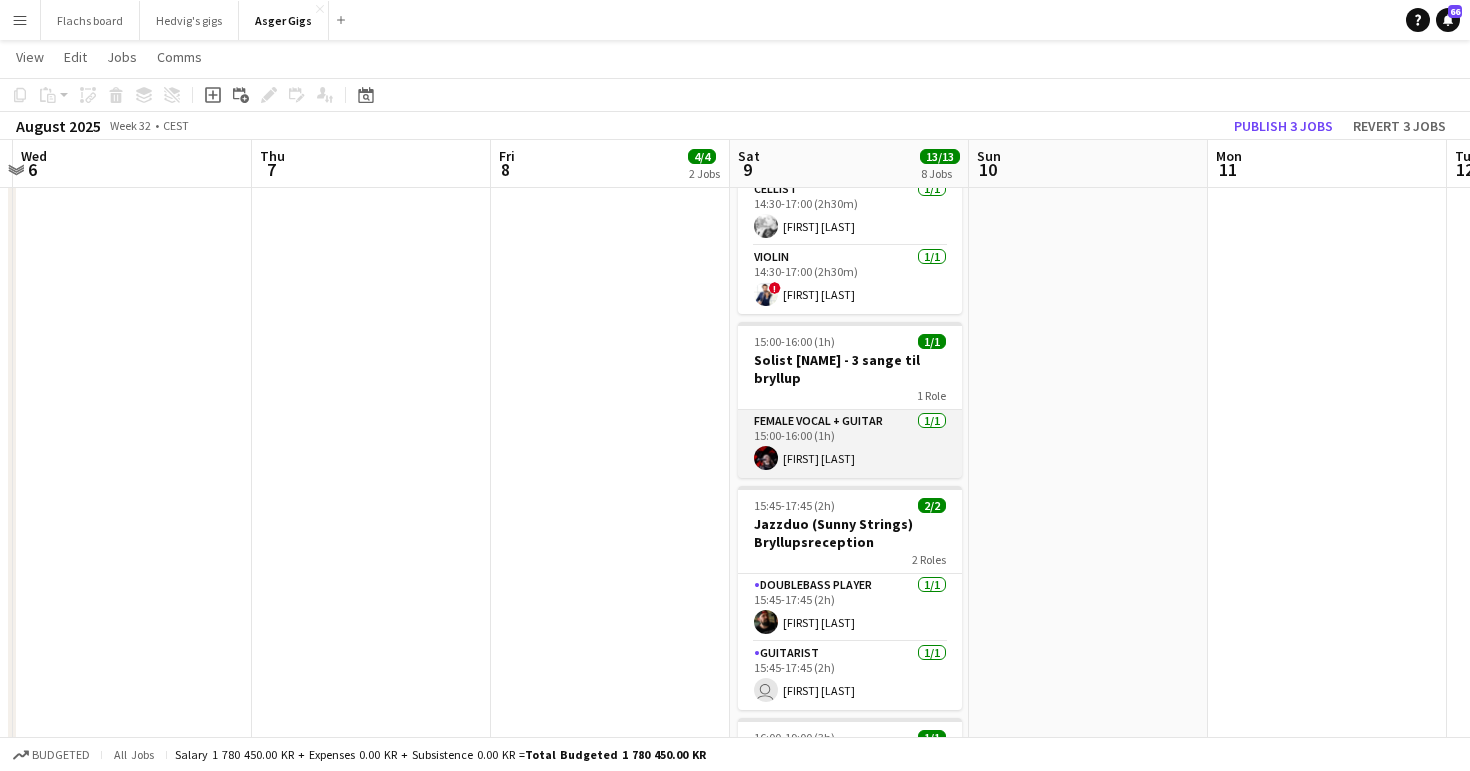 click on "Female Vocal + guitar   1/1   15:00-16:00 (1h)
[FIRST] [LAST]" at bounding box center (850, 444) 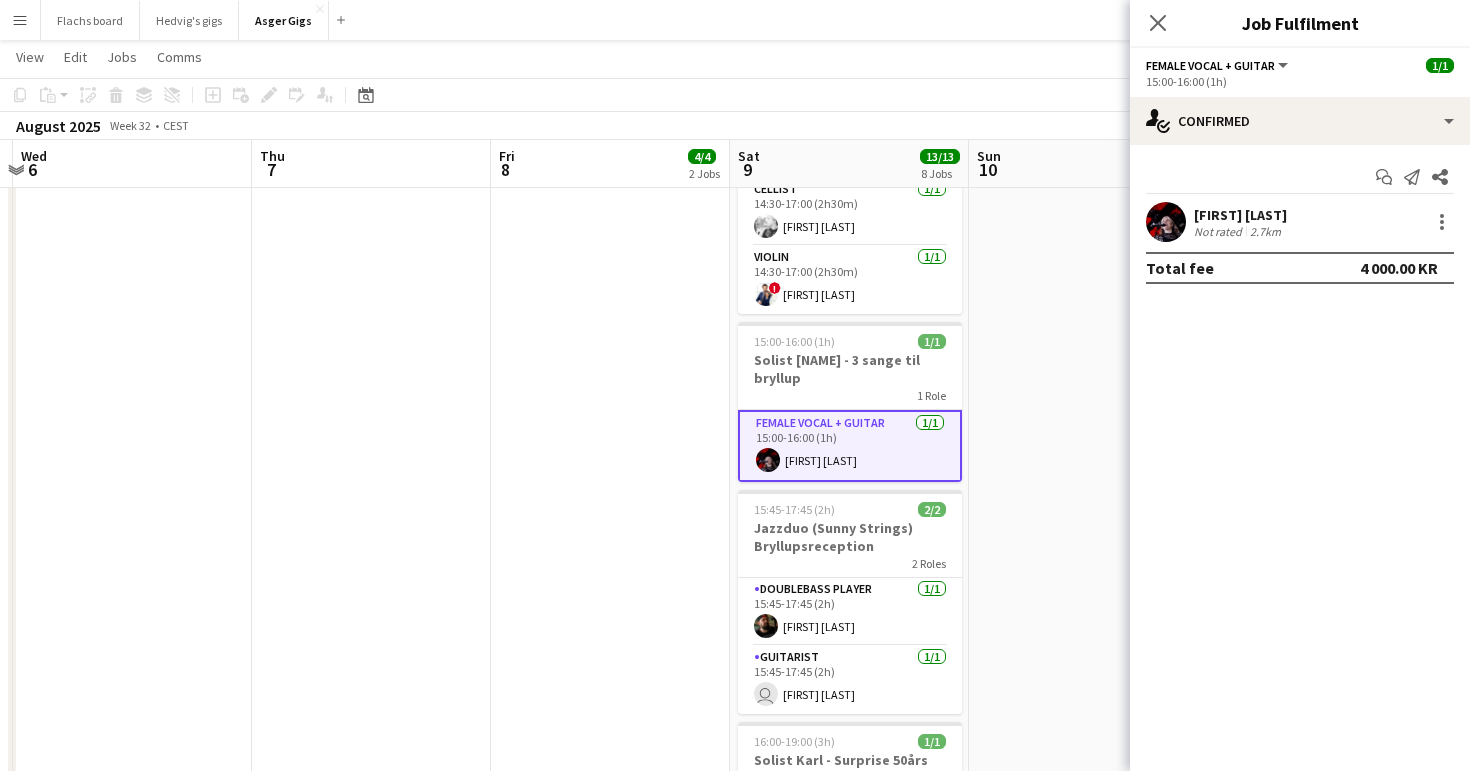 click on "15:00-17:30 (2h30m)    2/2   Duet til vielse   2 Roles   Female Vocal + Piano   1/1   15:00-15:45 (45m)
[FIRST] [LAST]  Male Vocal + Guitar   1/1   15:00-17:30 (2h30m)
[FIRST] [LAST]     15:00-18:00 (3h)    2/2   Duo gig Pop rep    2 Roles   Female Singer   1/1   15:00-18:00 (3h)
[FIRST] [LAST]  Guitarist   1/1   15:00-18:00 (3h)
[FIRST] [LAST]" at bounding box center (610, 428) 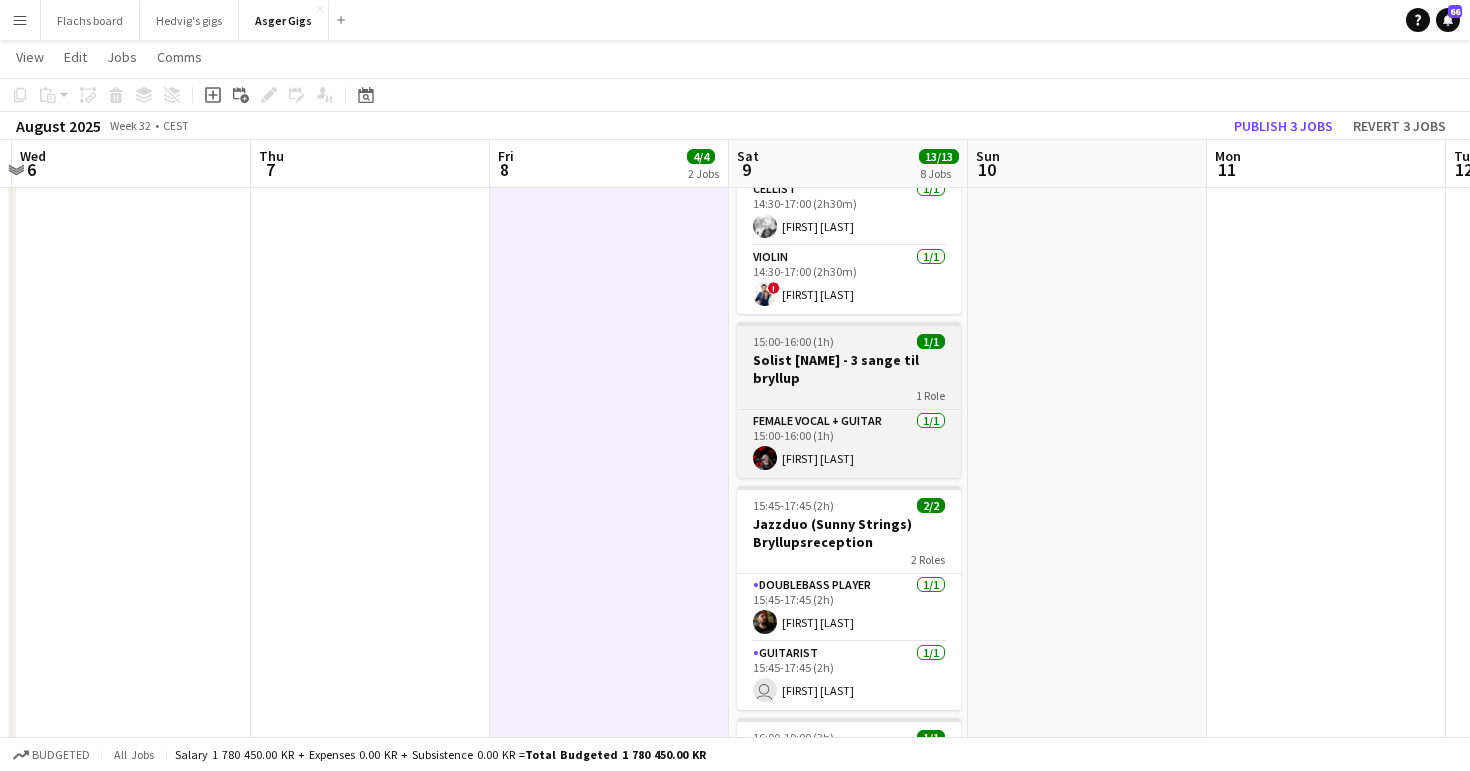 click on "Solist [NAME] - 3 sange til bryllup" at bounding box center [849, 369] 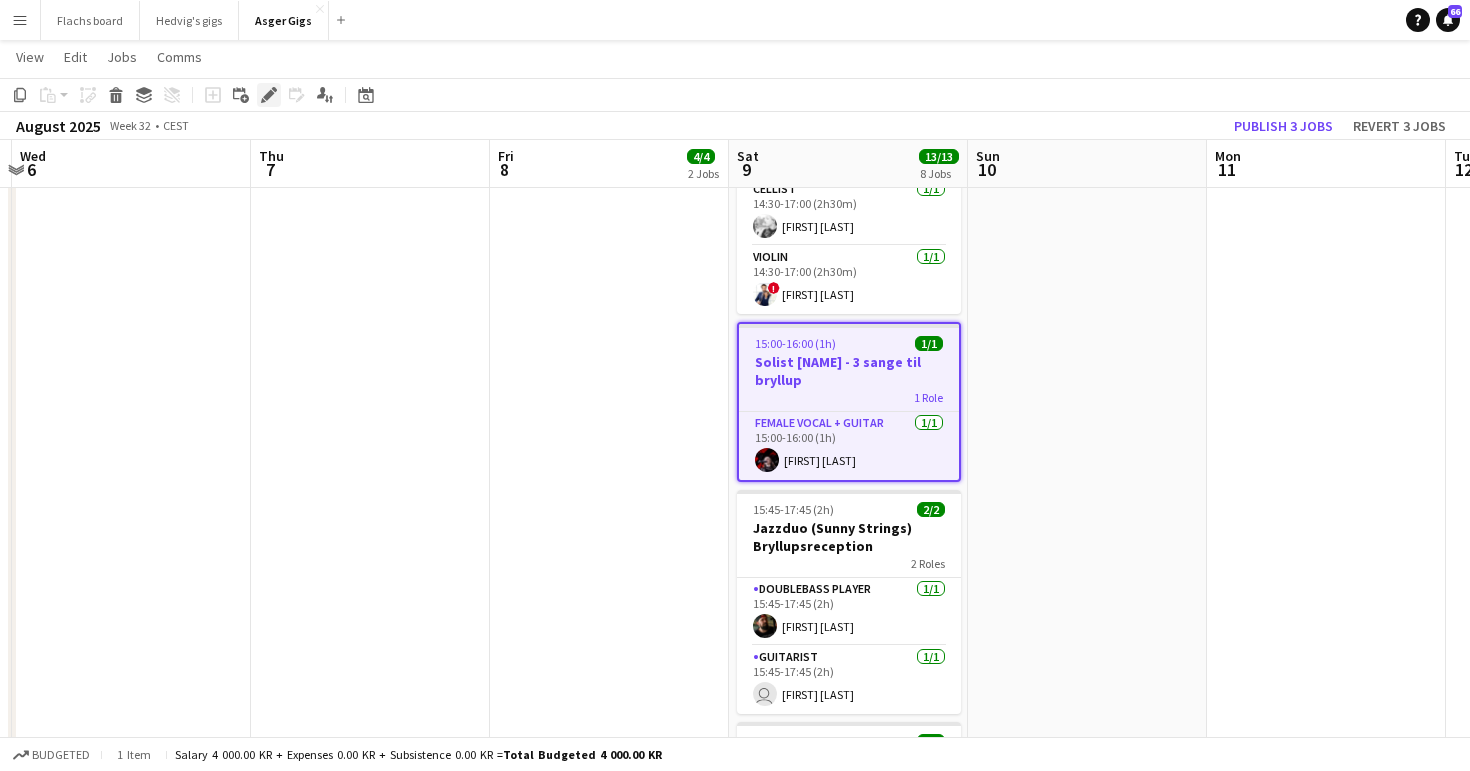 click 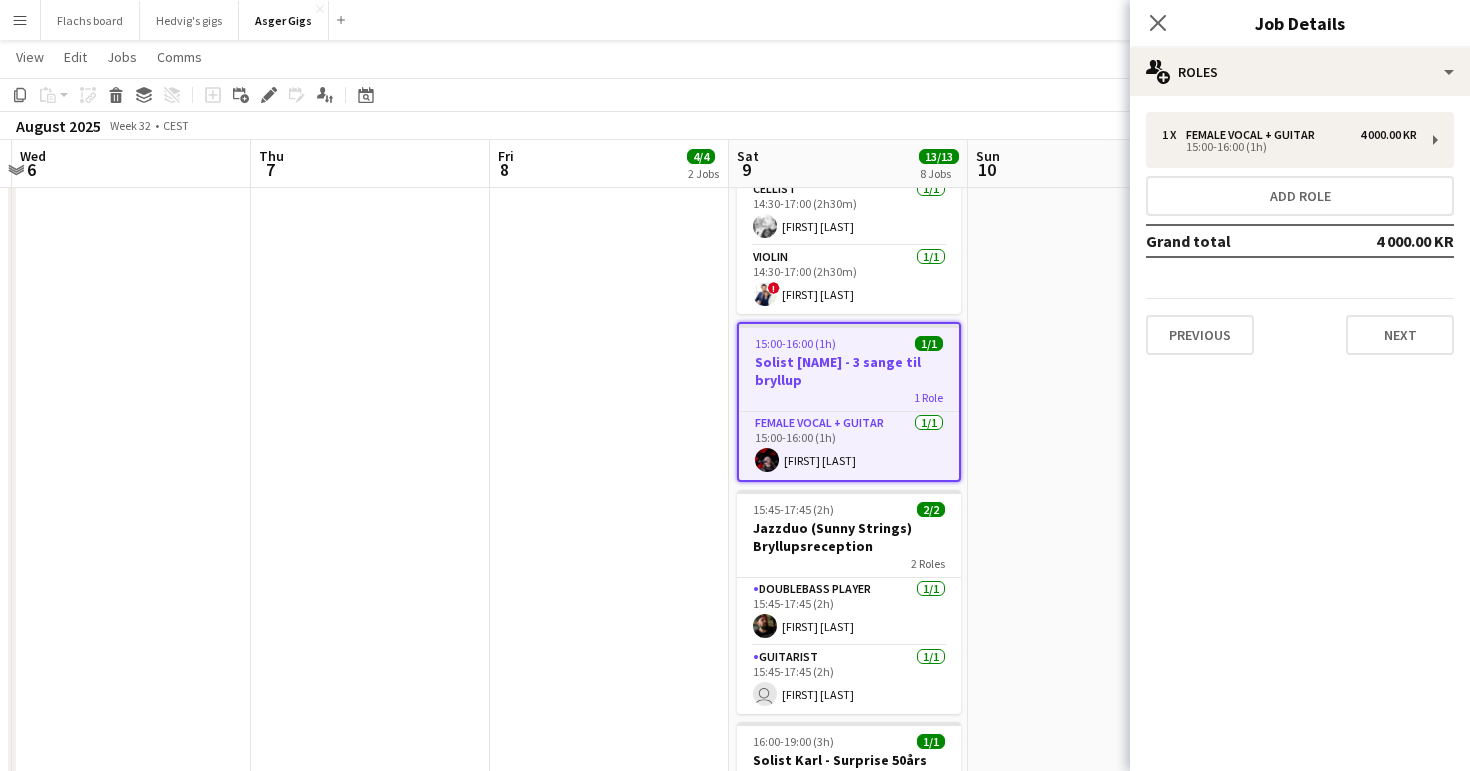 click on "15:00-17:30 (2h30m)    2/2   Duet til vielse   2 Roles   Female Vocal + Piano   1/1   15:00-15:45 (45m)
[FIRST] [LAST]  Male Vocal + Guitar   1/1   15:00-17:30 (2h30m)
[FIRST] [LAST]     15:00-18:00 (3h)    2/2   Duo gig Pop rep    2 Roles   Female Singer   1/1   15:00-18:00 (3h)
[FIRST] [LAST]  Guitarist   1/1   15:00-18:00 (3h)
[FIRST] [LAST]" at bounding box center (609, 428) 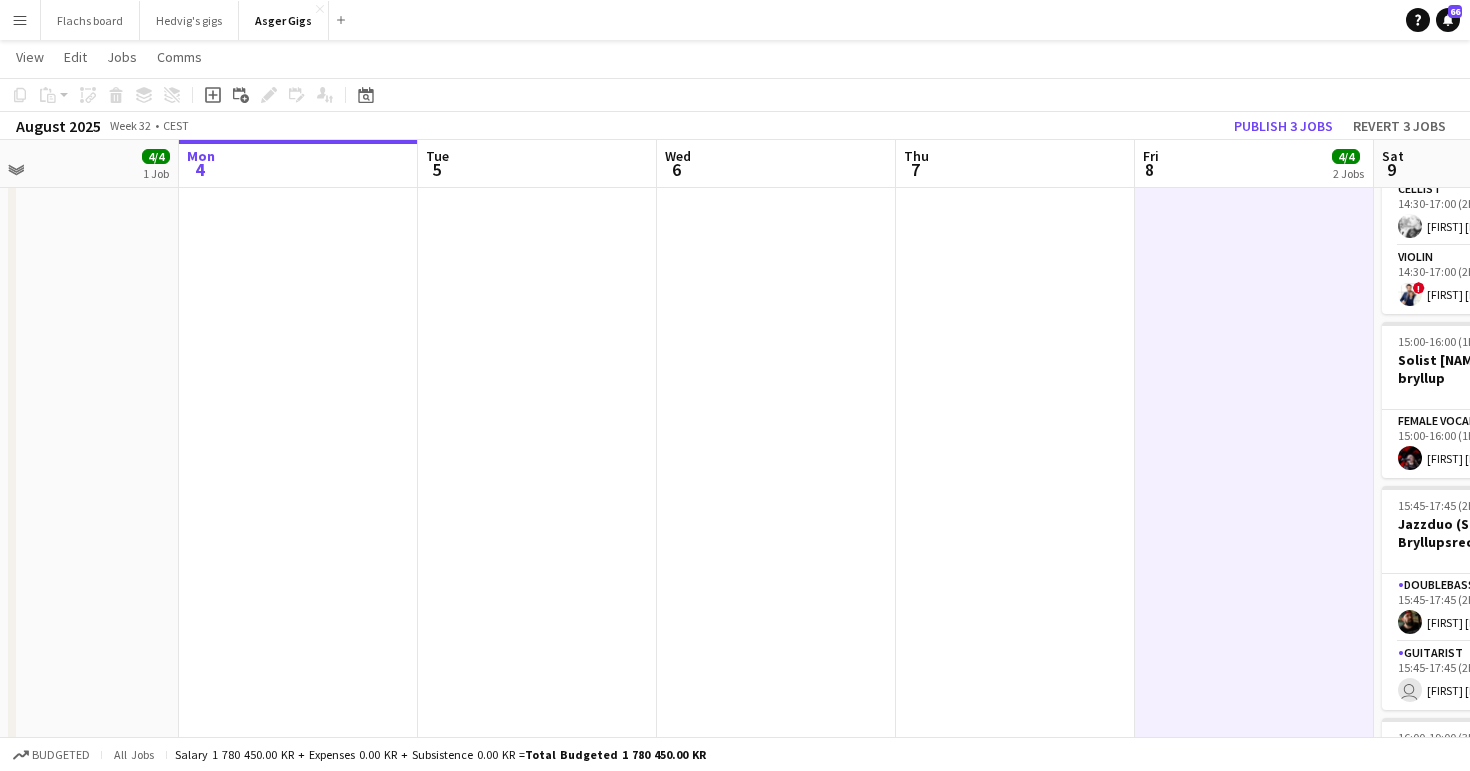scroll, scrollTop: 0, scrollLeft: 516, axis: horizontal 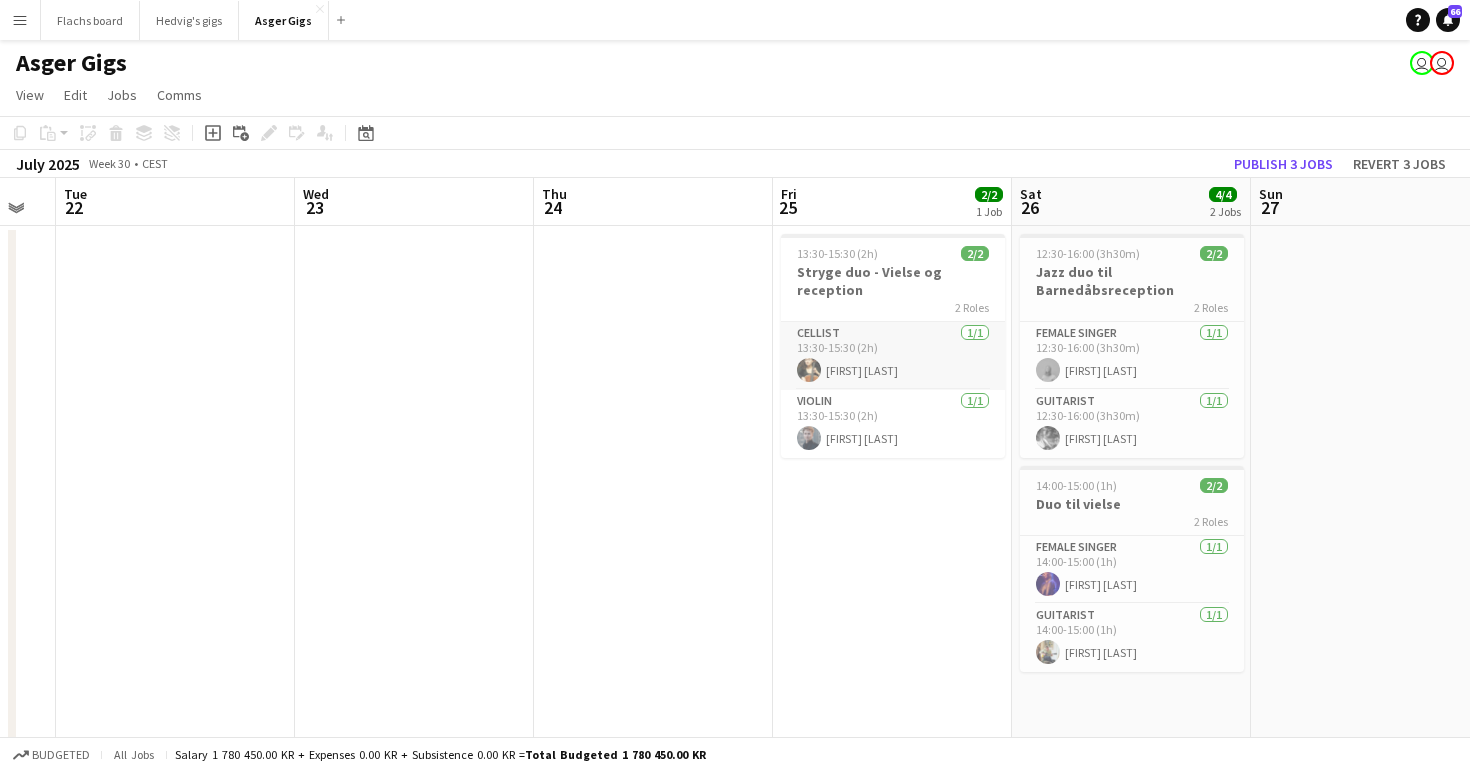 click on "Cellist   1/1   13:30-15:30 (2h)
[FIRST] [LAST]" at bounding box center [893, 356] 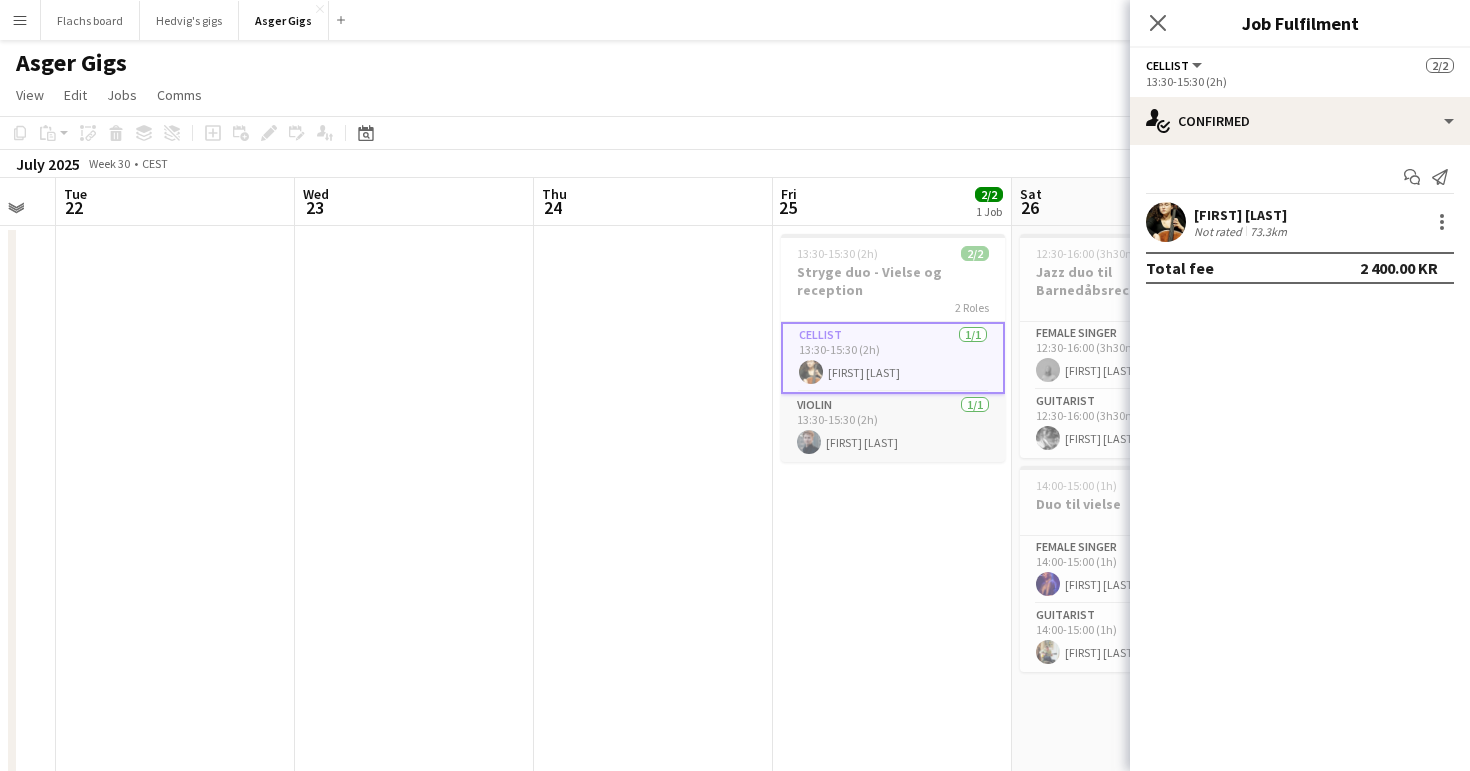click on "Violin   1/1   13:30-15:30 (2h)
[FIRST] [LAST]" at bounding box center [893, 428] 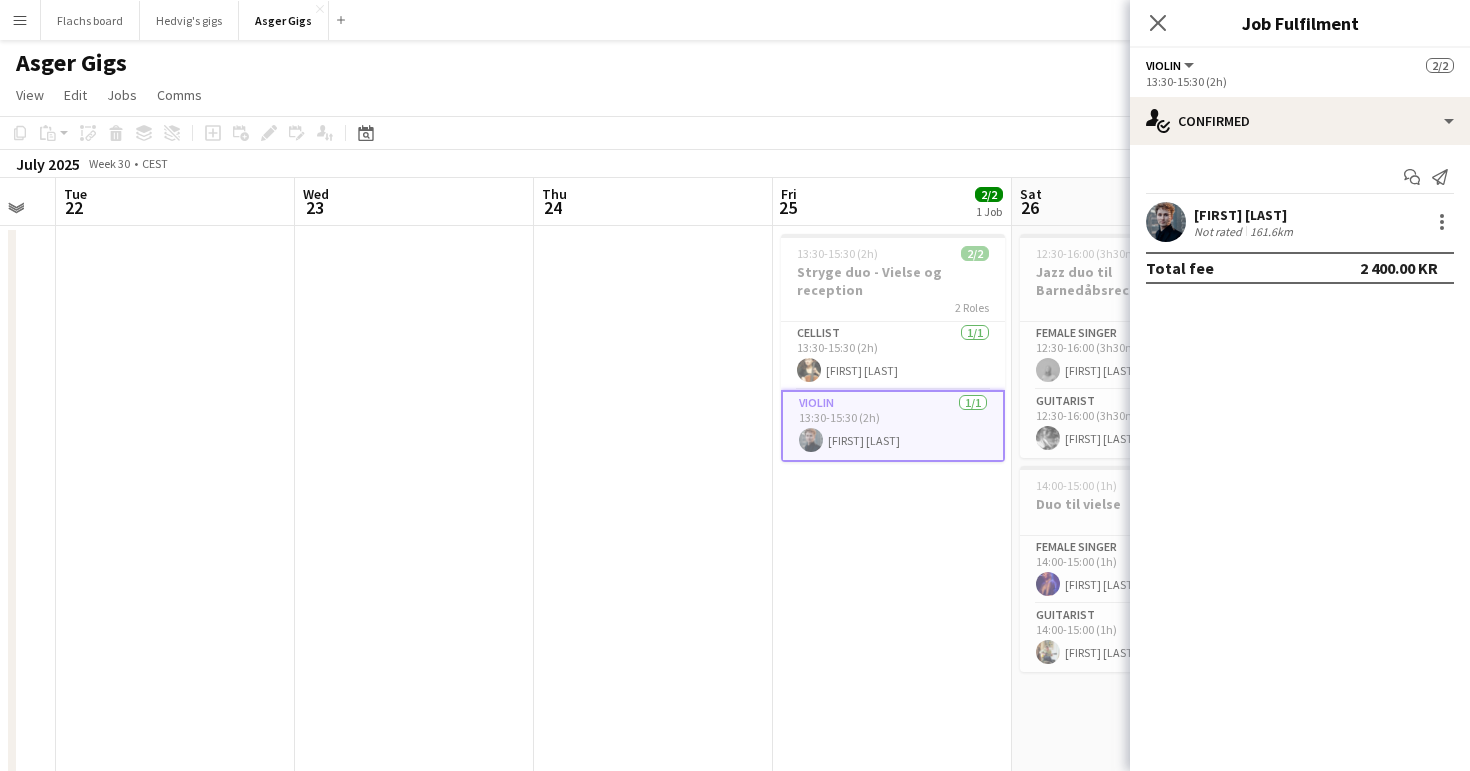 click at bounding box center [653, 1332] 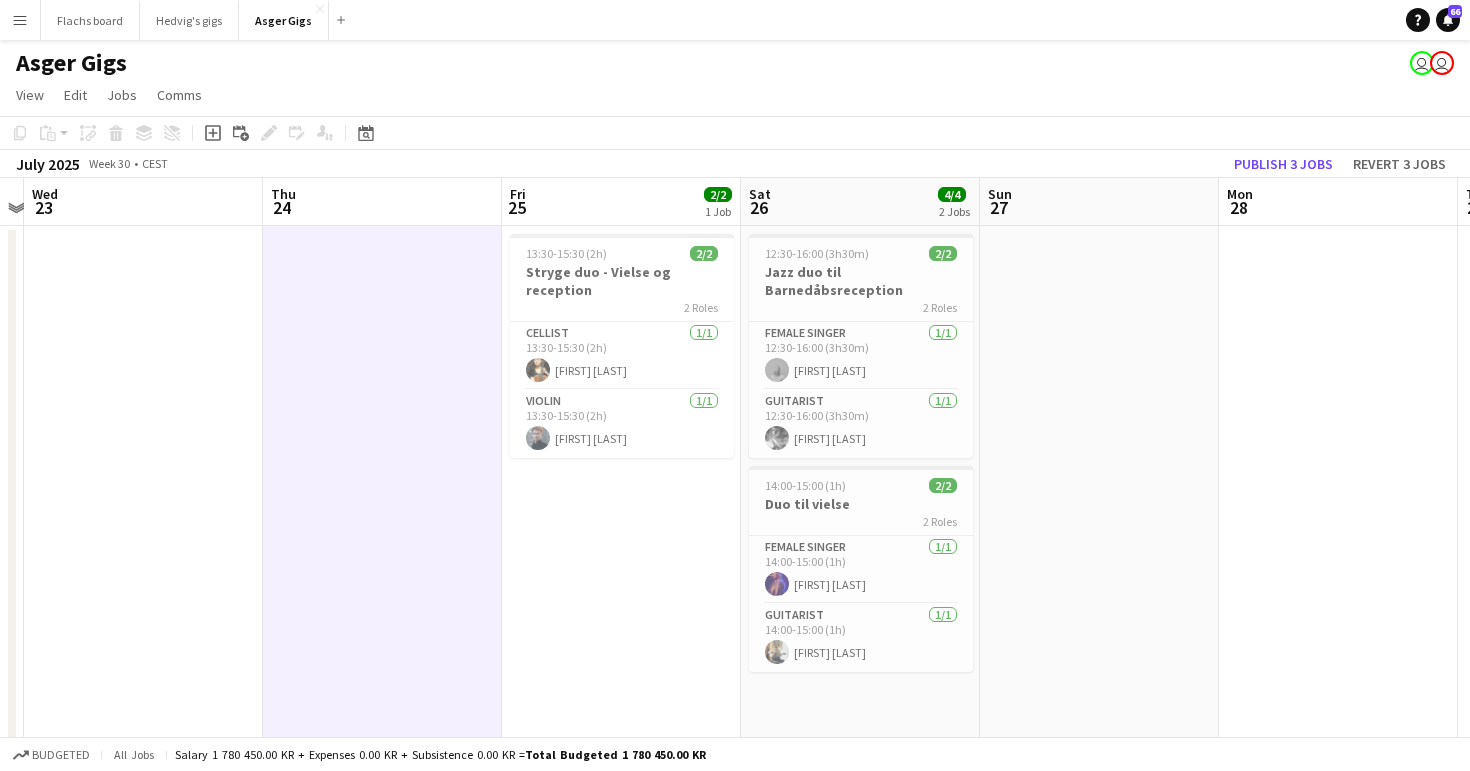 scroll, scrollTop: 0, scrollLeft: 978, axis: horizontal 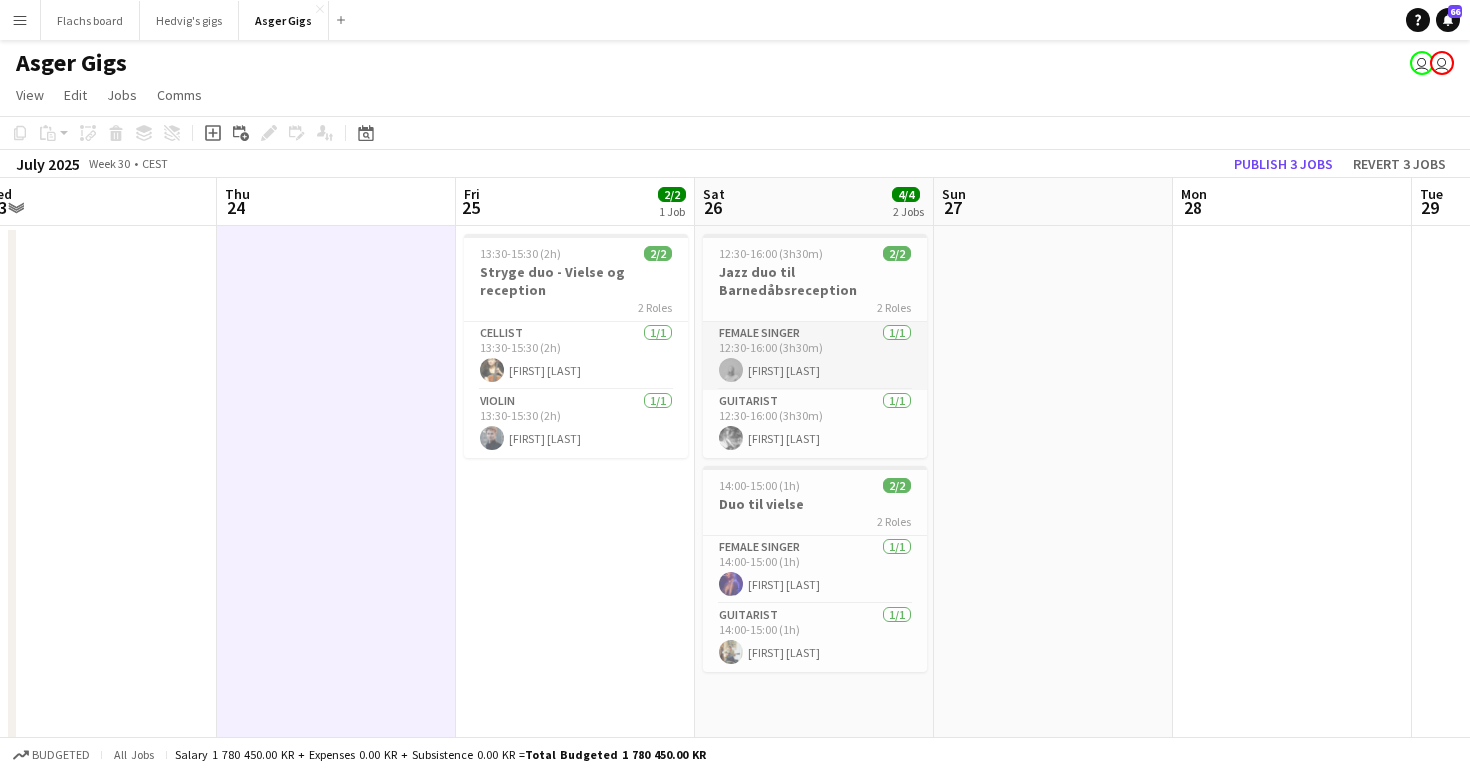 click on "Female Singer   1/1   12:30-16:00 (3h30m)
[FIRST] [LAST]" at bounding box center [815, 356] 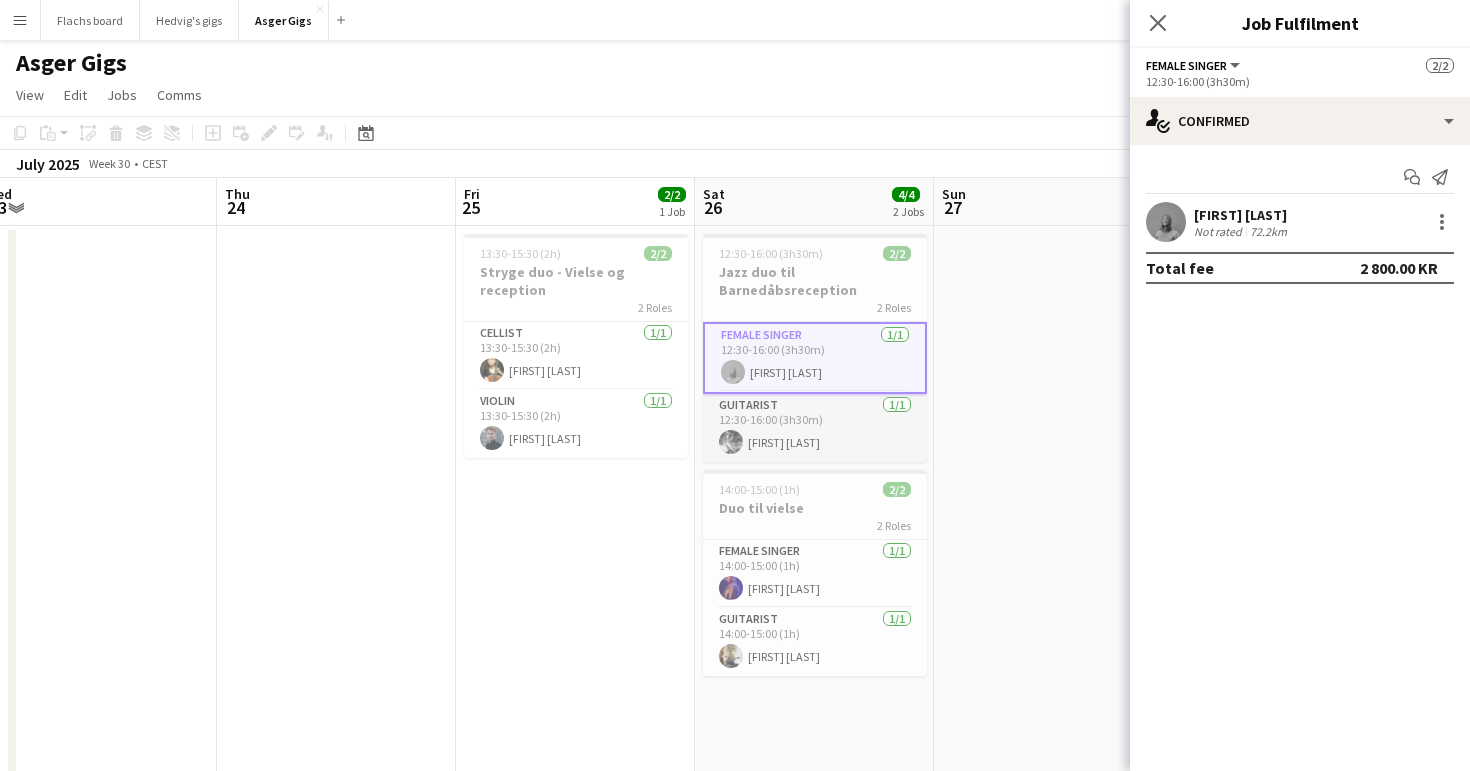 click on "Guitarist   1/1   12:30-16:00 (3h30m)
[FIRST] [LAST]" at bounding box center [815, 428] 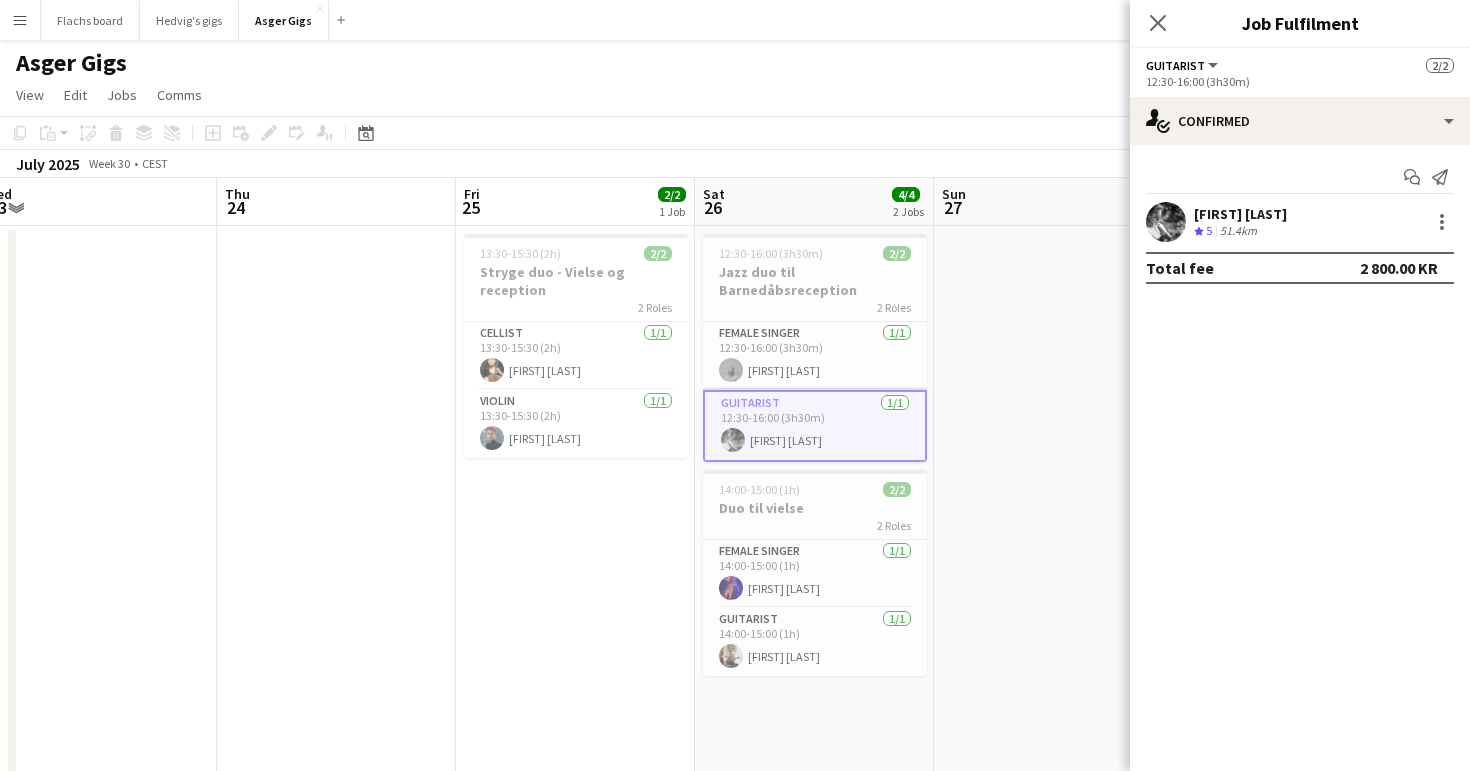 scroll, scrollTop: 0, scrollLeft: 977, axis: horizontal 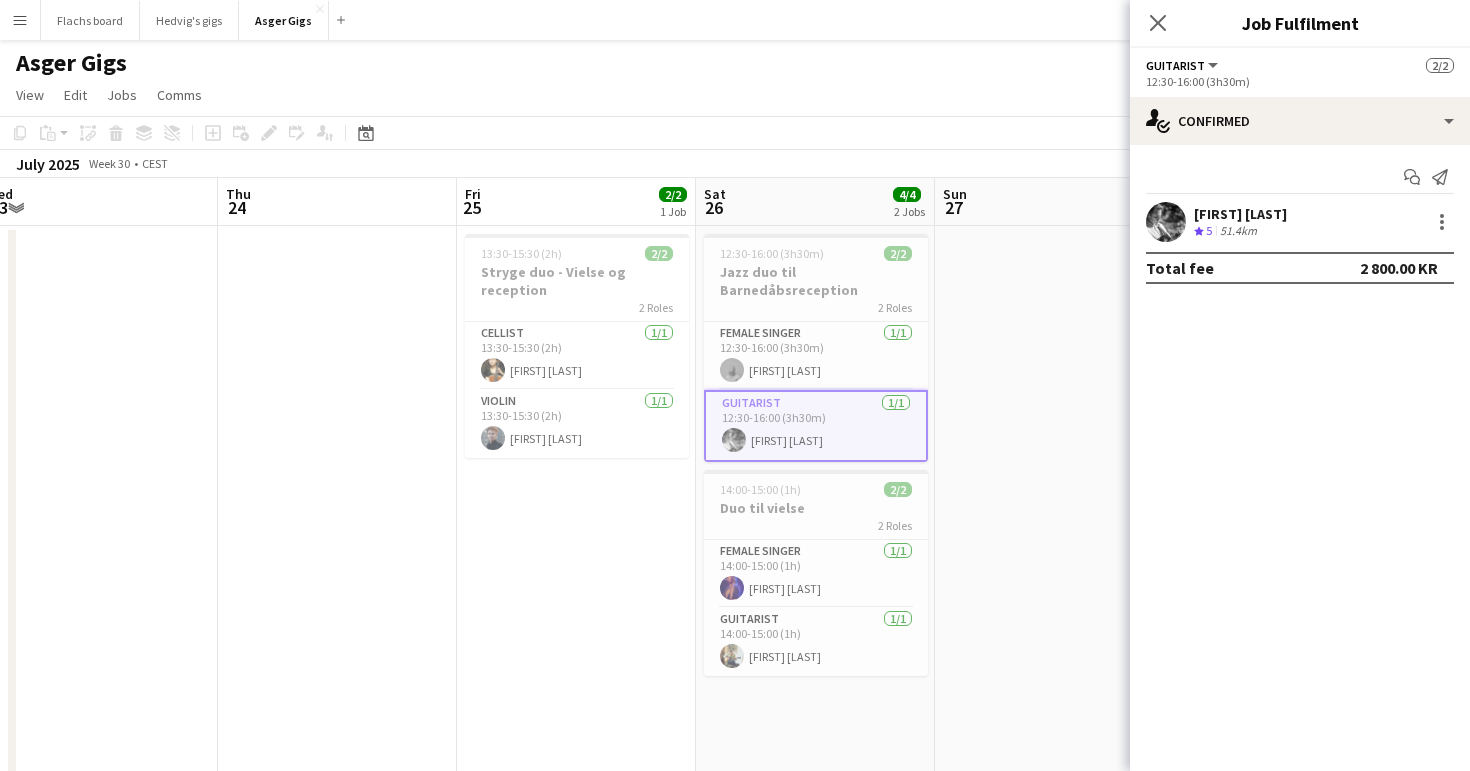 click at bounding box center [1054, 1332] 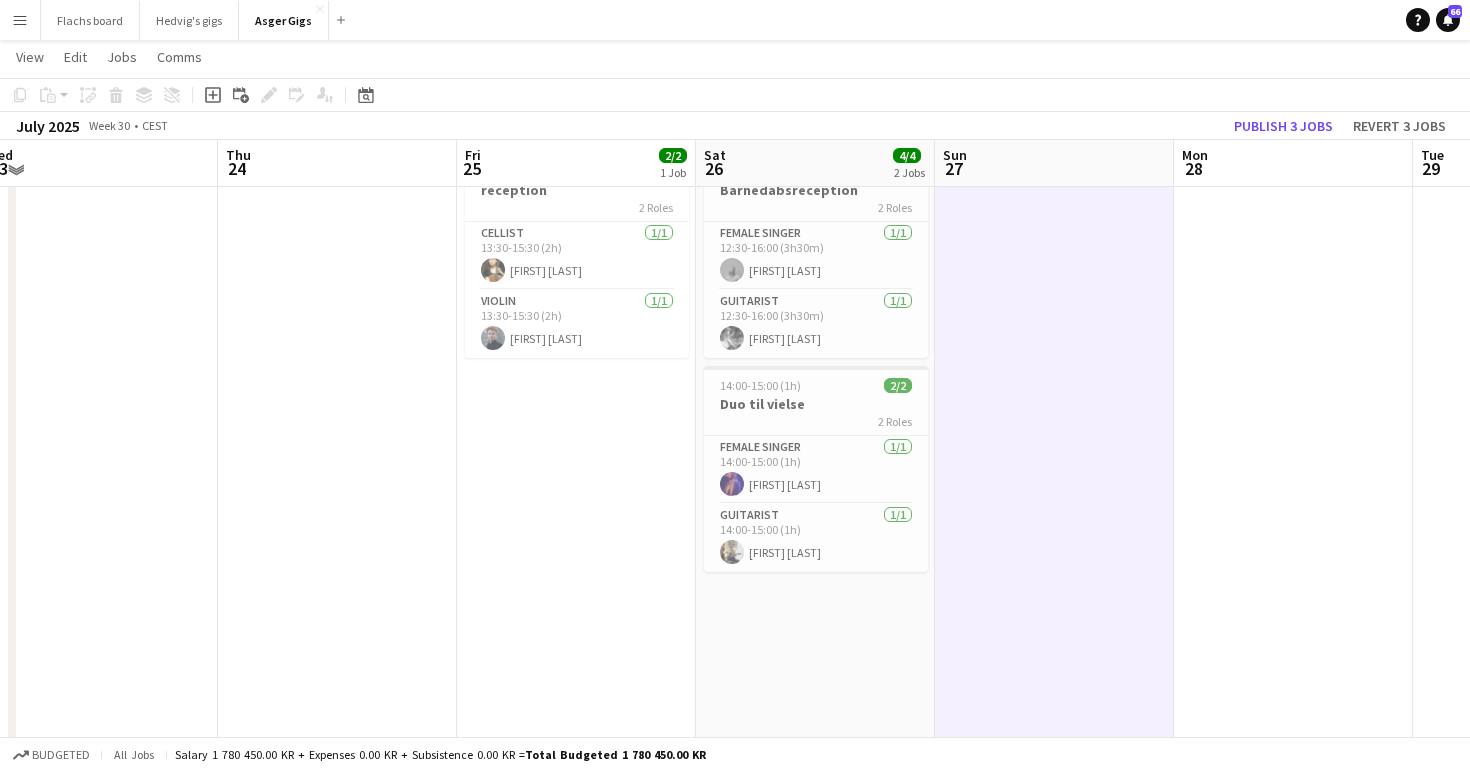 scroll, scrollTop: 102, scrollLeft: 0, axis: vertical 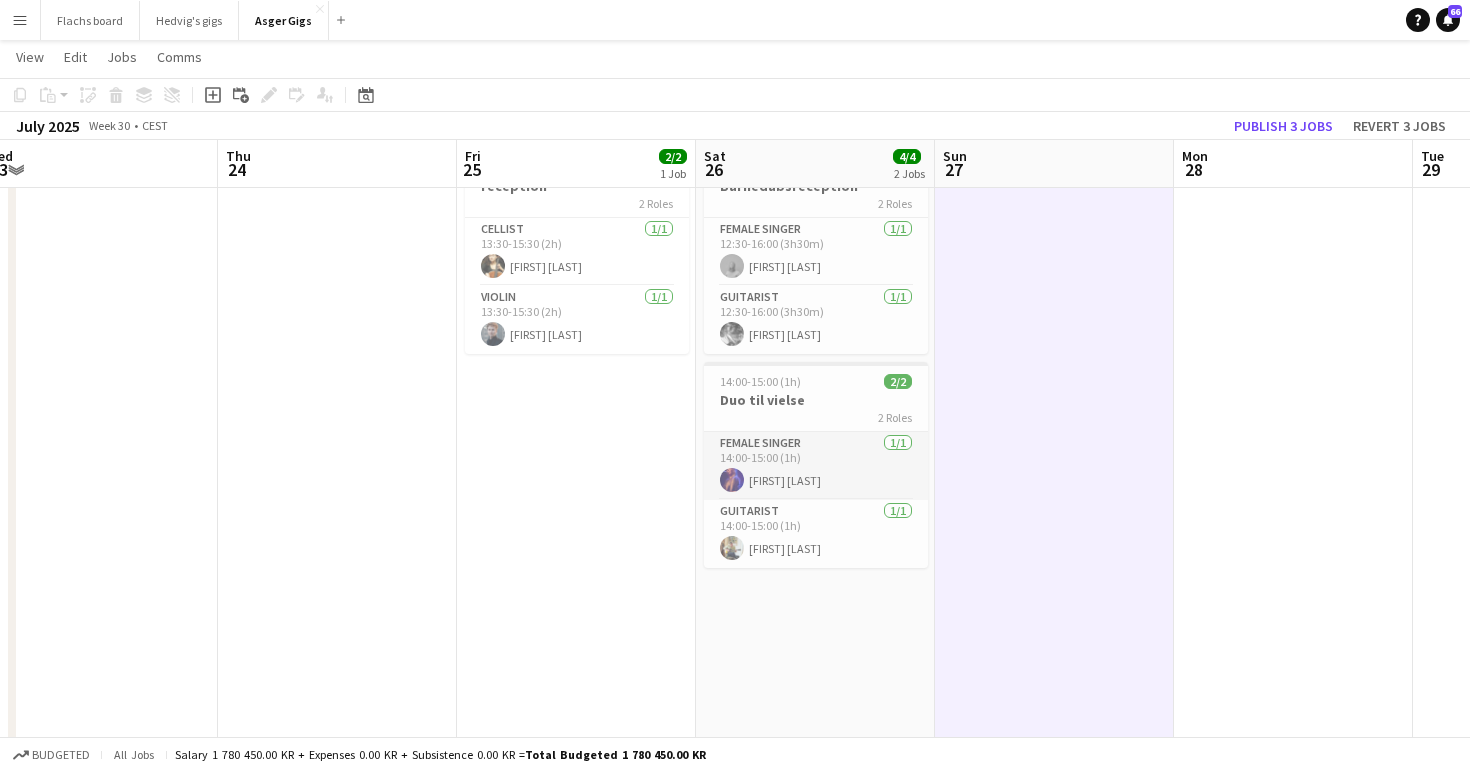 click on "Female Singer   1/1   14:00-15:00 (1h)
[FIRST] [LAST]" at bounding box center (816, 466) 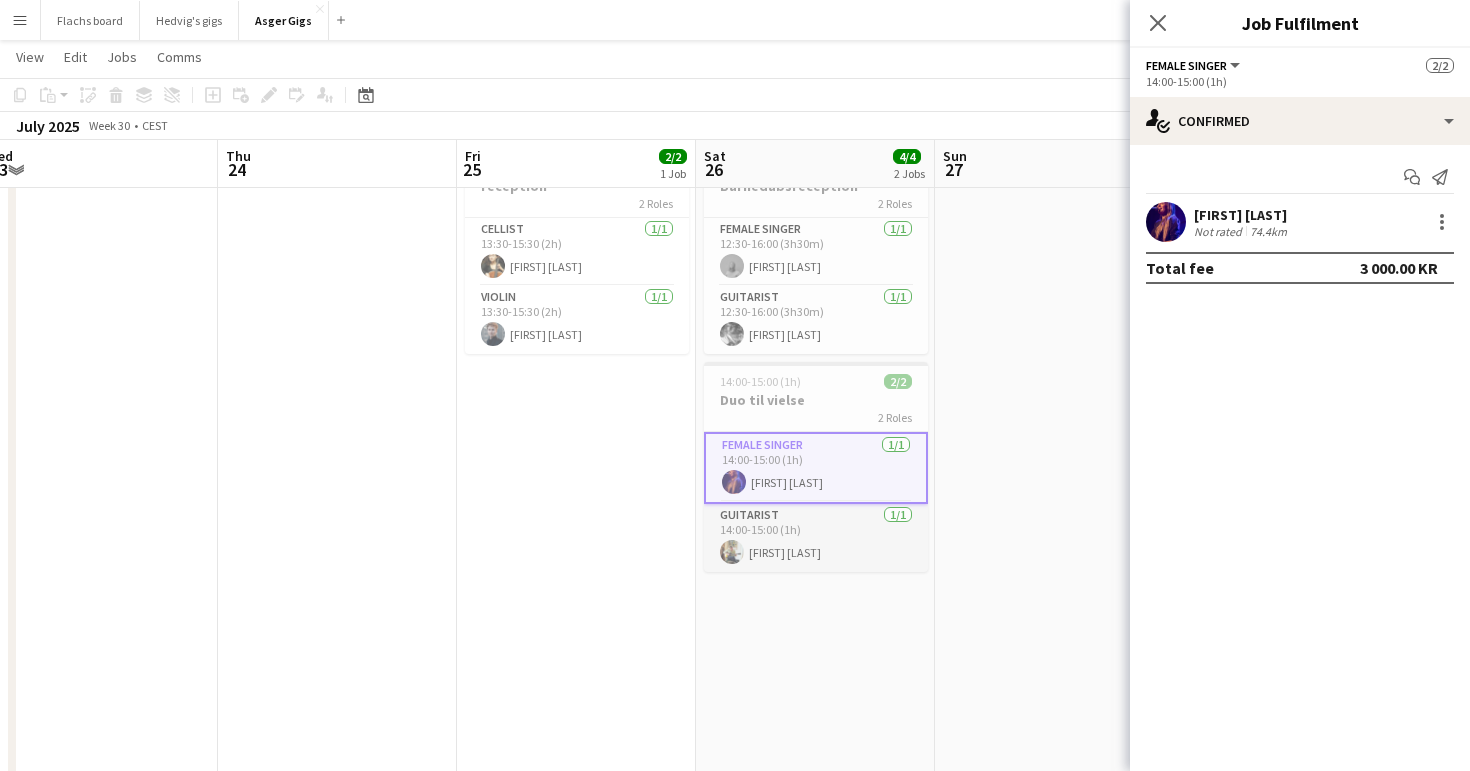 click on "Guitarist   1/1   14:00-15:00 (1h)
[FIRST] [LAST]" at bounding box center (816, 538) 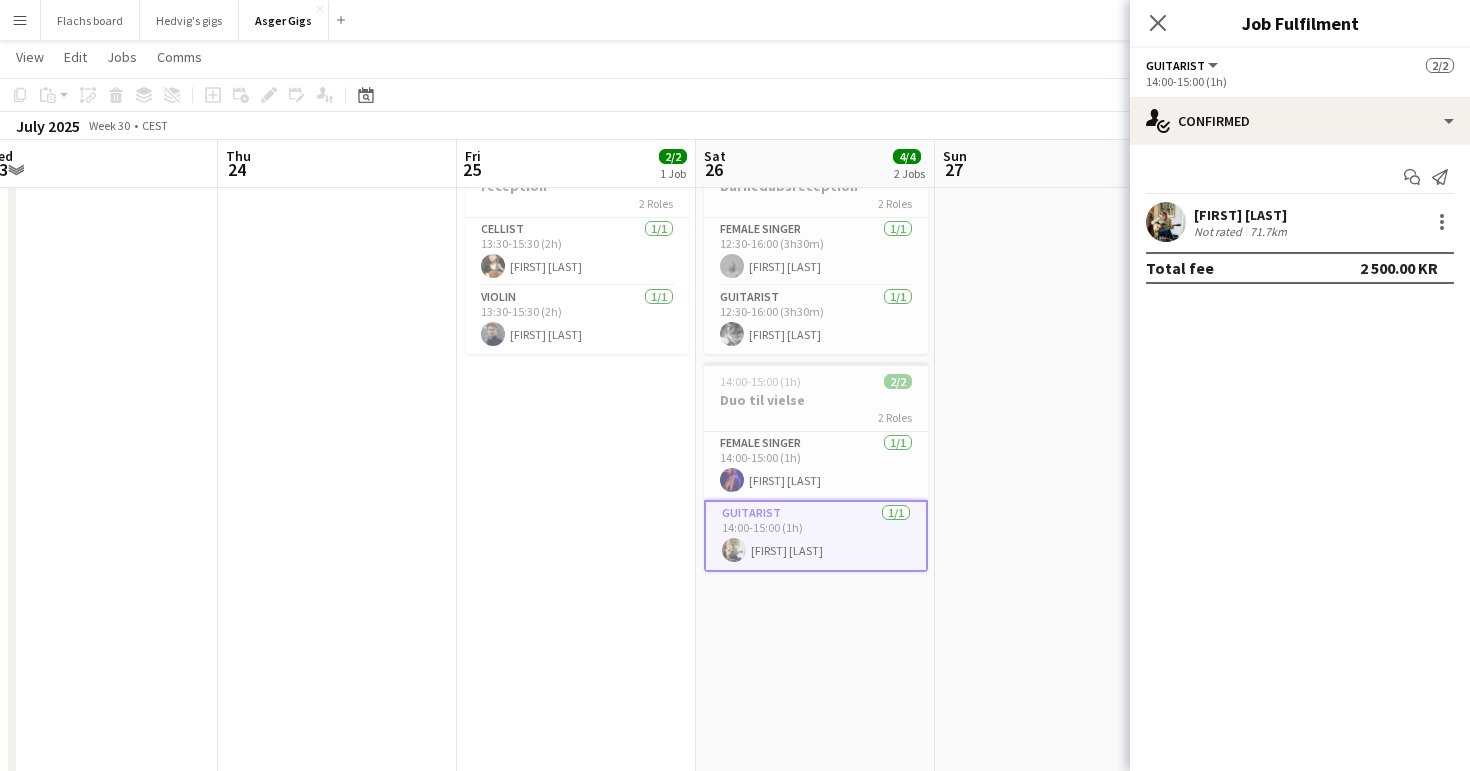 click at bounding box center [1054, 1228] 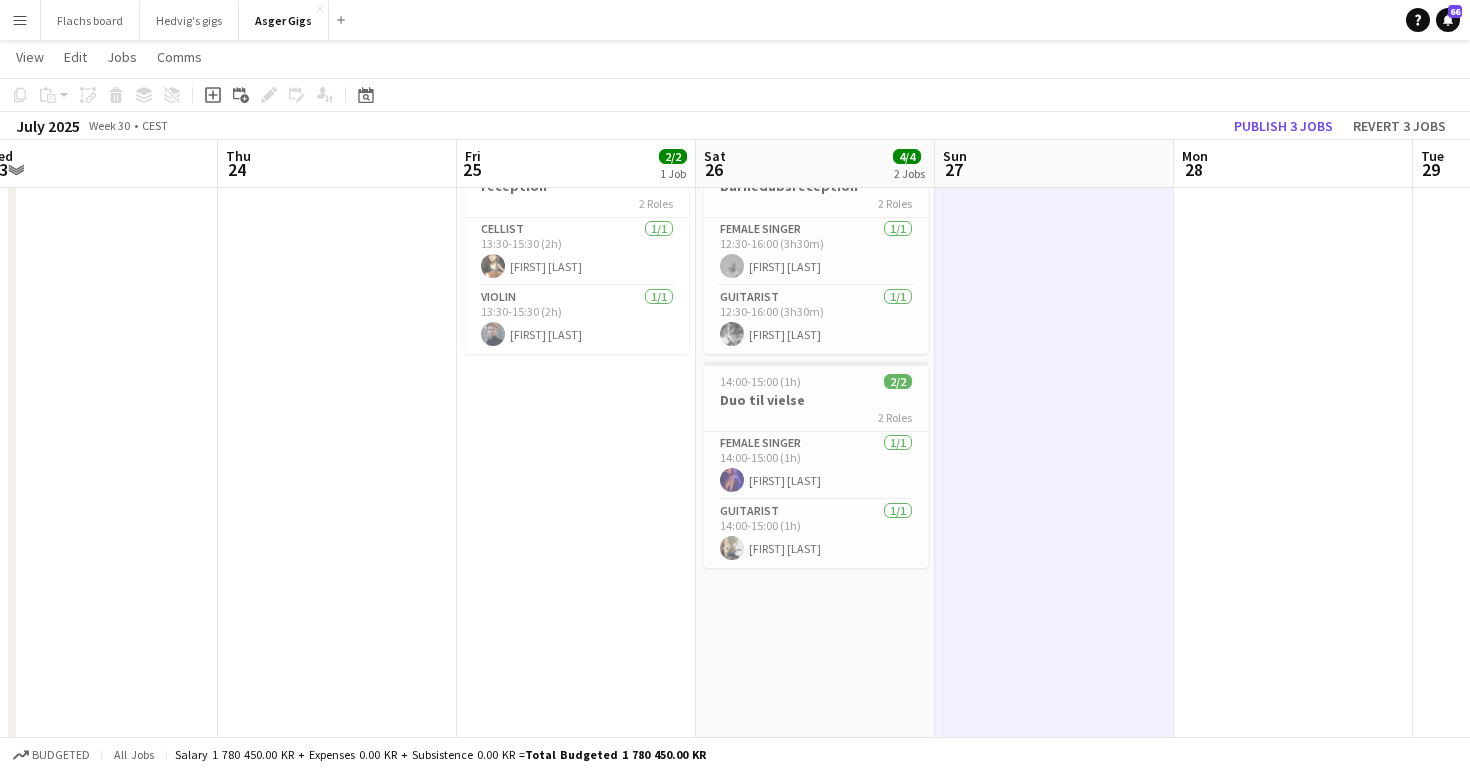 scroll, scrollTop: 0, scrollLeft: 0, axis: both 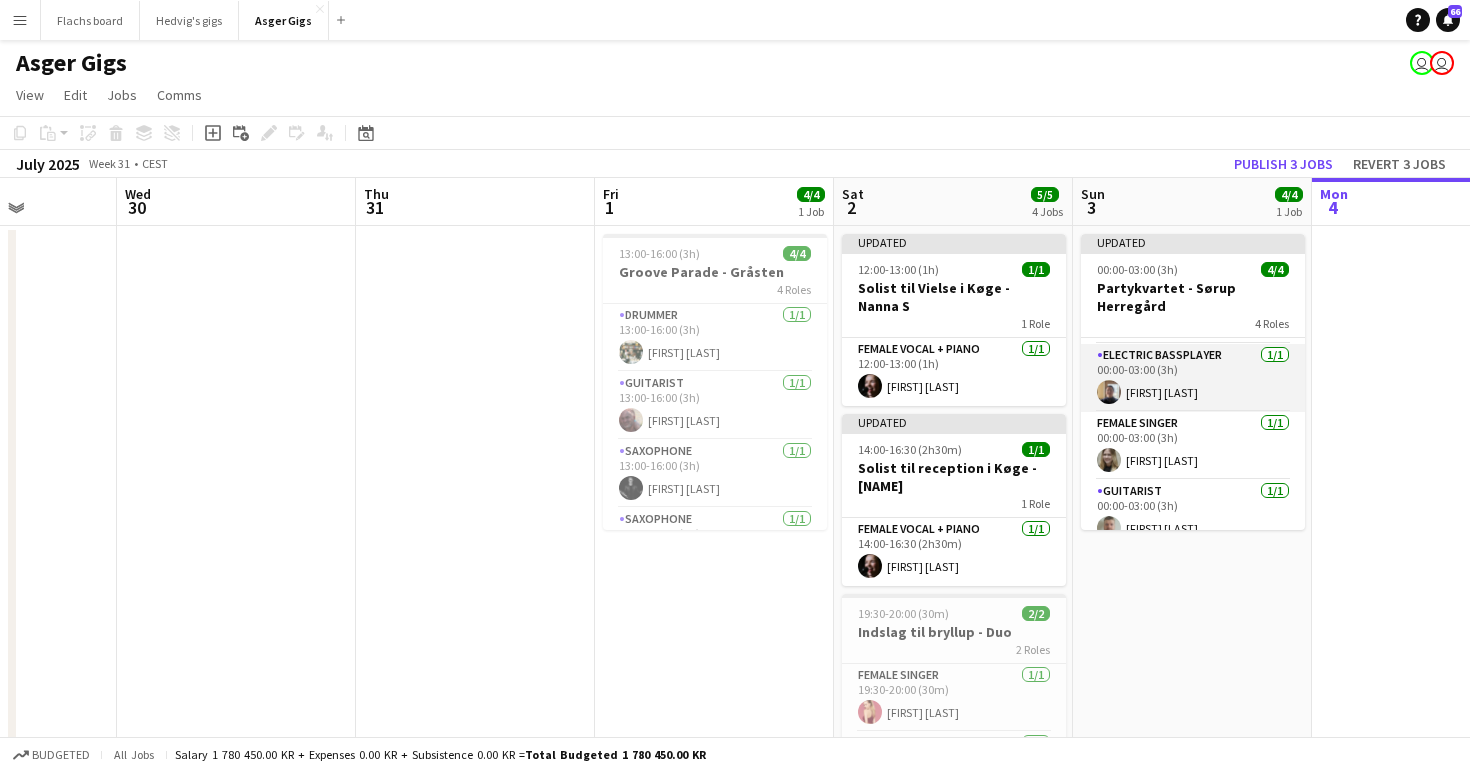 click on "Electric Bassplayer   1/1   00:00-03:00 (3h)
[FIRST] [LAST]" at bounding box center [1193, 378] 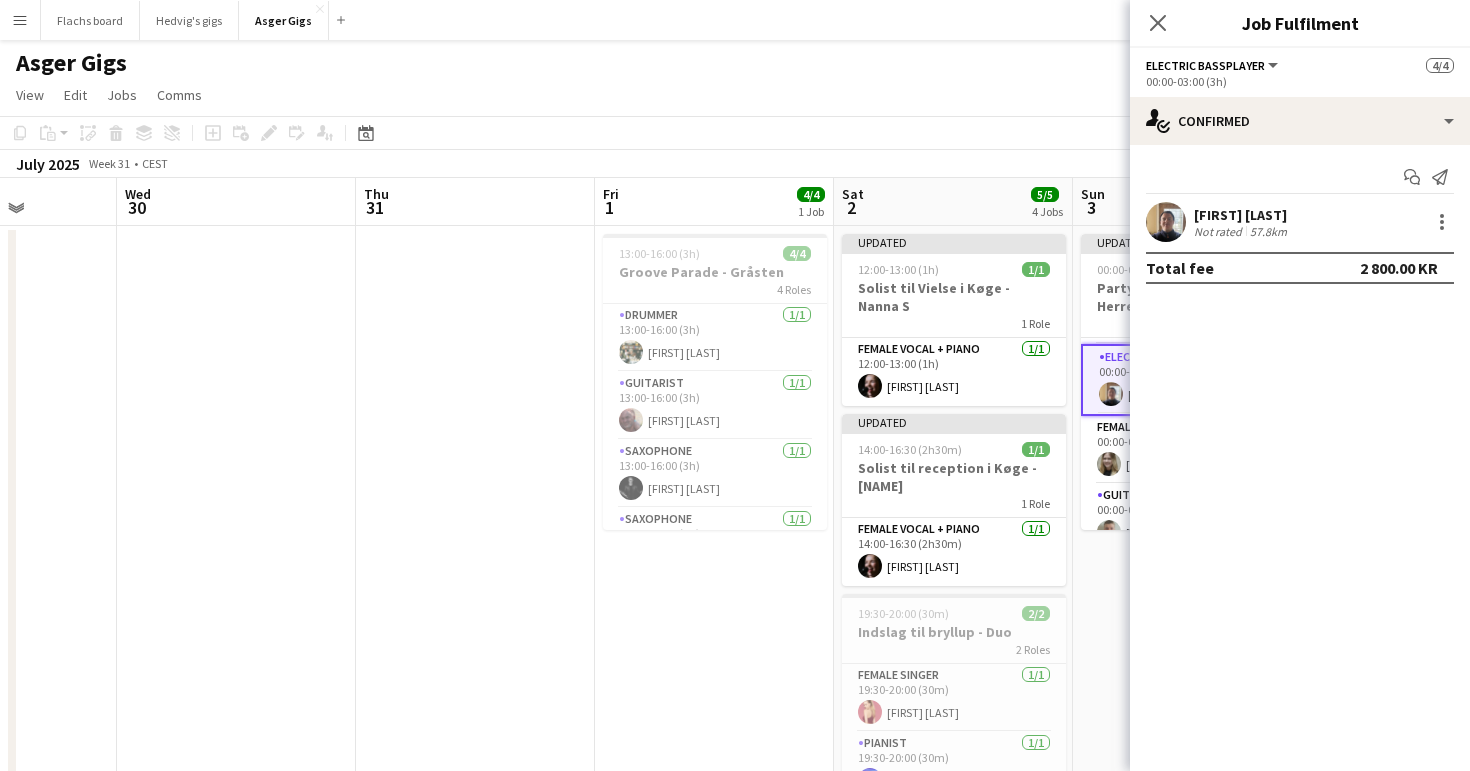 click on "[FIRST] [LAST]   Not rated   57.8km" at bounding box center [1300, 222] 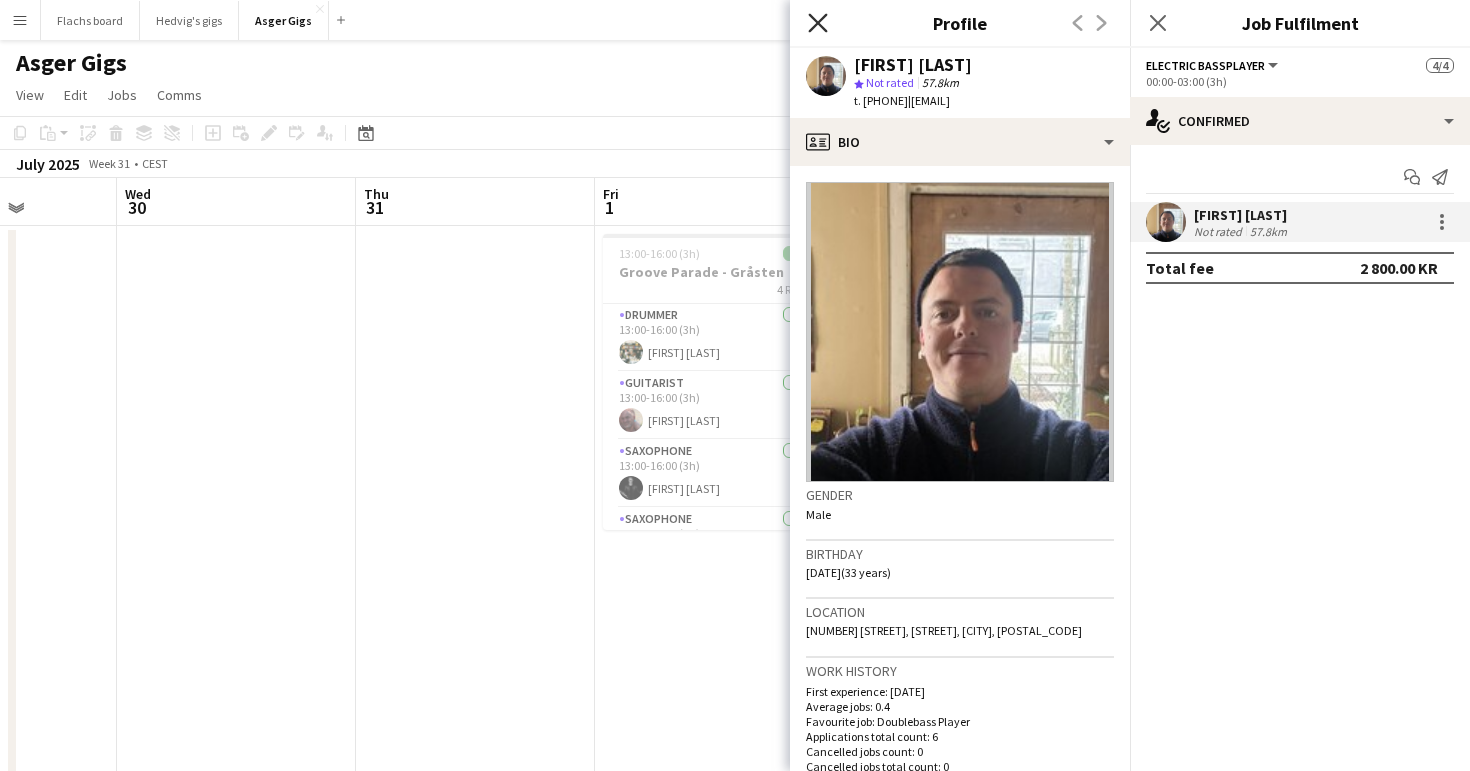 click on "Close pop-in" 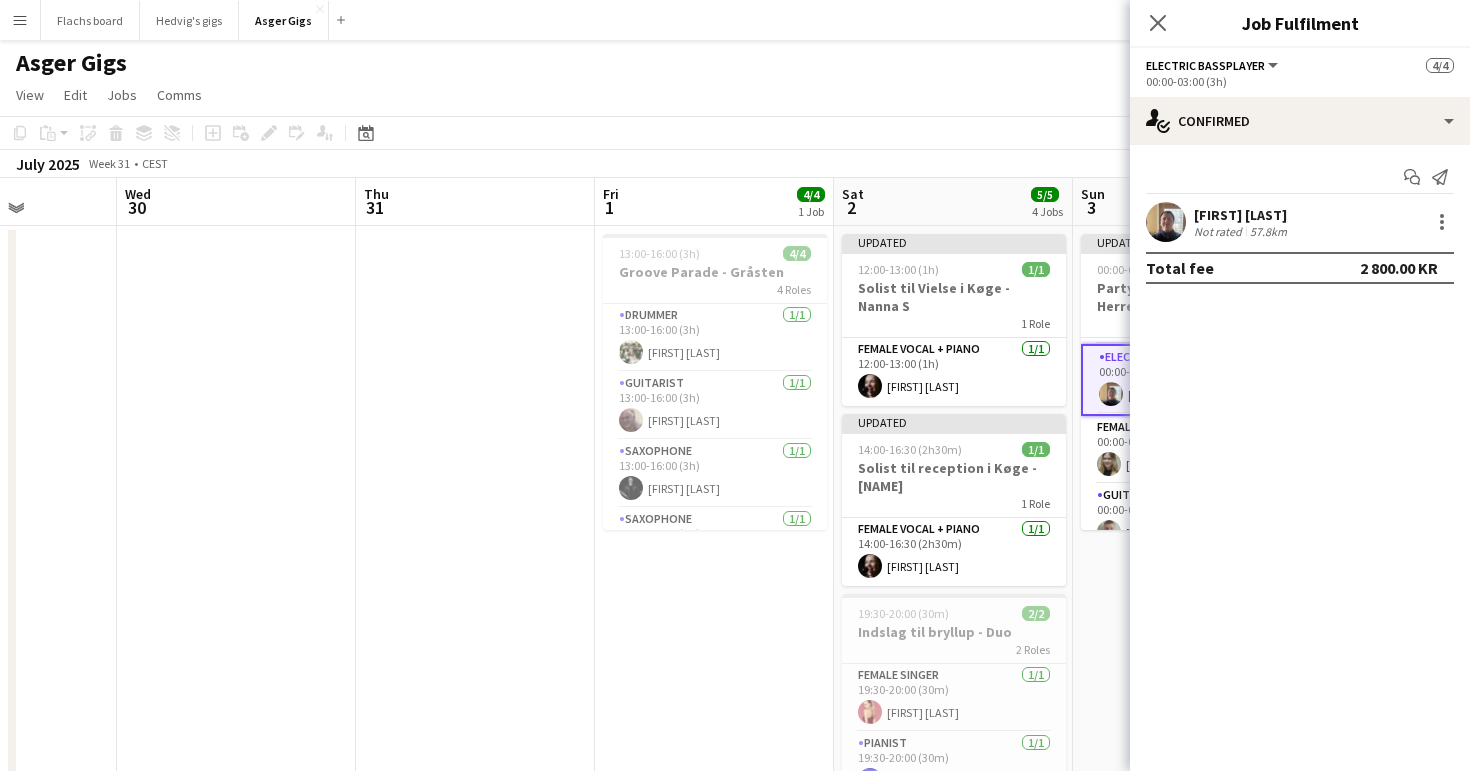 click on "13:00-16:00 (3h)    4/4   Groove Parade - Gråsten   4 Roles   Drummer   1/1   13:00-16:00 (3h)
[FIRST] [LAST]  Guitarist   1/1   13:00-16:00 (3h)
[FIRST] [LAST]  Saxophone   1/1   13:00-16:00 (3h)
[FIRST] [LAST]  Saxophone   1/1   13:00-16:00 (3h)
[FIRST] [LAST]" at bounding box center [714, 1332] 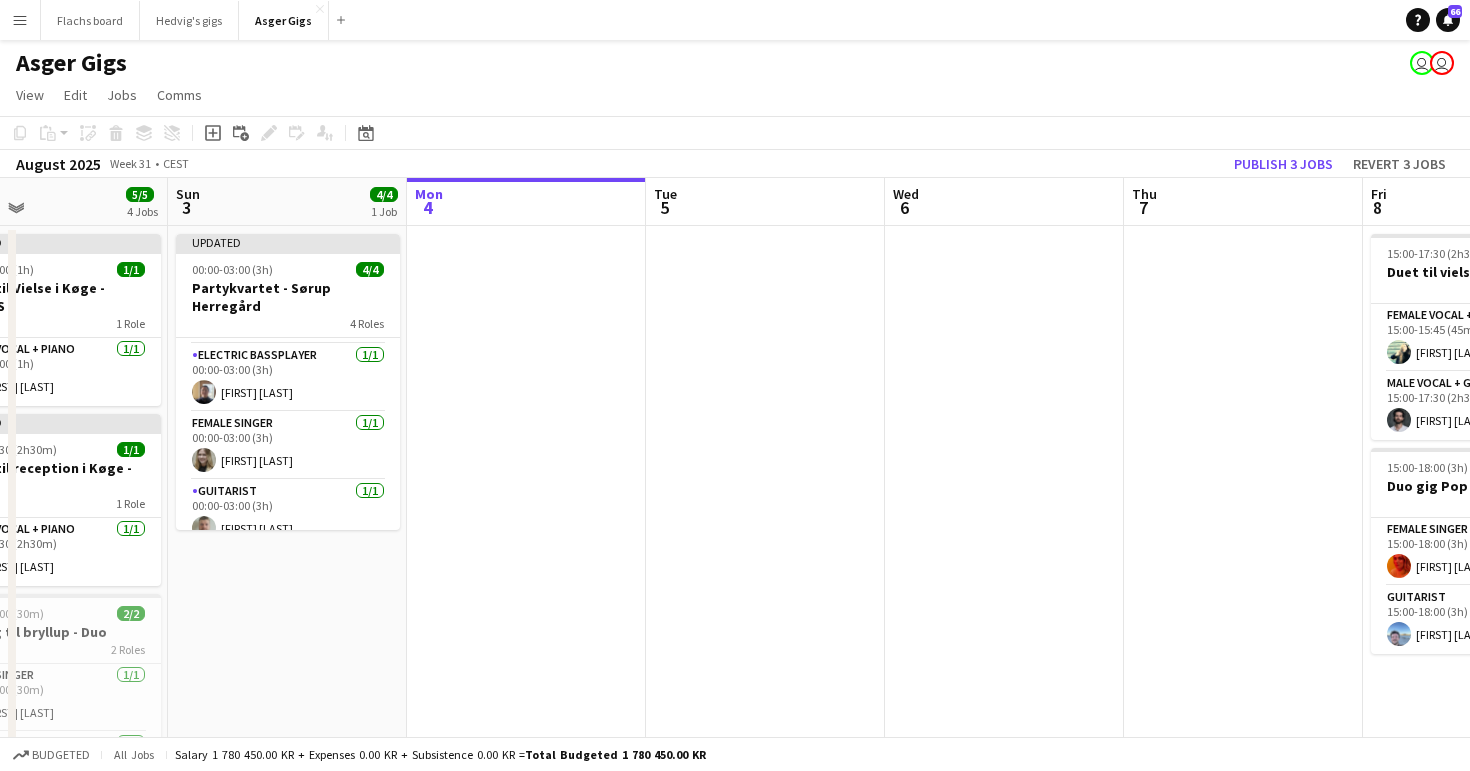 scroll, scrollTop: 0, scrollLeft: 735, axis: horizontal 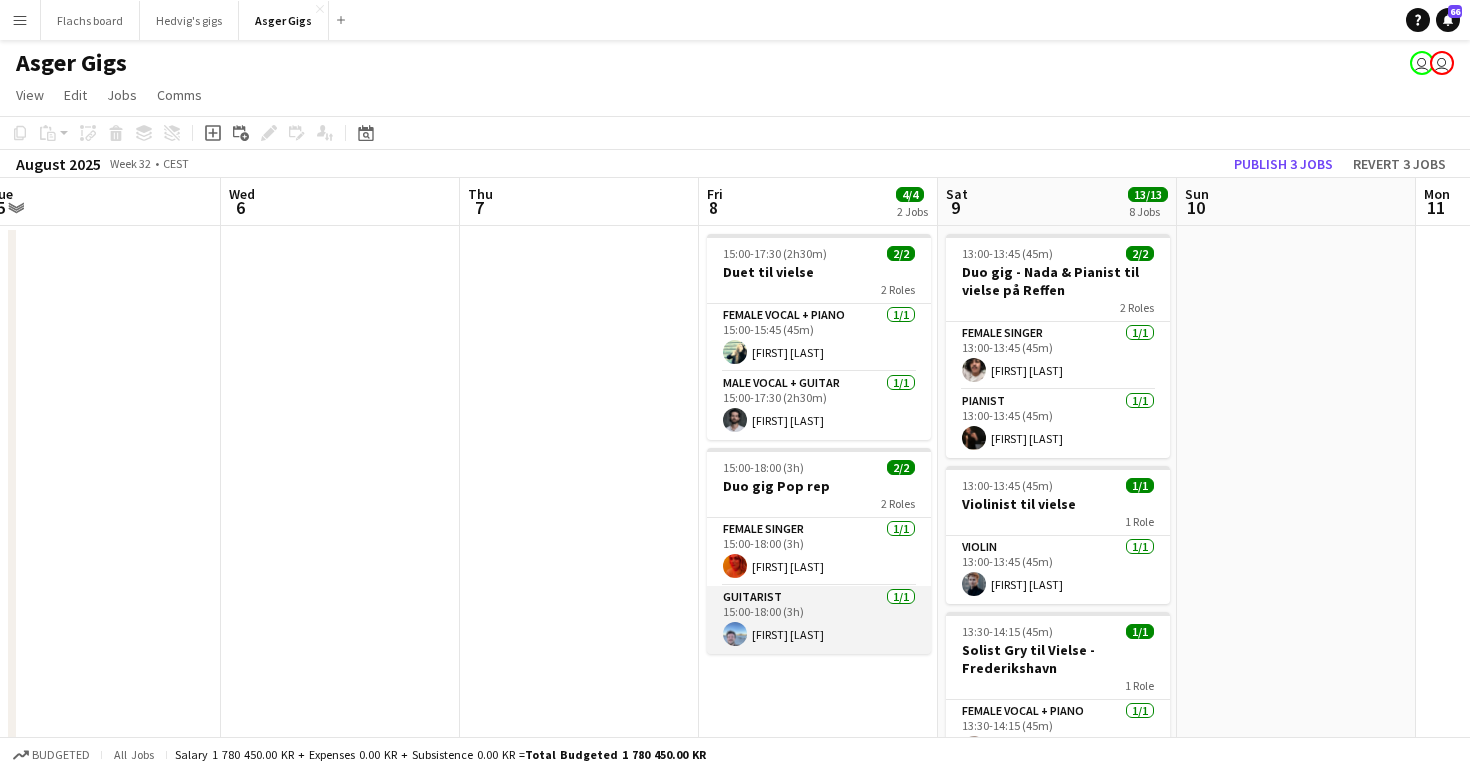 click on "Guitarist   1/1   15:00-18:00 (3h)
[FIRST] [LAST]" at bounding box center [819, 620] 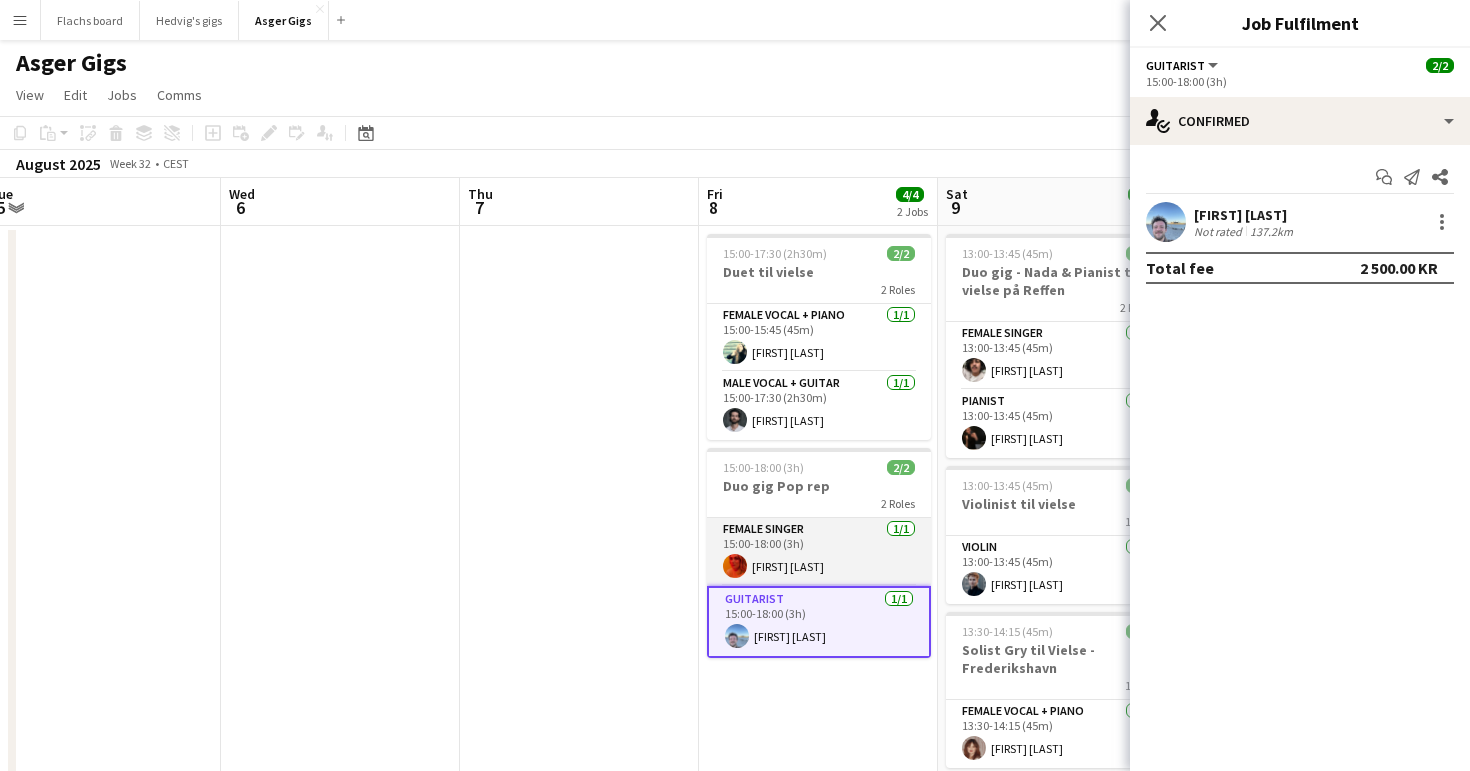 click on "Female Singer   1/1   15:00-18:00 (3h)
[FIRST] [LAST]" at bounding box center [819, 552] 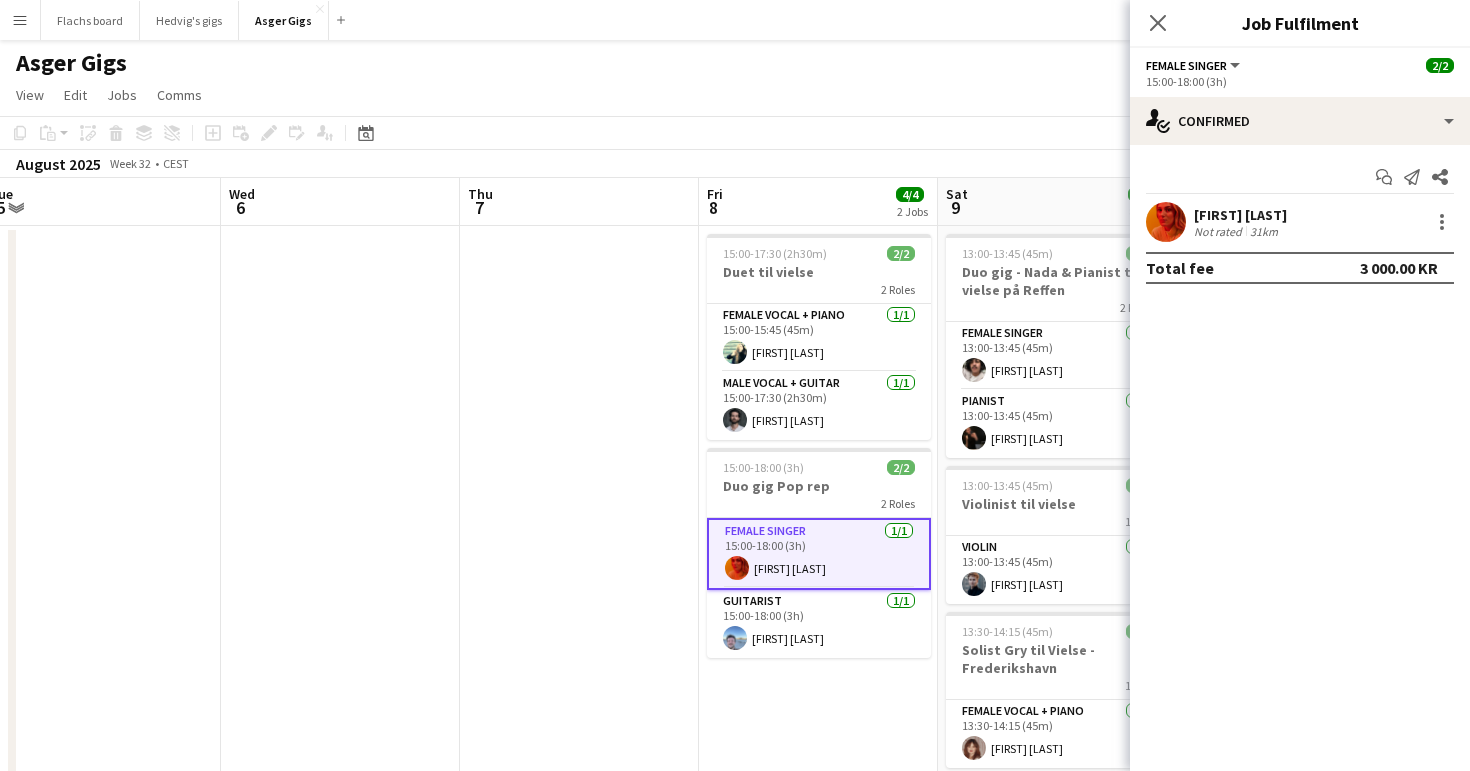 click at bounding box center [579, 1332] 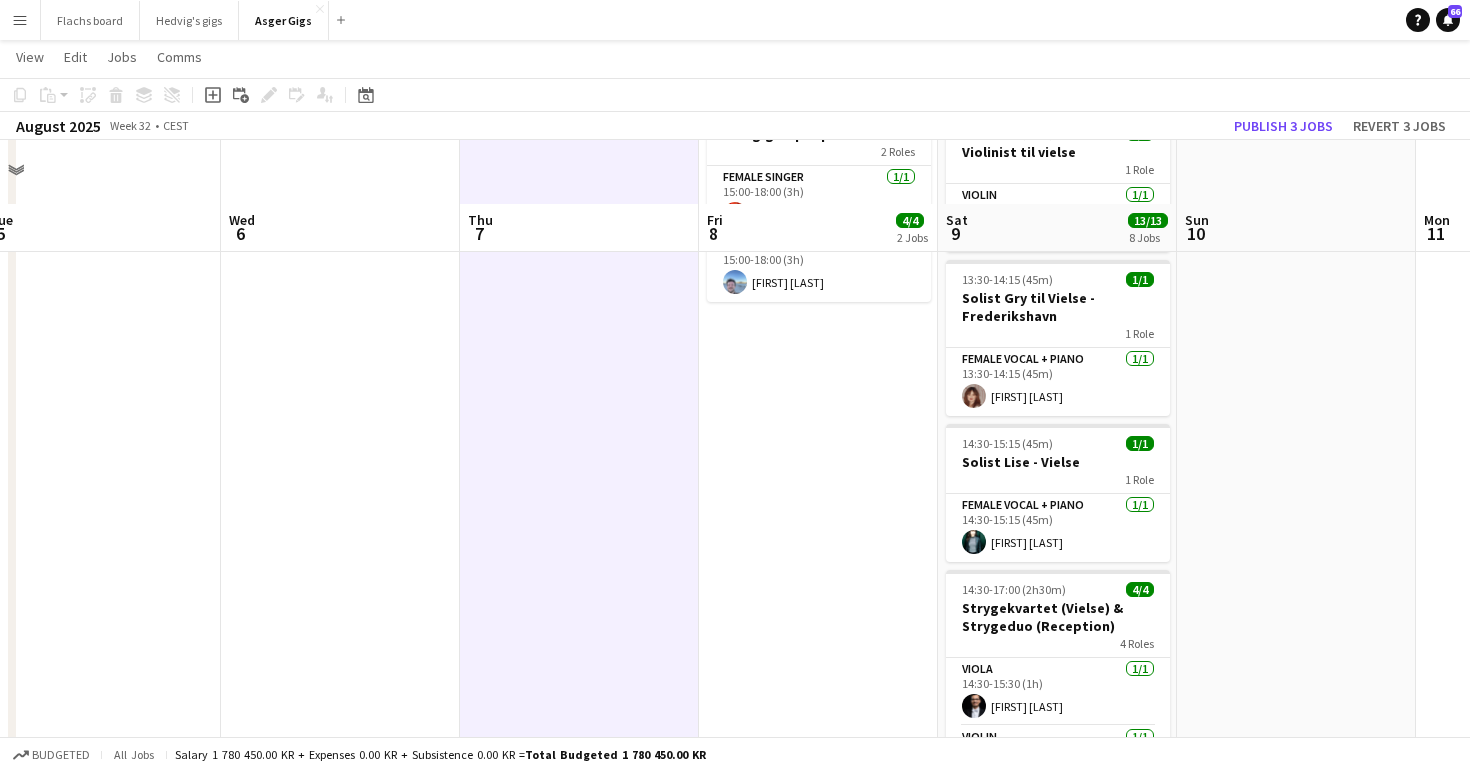 scroll, scrollTop: 432, scrollLeft: 0, axis: vertical 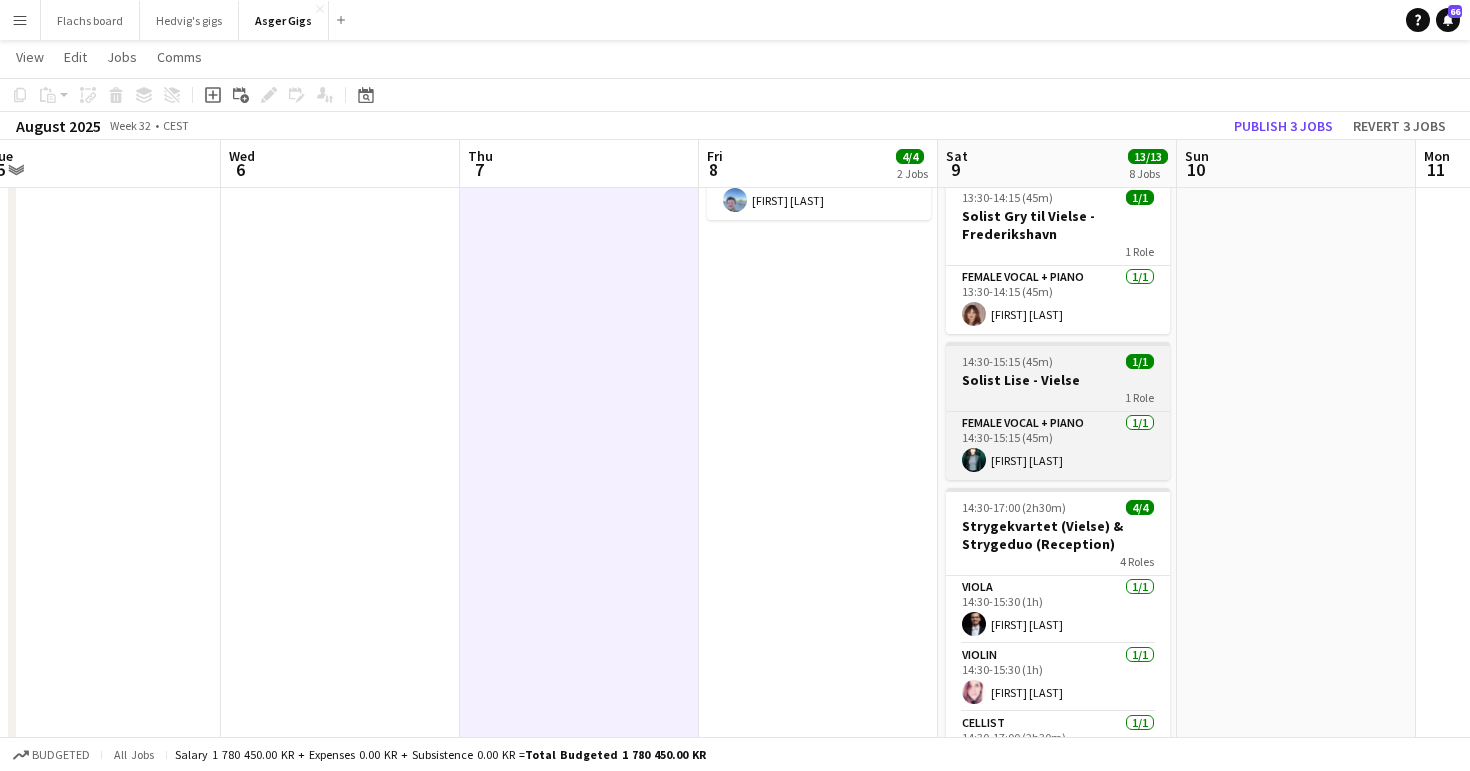 click on "1 Role" at bounding box center (1058, 397) 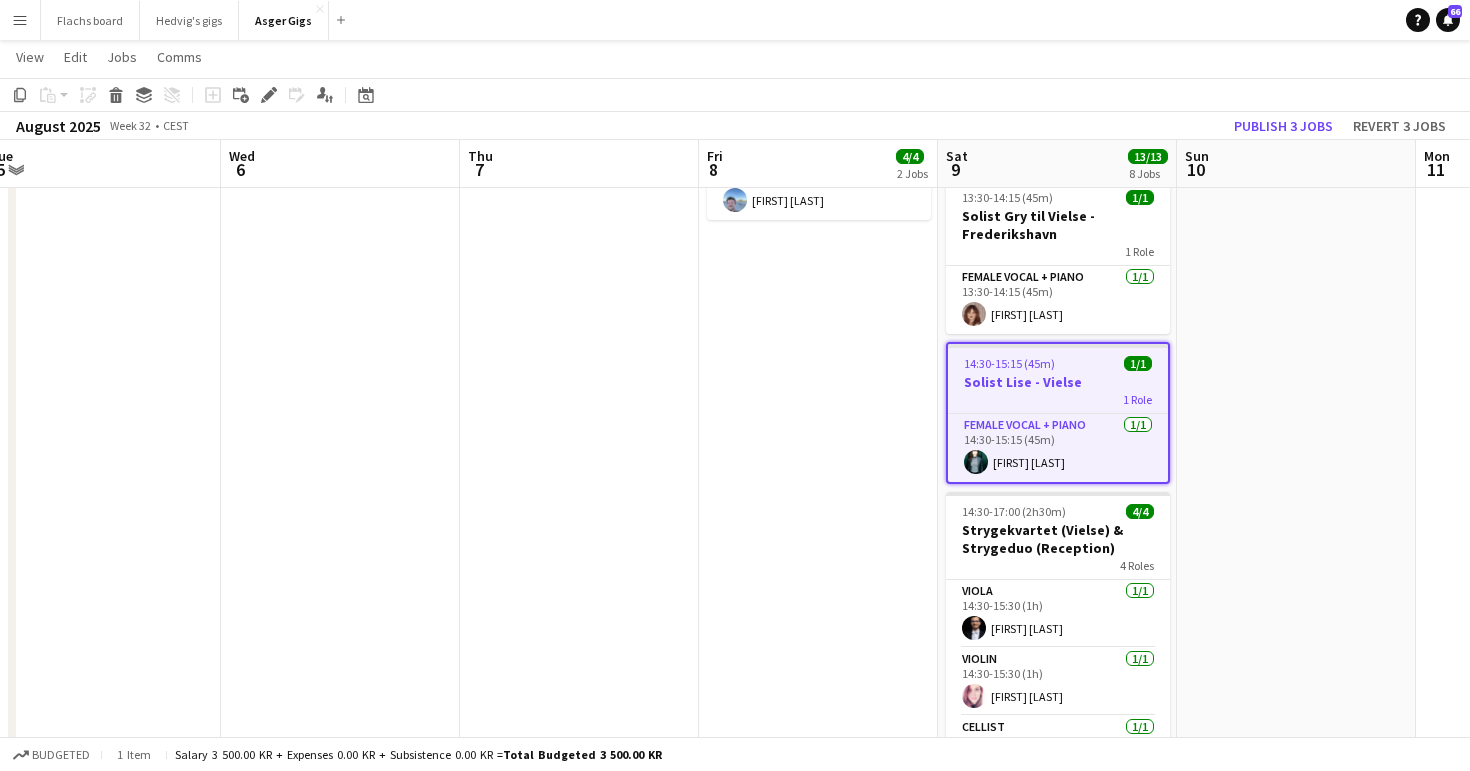 click on "15:00-17:30 (2h30m)    2/2   Duet til vielse   2 Roles   Female Vocal + Piano   1/1   15:00-15:45 (45m)
[FIRST] [LAST]  Male Vocal + Guitar   1/1   15:00-17:30 (2h30m)
[FIRST] [LAST]     15:00-18:00 (3h)    2/2   Duo gig Pop rep    2 Roles   Female Singer   1/1   15:00-18:00 (3h)
[FIRST] [LAST]  Guitarist   1/1   15:00-18:00 (3h)
[FIRST] [LAST]" at bounding box center [818, 898] 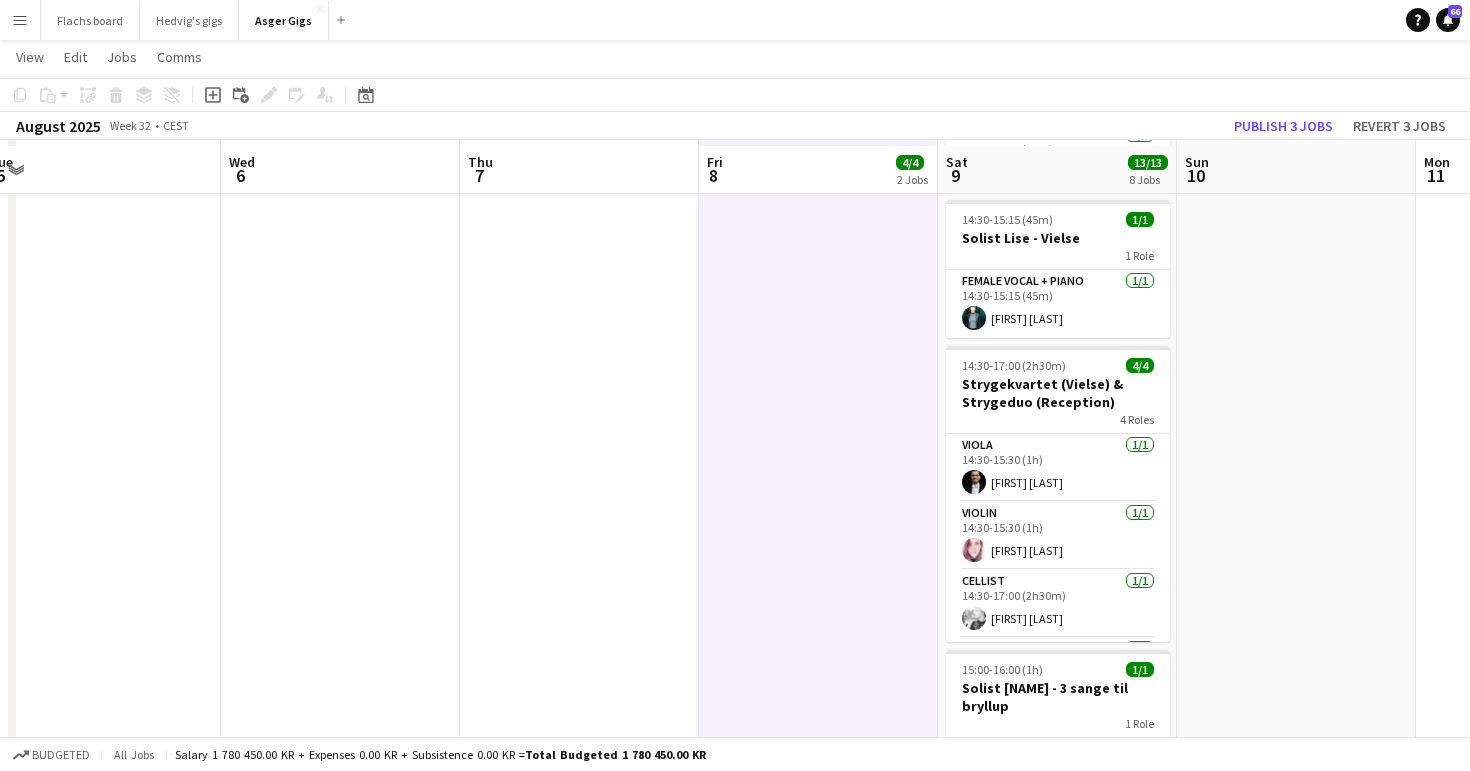 scroll, scrollTop: 581, scrollLeft: 0, axis: vertical 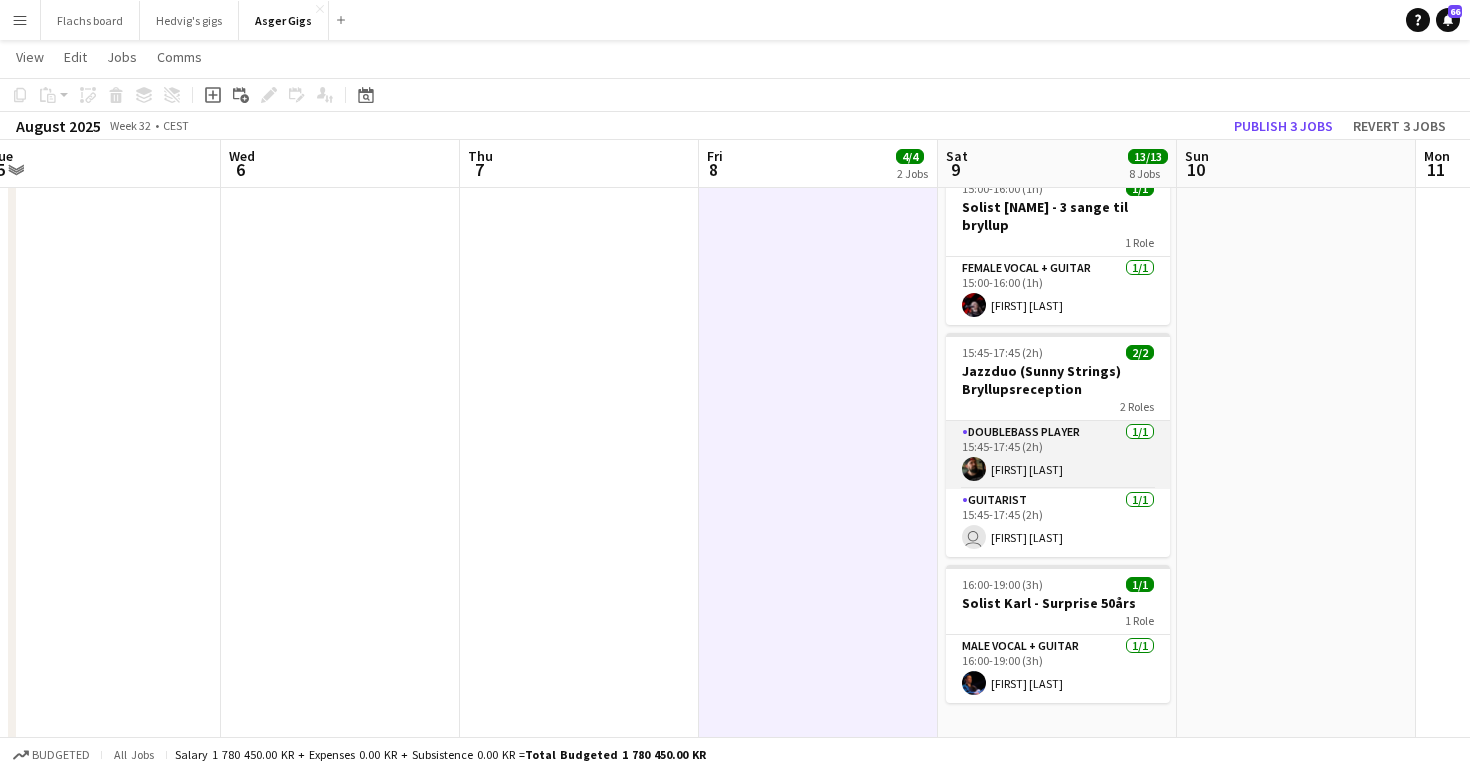 click on "Doublebass Player   1/1   15:45-17:45 (2h)
[FIRST] [LAST]" at bounding box center (1058, 455) 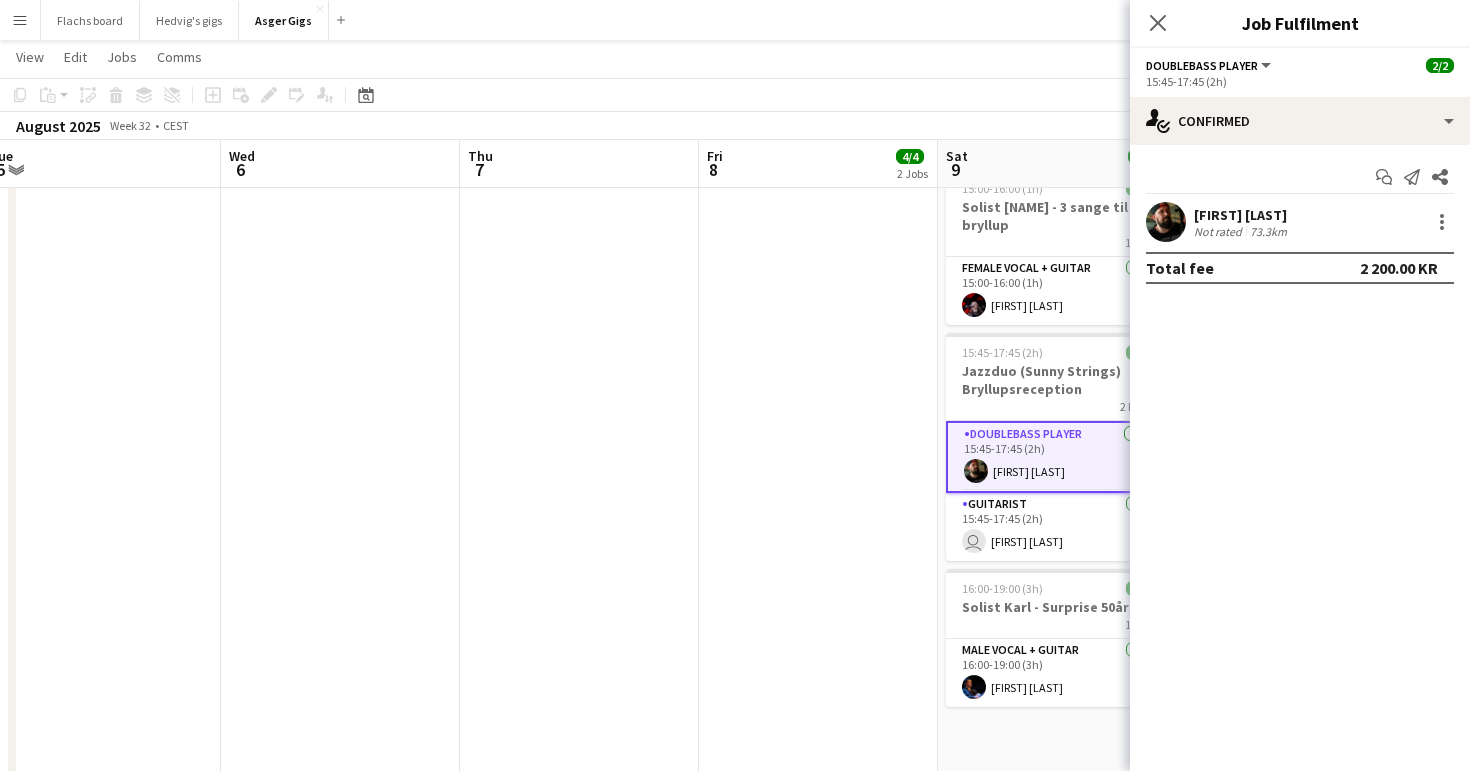 click on "[FIRST] [LAST]" at bounding box center (1242, 215) 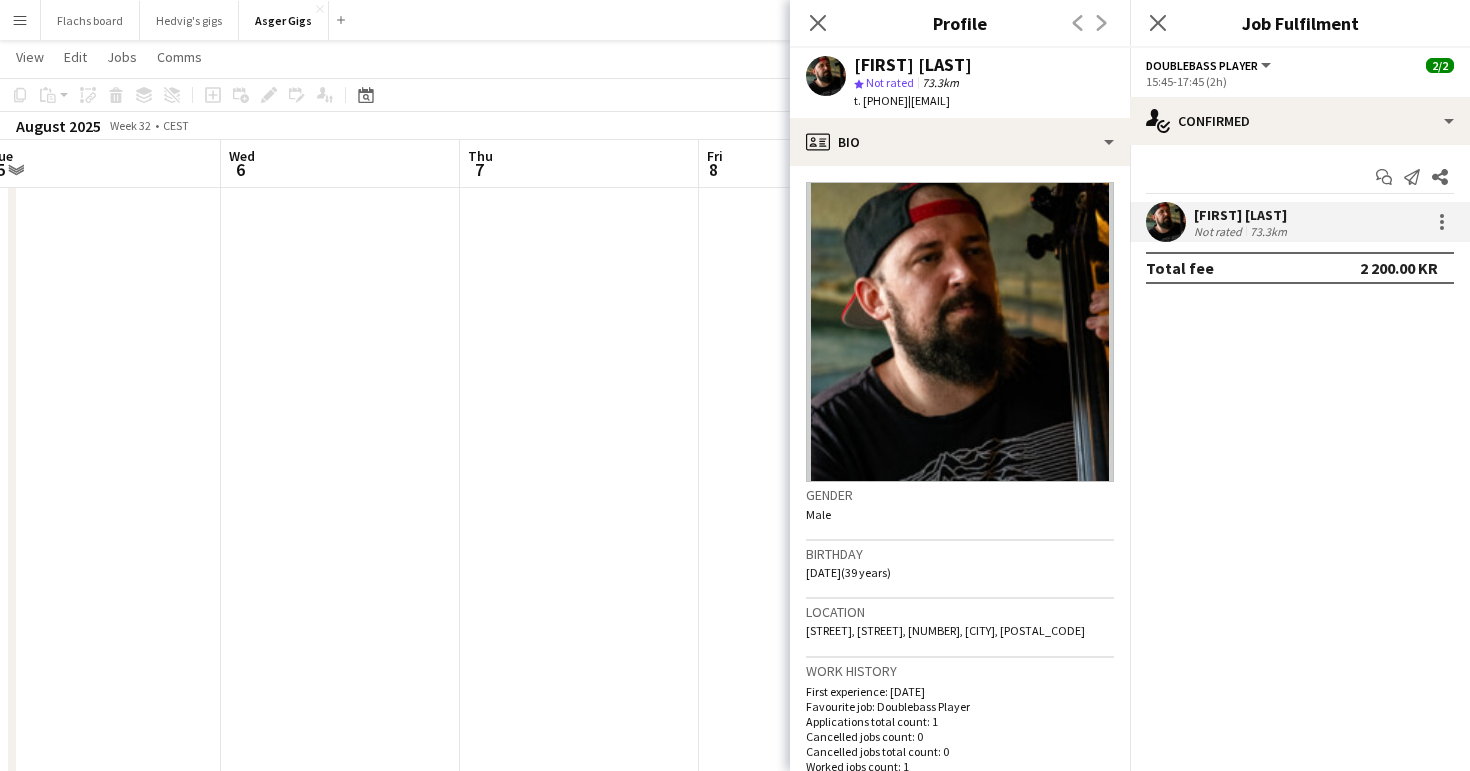 click on "[FIRST] [LAST]" at bounding box center (1242, 215) 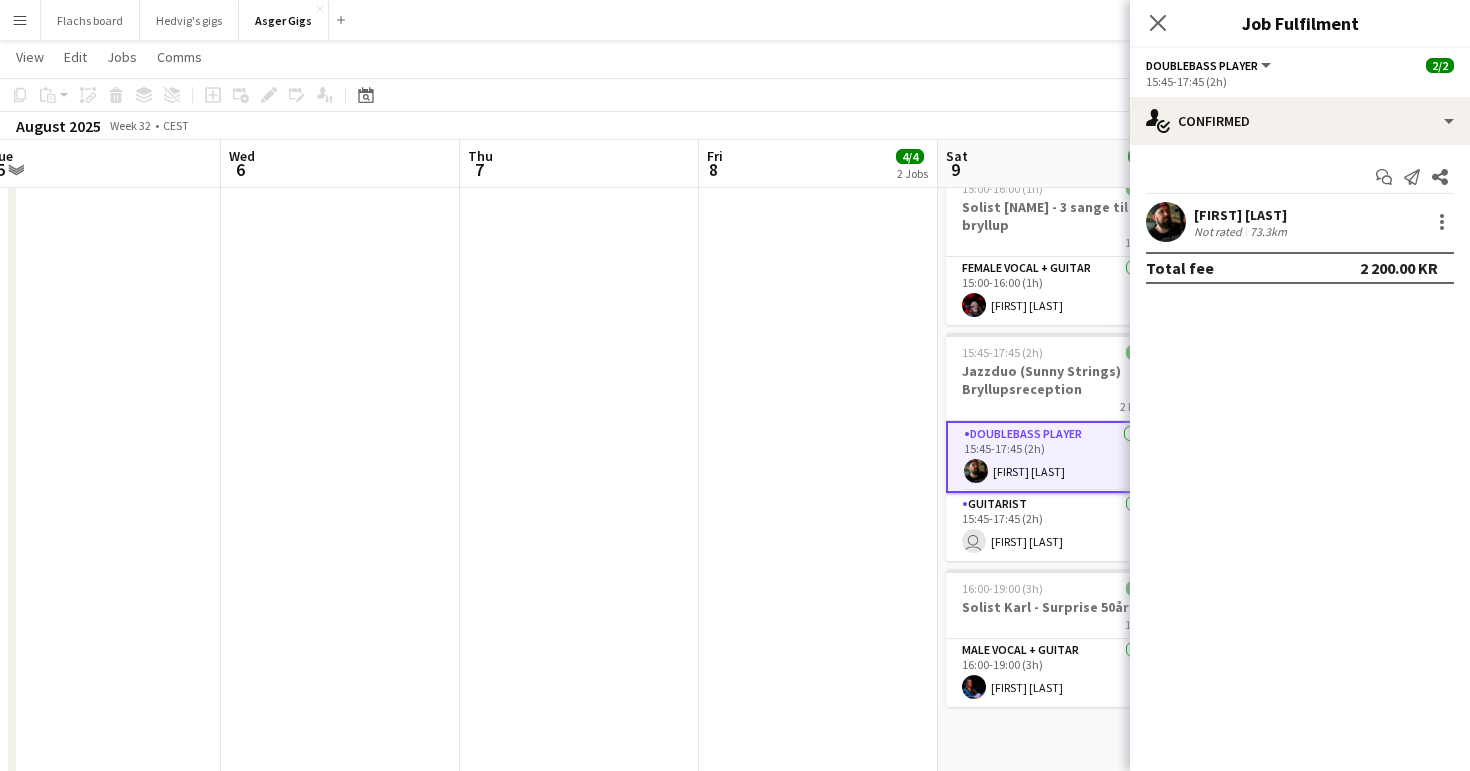 click on "15:00-17:30 (2h30m)    2/2   Duet til vielse   2 Roles   Female Vocal + Piano   1/1   15:00-15:45 (45m)
[FIRST] [LAST]  Male Vocal + Guitar   1/1   15:00-17:30 (2h30m)
[FIRST] [LAST]     15:00-18:00 (3h)    2/2   Duo gig Pop rep    2 Roles   Female Singer   1/1   15:00-18:00 (3h)
[FIRST] [LAST]  Guitarist   1/1   15:00-18:00 (3h)
[FIRST] [LAST]" at bounding box center [818, 275] 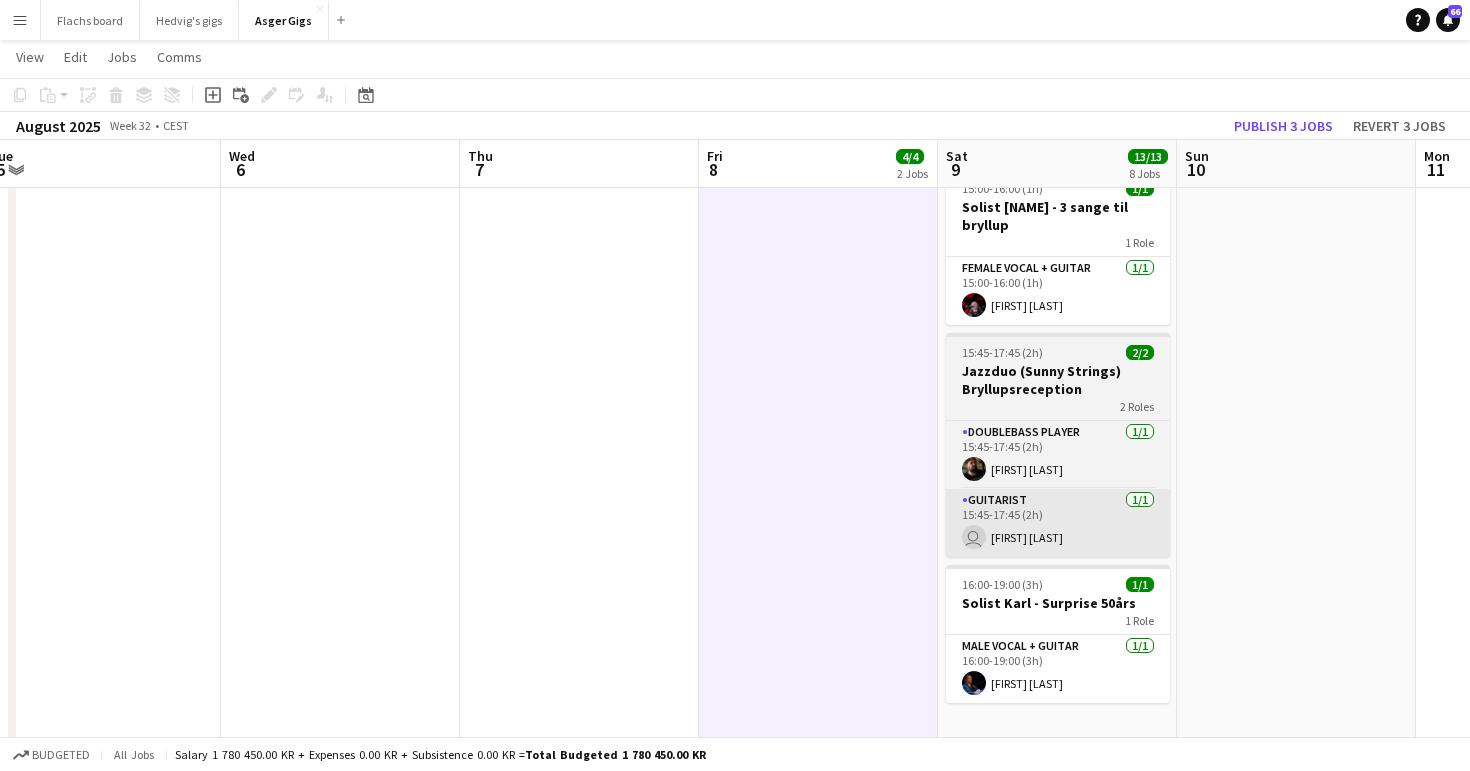 click on "Guitarist   1/1   15:45-17:45 (2h)
user
[FIRST] [LAST]" at bounding box center (1058, 523) 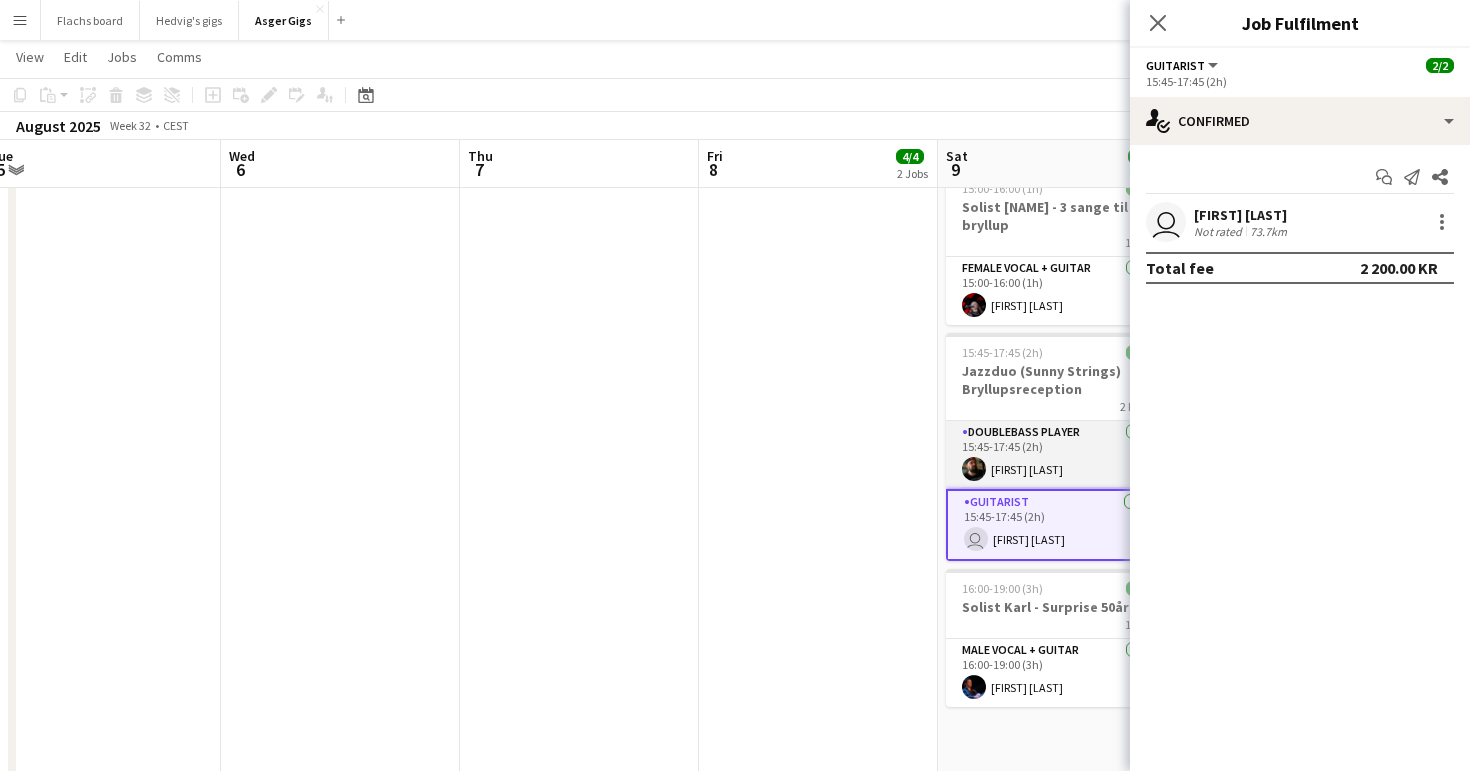 click on "Doublebass Player   1/1   15:45-17:45 (2h)
[FIRST] [LAST]" at bounding box center [1058, 455] 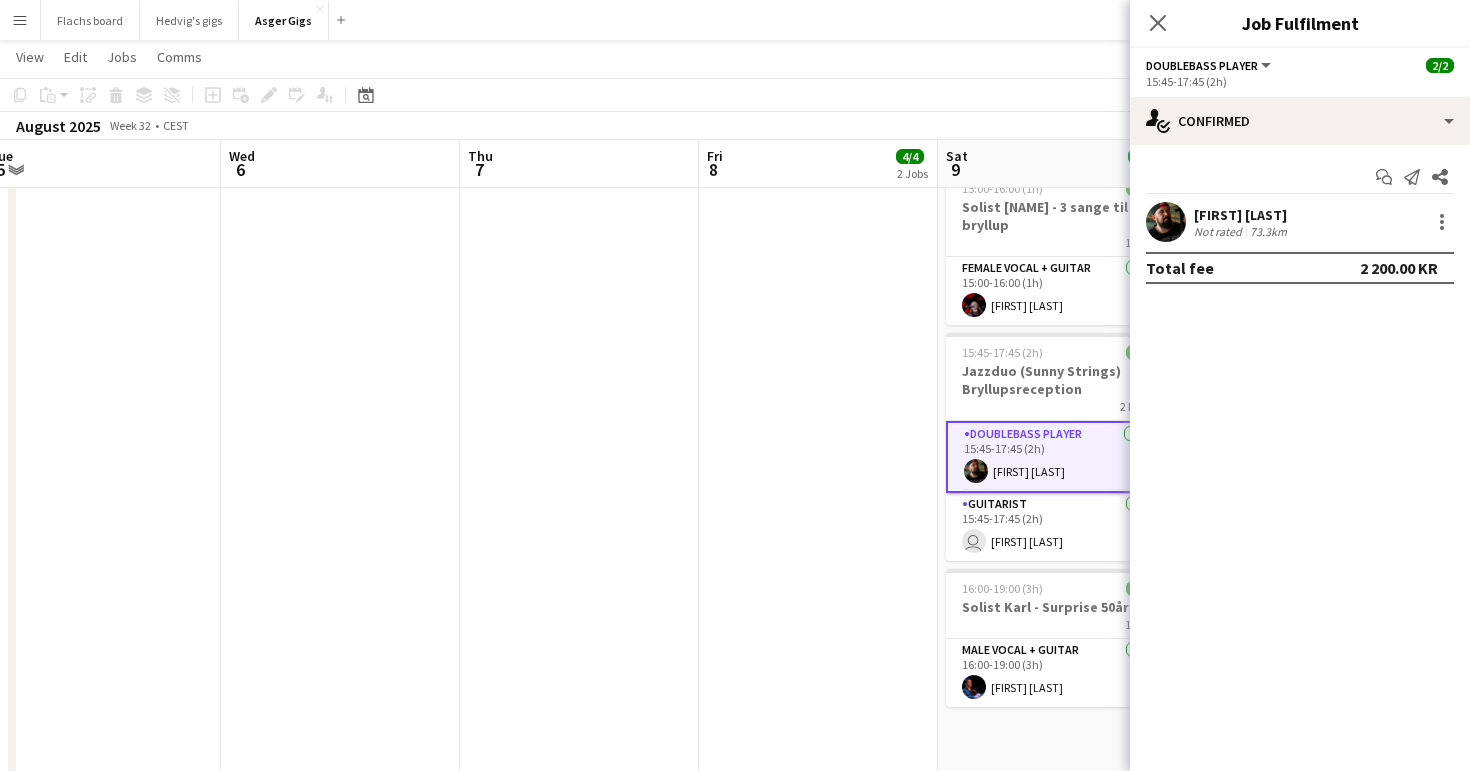click on "15:00-17:30 (2h30m)    2/2   Duet til vielse   2 Roles   Female Vocal + Piano   1/1   15:00-15:45 (45m)
[FIRST] [LAST]  Male Vocal + Guitar   1/1   15:00-17:30 (2h30m)
[FIRST] [LAST]     15:00-18:00 (3h)    2/2   Duo gig Pop rep    2 Roles   Female Singer   1/1   15:00-18:00 (3h)
[FIRST] [LAST]  Guitarist   1/1   15:00-18:00 (3h)
[FIRST] [LAST]" at bounding box center (818, 275) 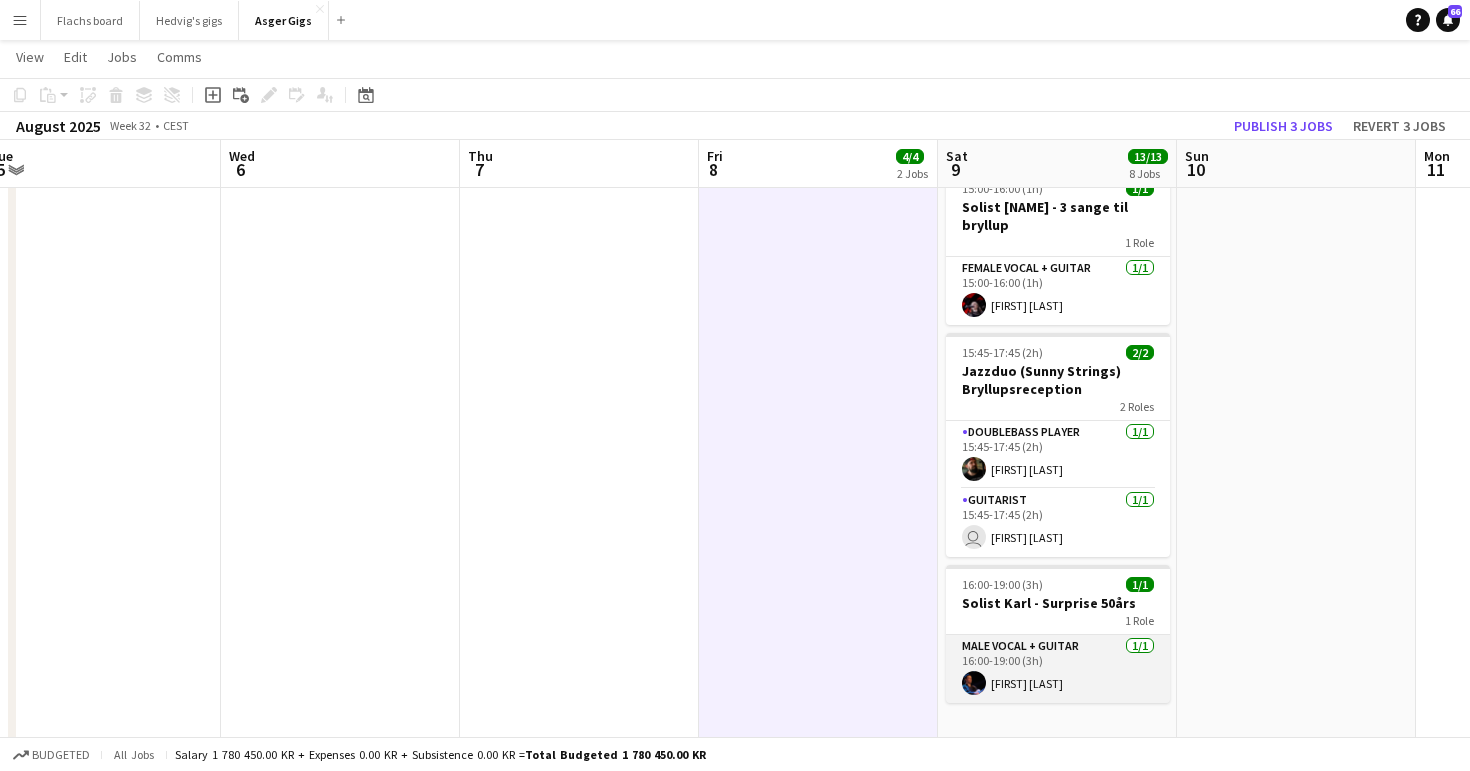 click on "Male Vocal + Guitar   1/1   16:00-19:00 (3h)
[FIRST] [LAST]" at bounding box center (1058, 669) 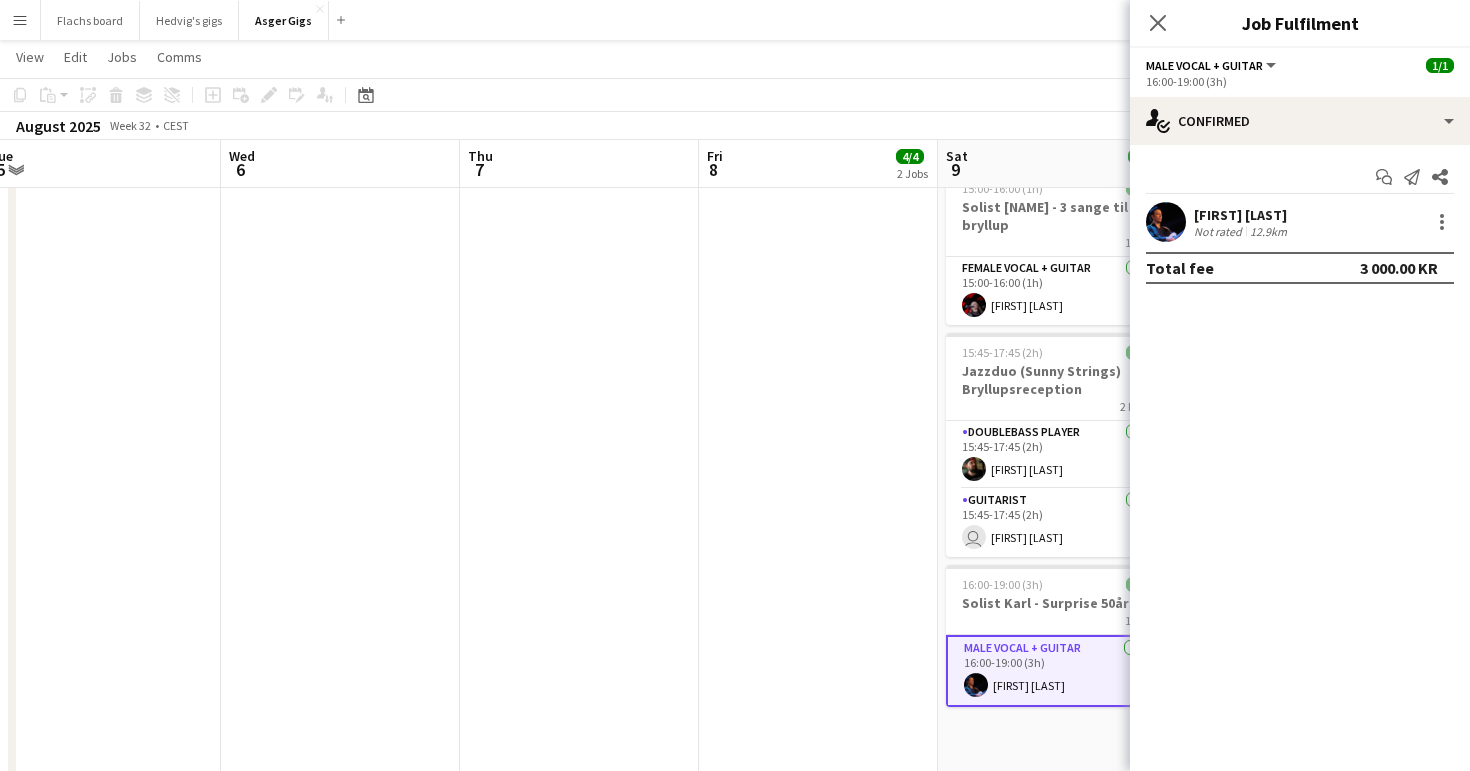 click on "Male Vocal + Guitar   1/1   16:00-19:00 (3h)
[FIRST] [LAST]" at bounding box center [1058, 671] 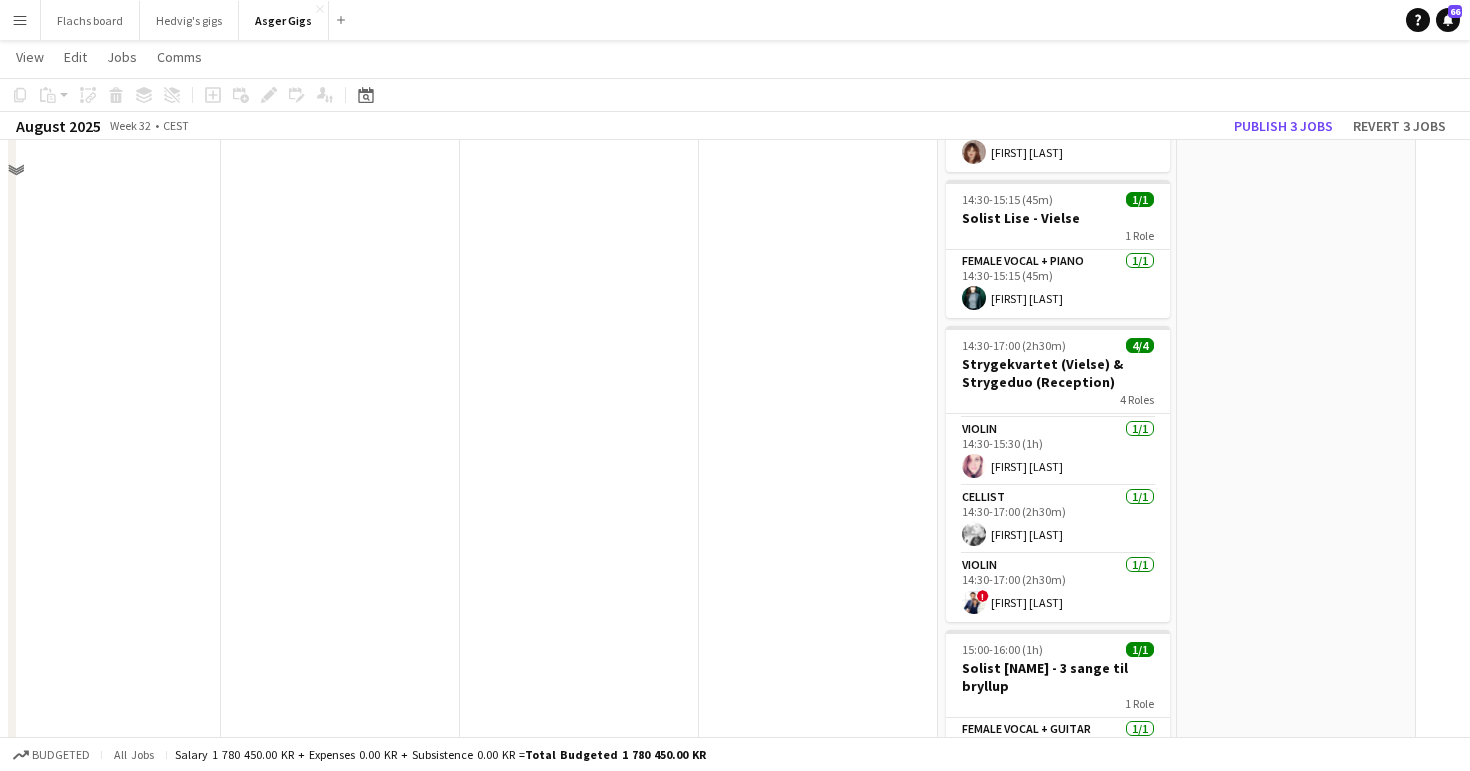 scroll, scrollTop: 0, scrollLeft: 0, axis: both 